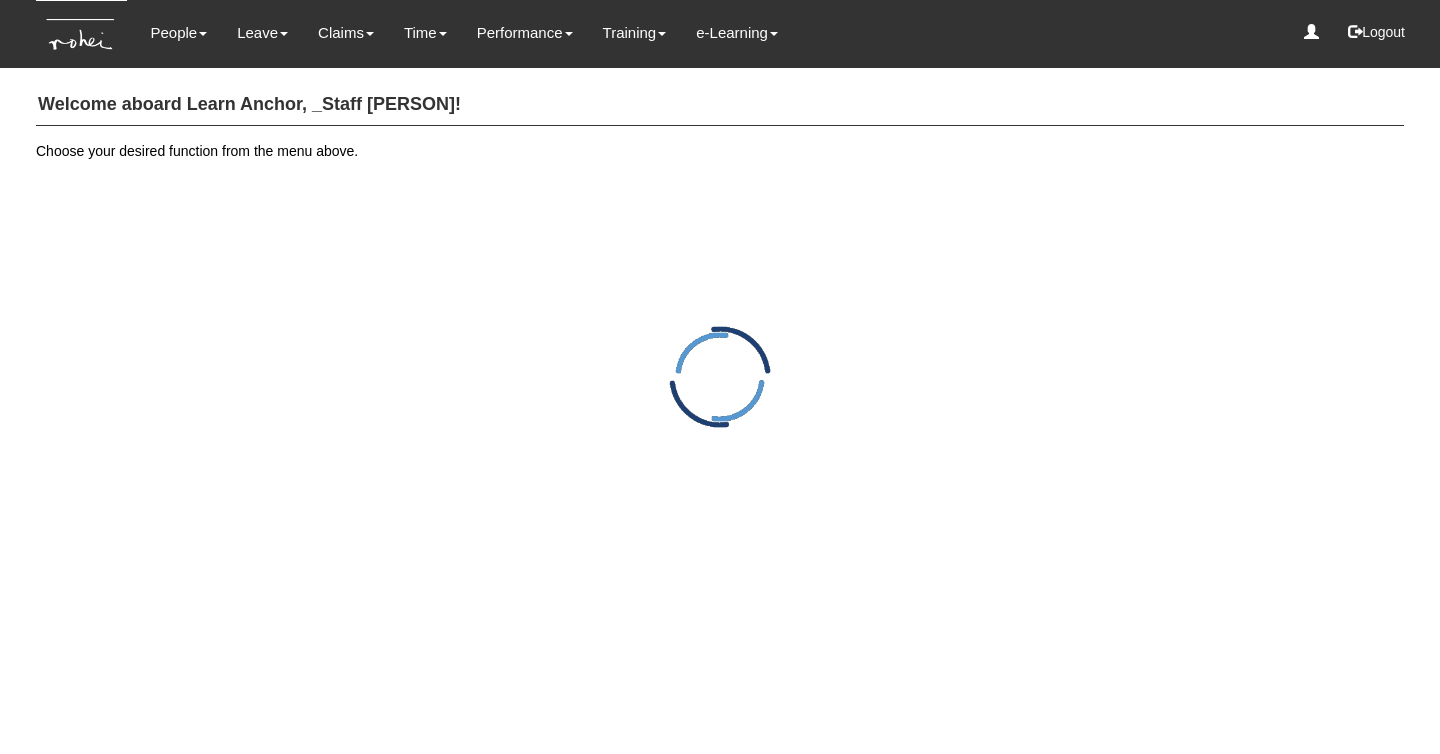 scroll, scrollTop: 0, scrollLeft: 0, axis: both 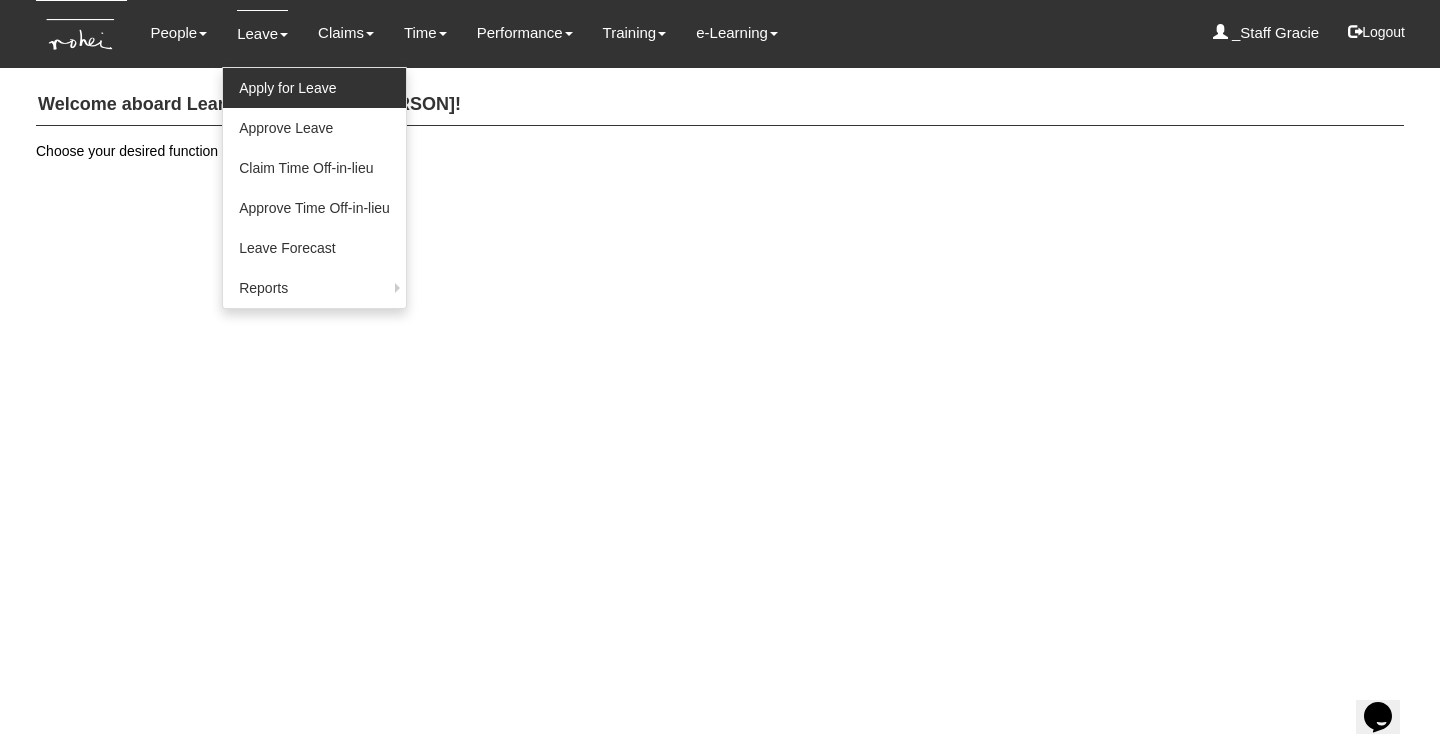 click on "Apply for Leave" at bounding box center [314, 88] 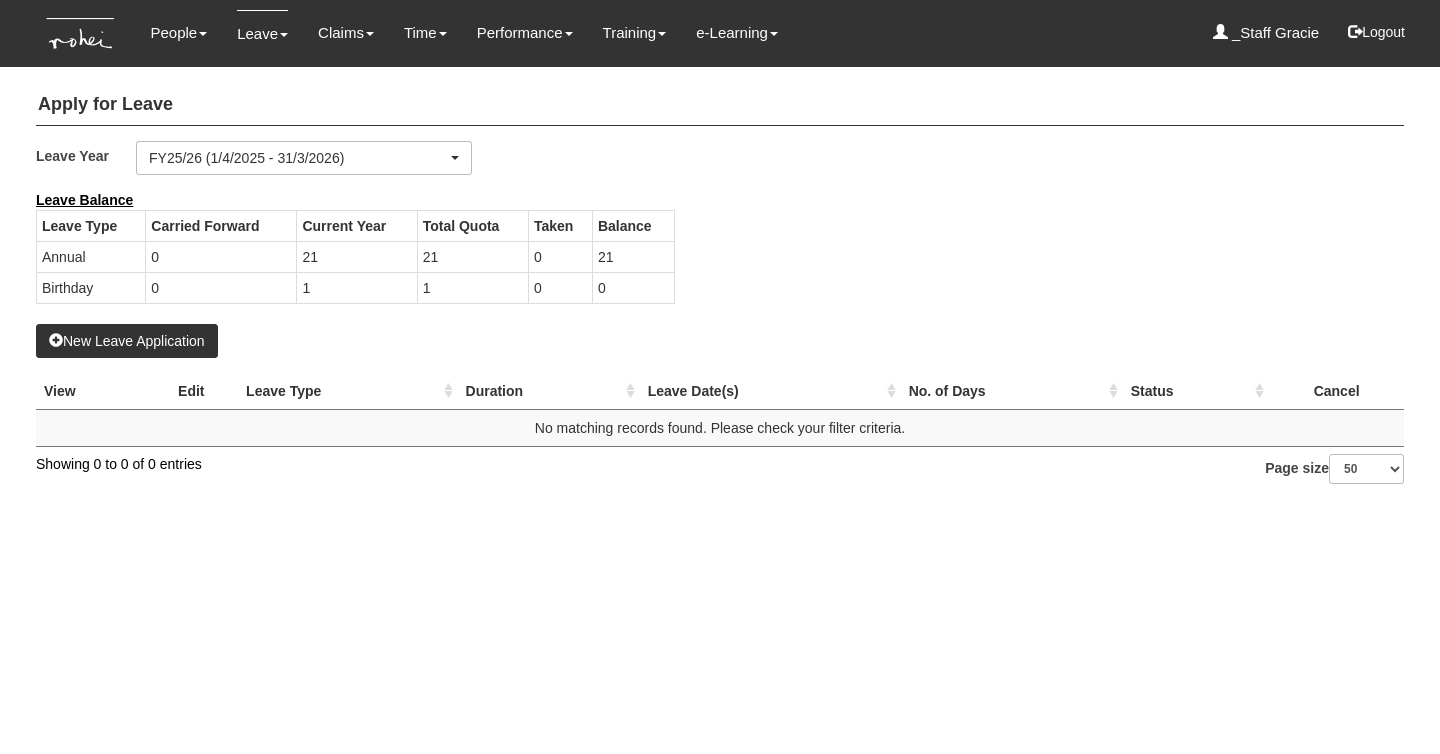 select on "50" 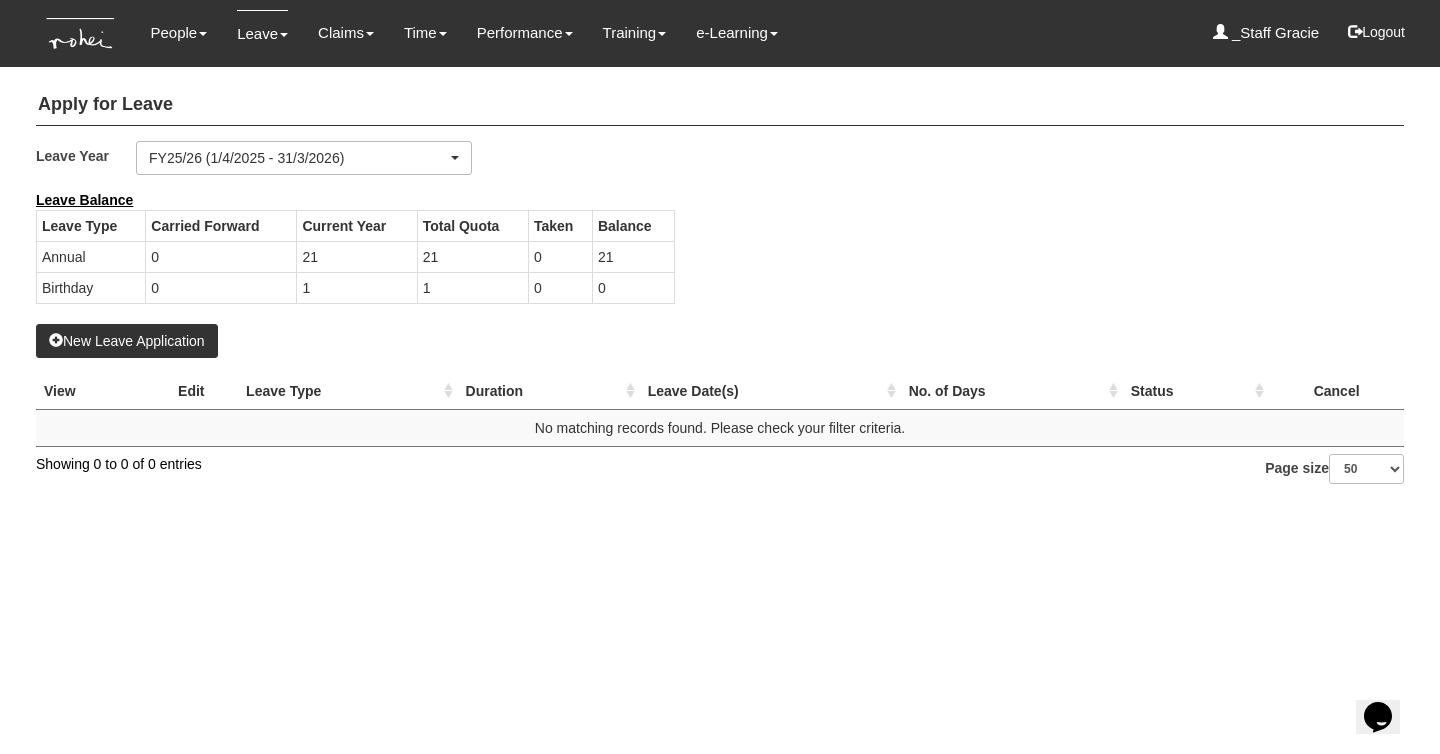 scroll, scrollTop: 0, scrollLeft: 0, axis: both 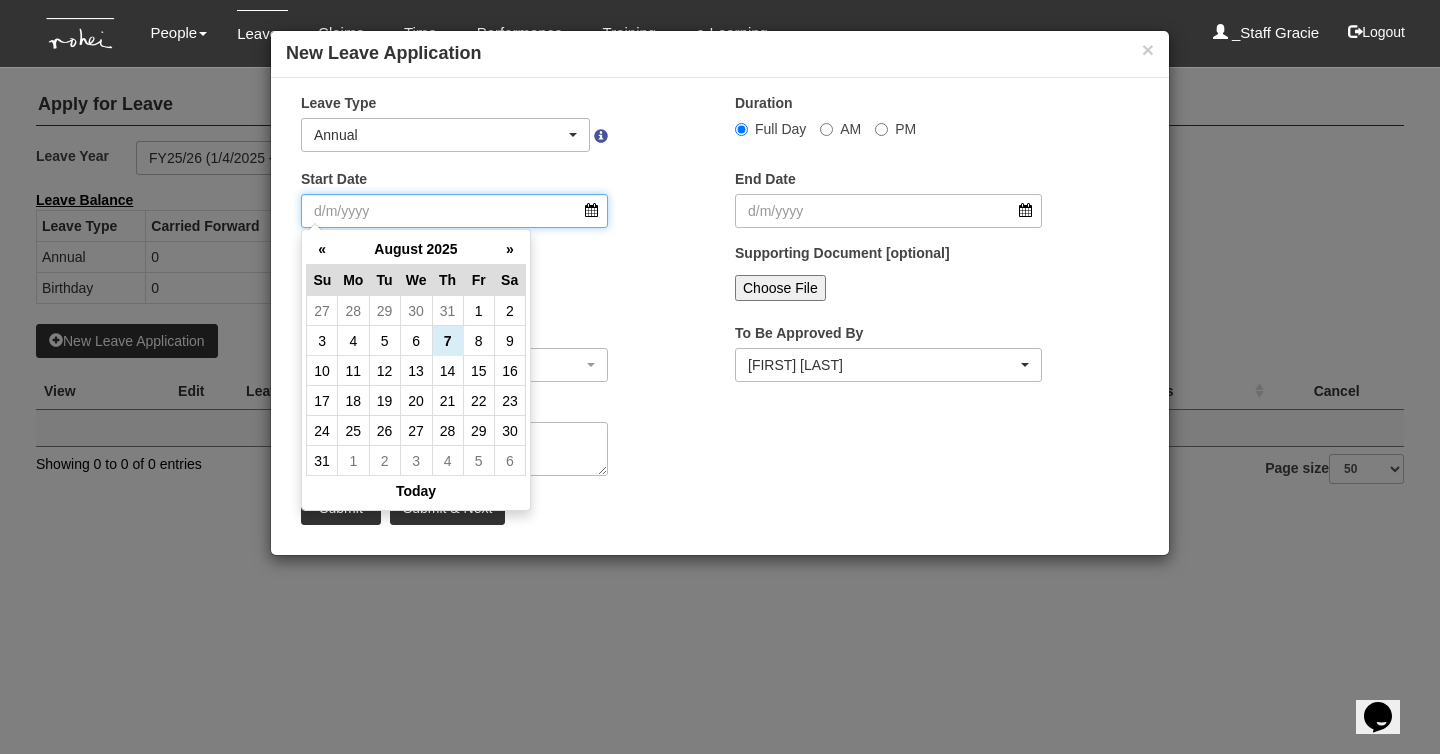 click on "Start Date" at bounding box center [454, 211] 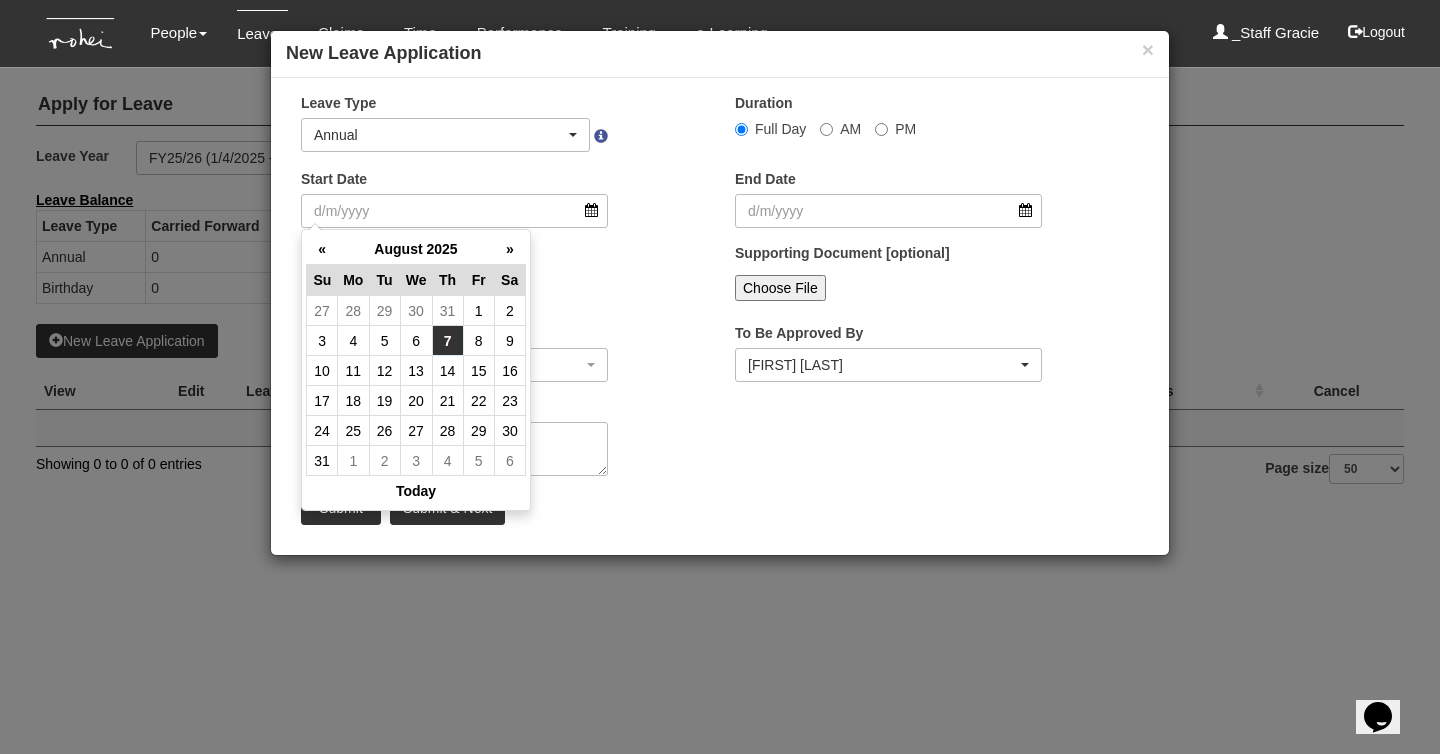 click on "7" at bounding box center [447, 341] 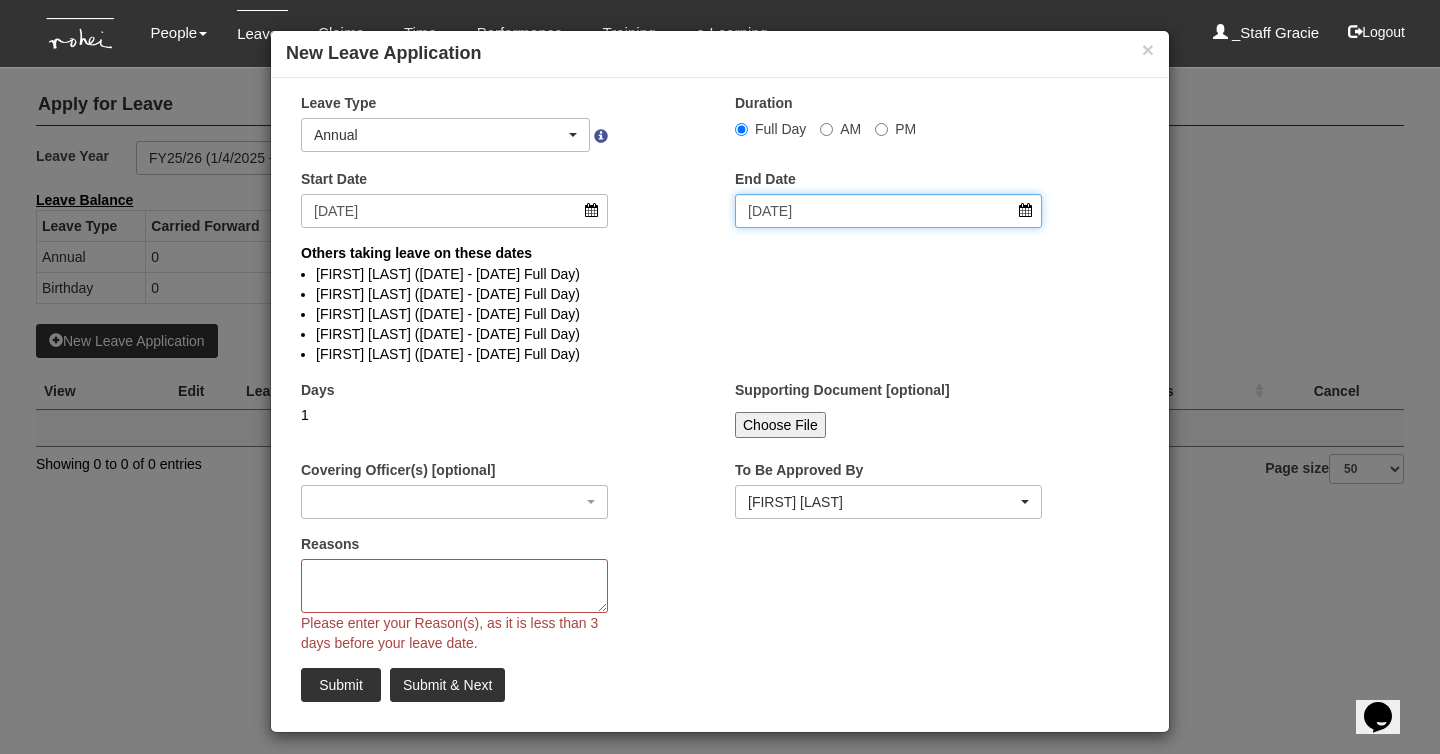 click on "7/8/2025" at bounding box center [888, 211] 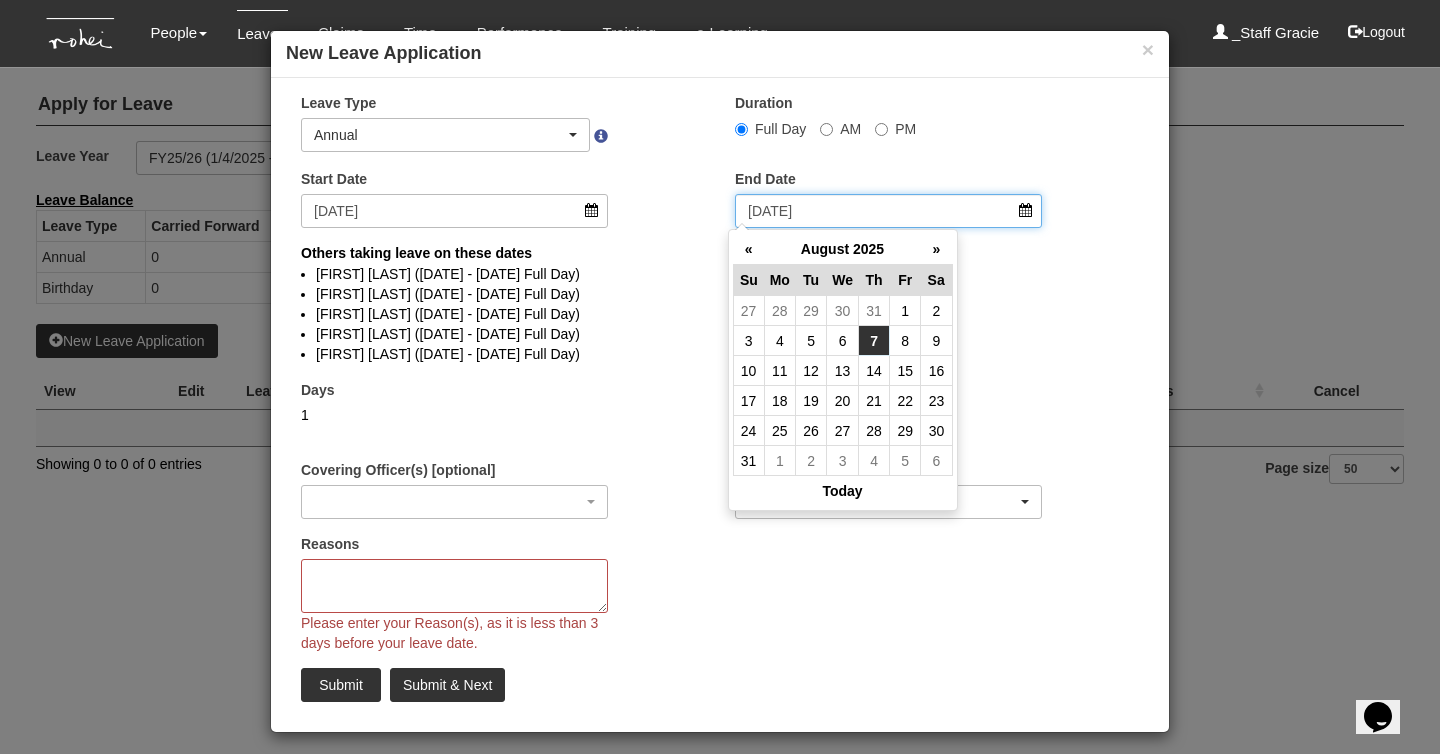 select 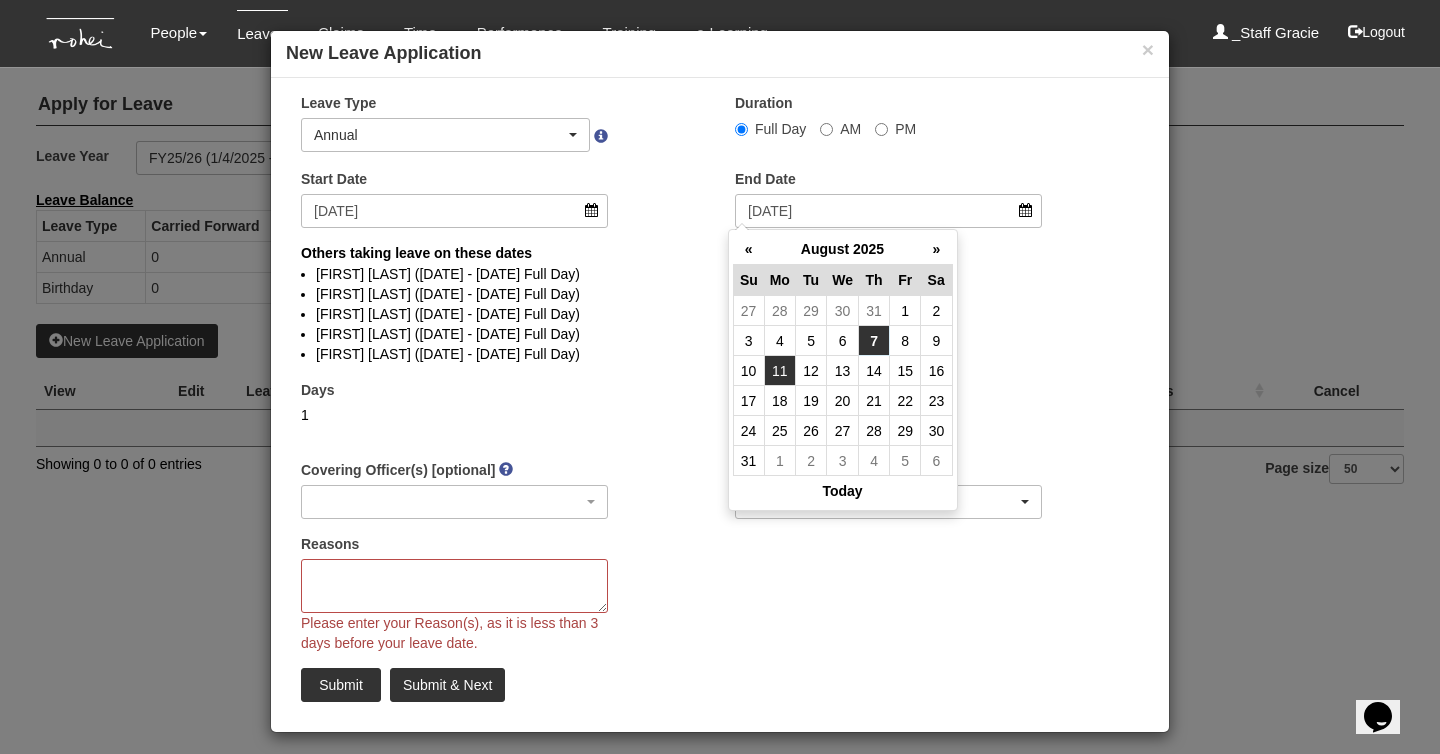 click on "11" at bounding box center [779, 371] 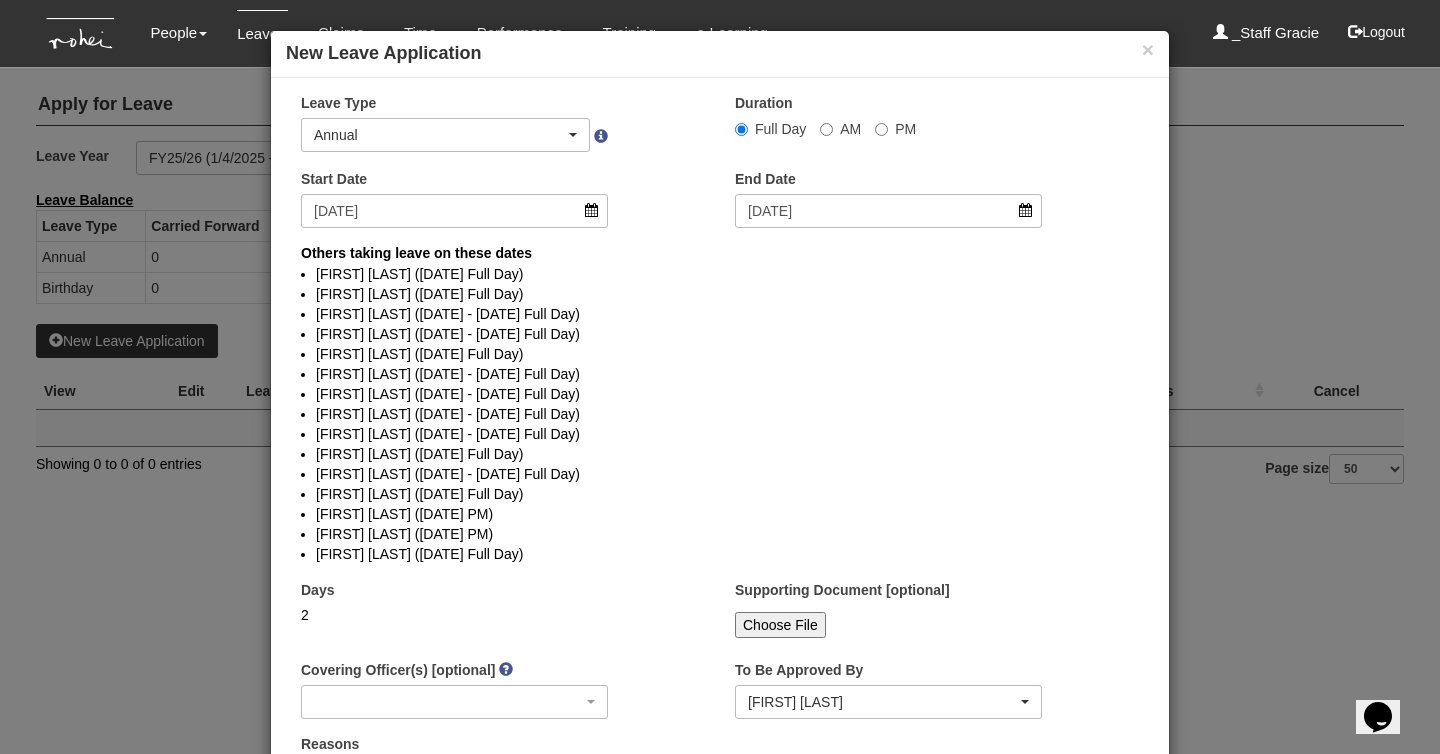 select 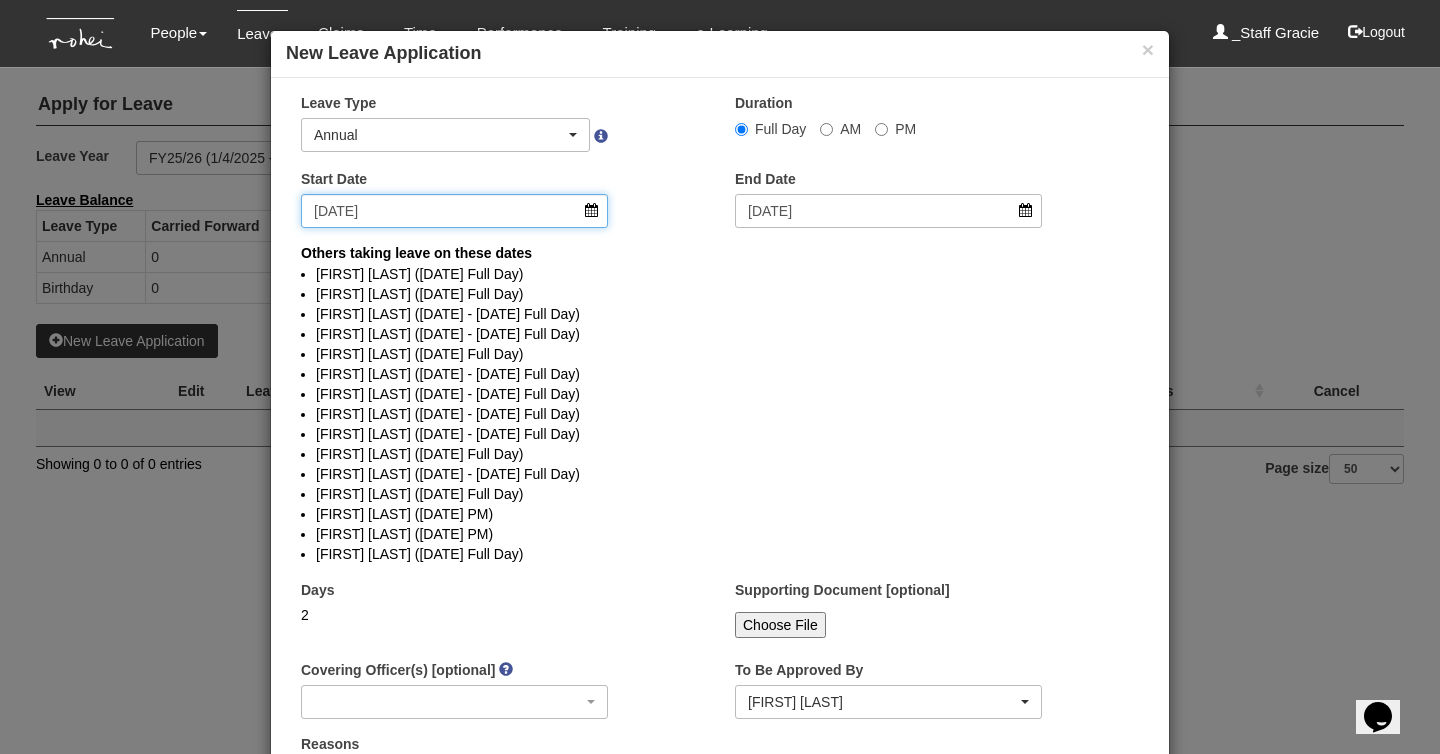 click on "7/8/2025" at bounding box center [454, 211] 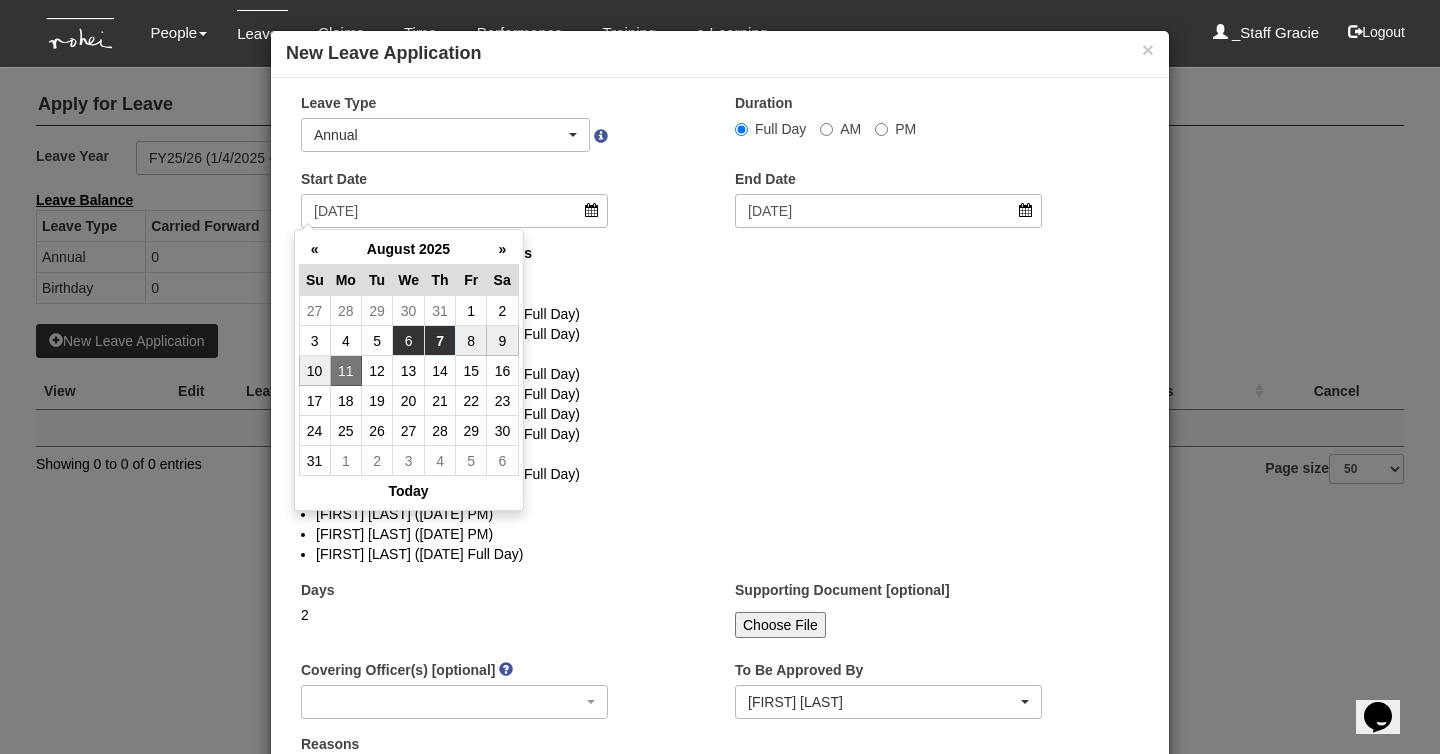 click on "6" at bounding box center [409, 341] 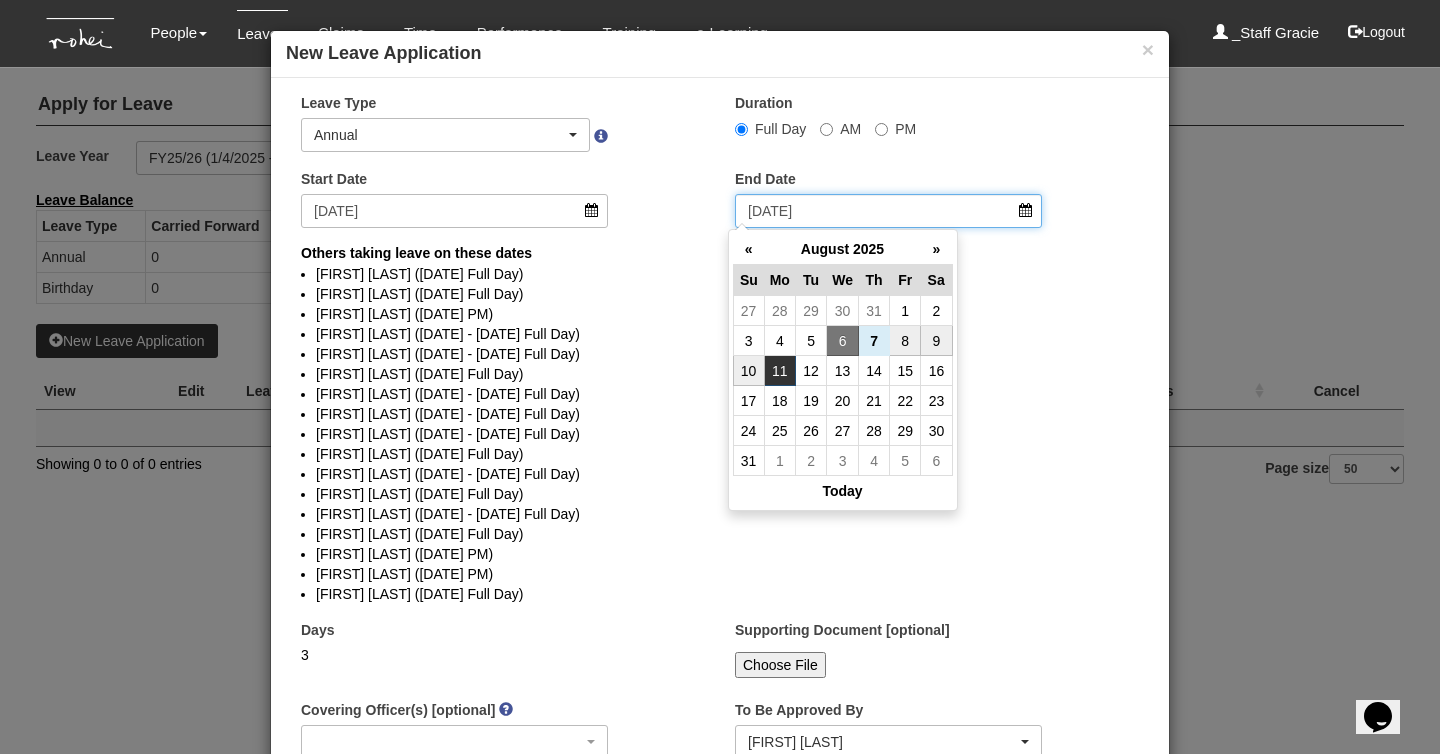 click on "11/8/2025" at bounding box center (888, 211) 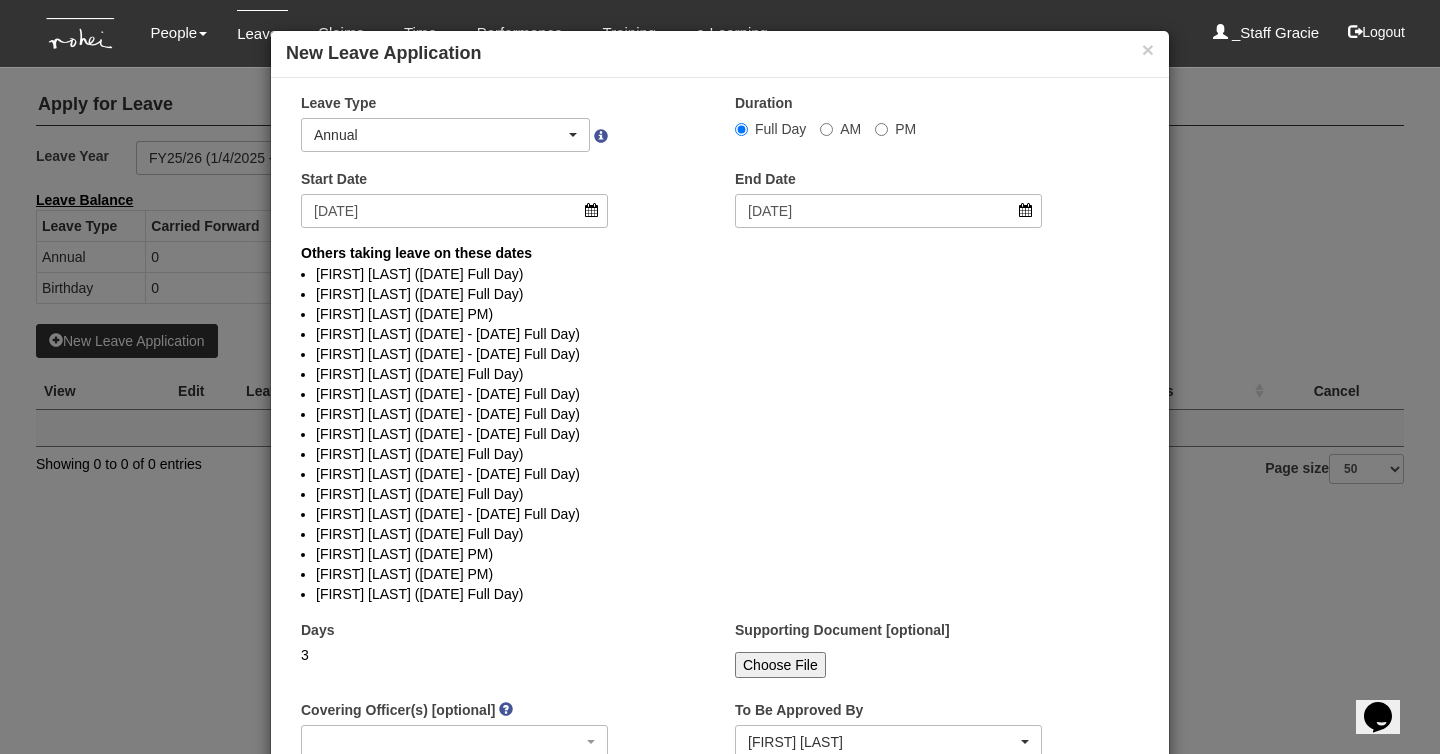 click on "Hannah Ang (8/8/2025 - 11/8/2025 Full Day)" at bounding box center (720, 354) 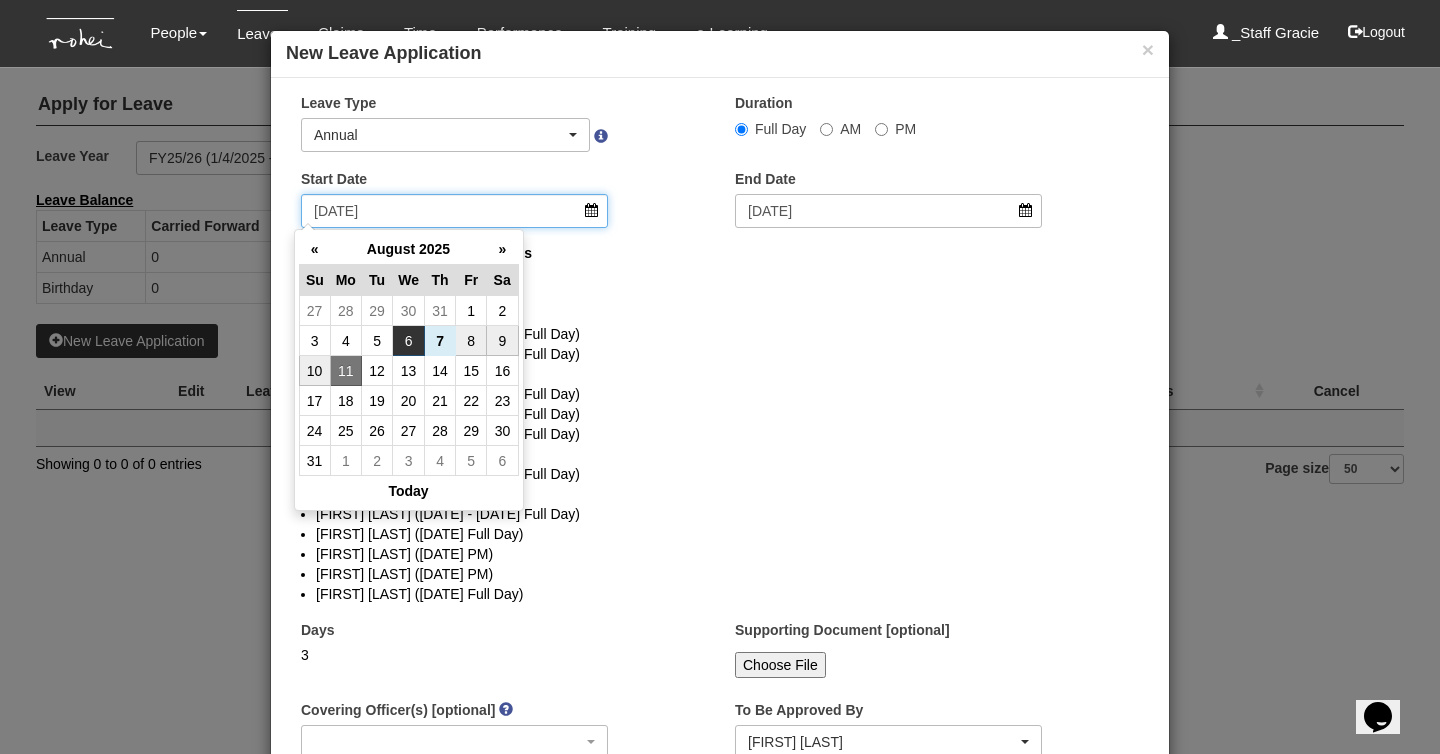 click on "6/8/2025" at bounding box center (454, 211) 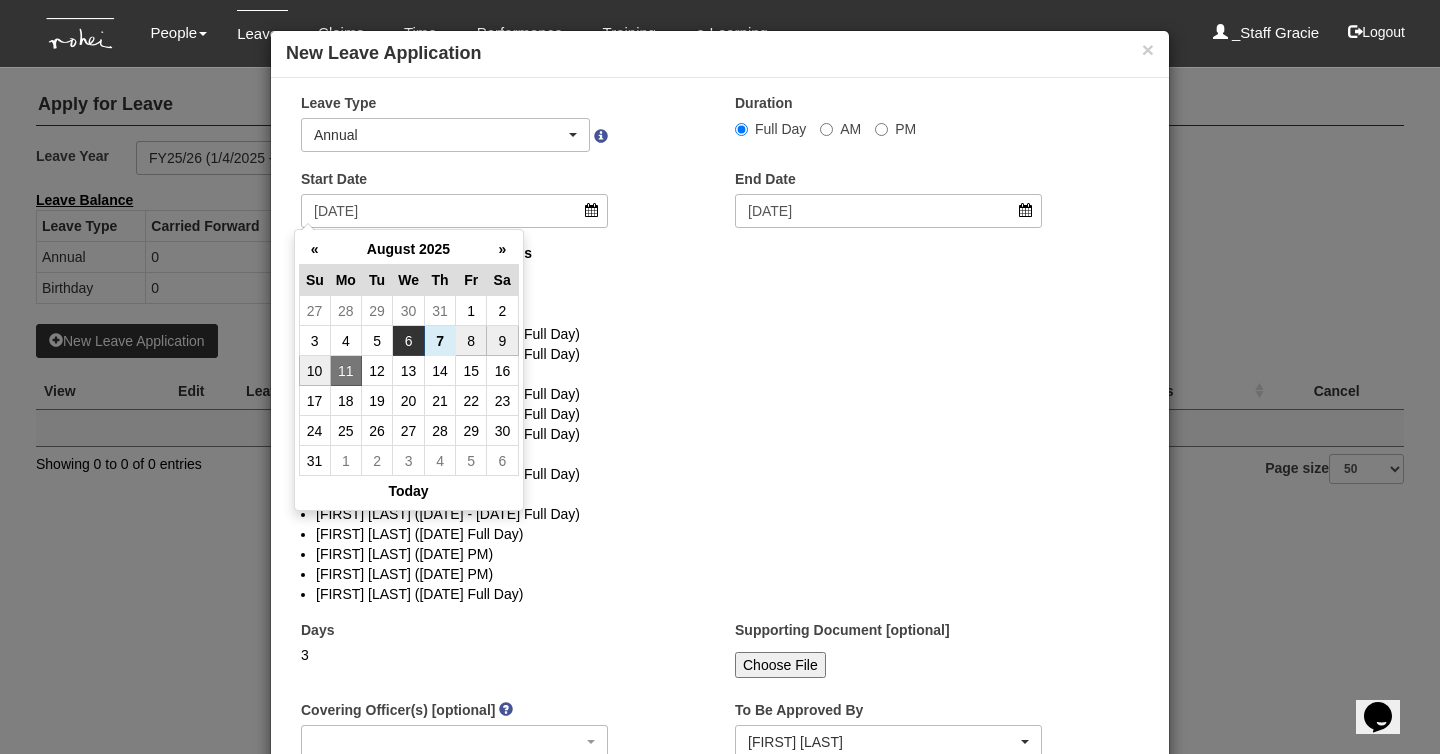 click on "[FIRST] [LAST] ([DATE] - [DATE] Full Day)" at bounding box center [720, 334] 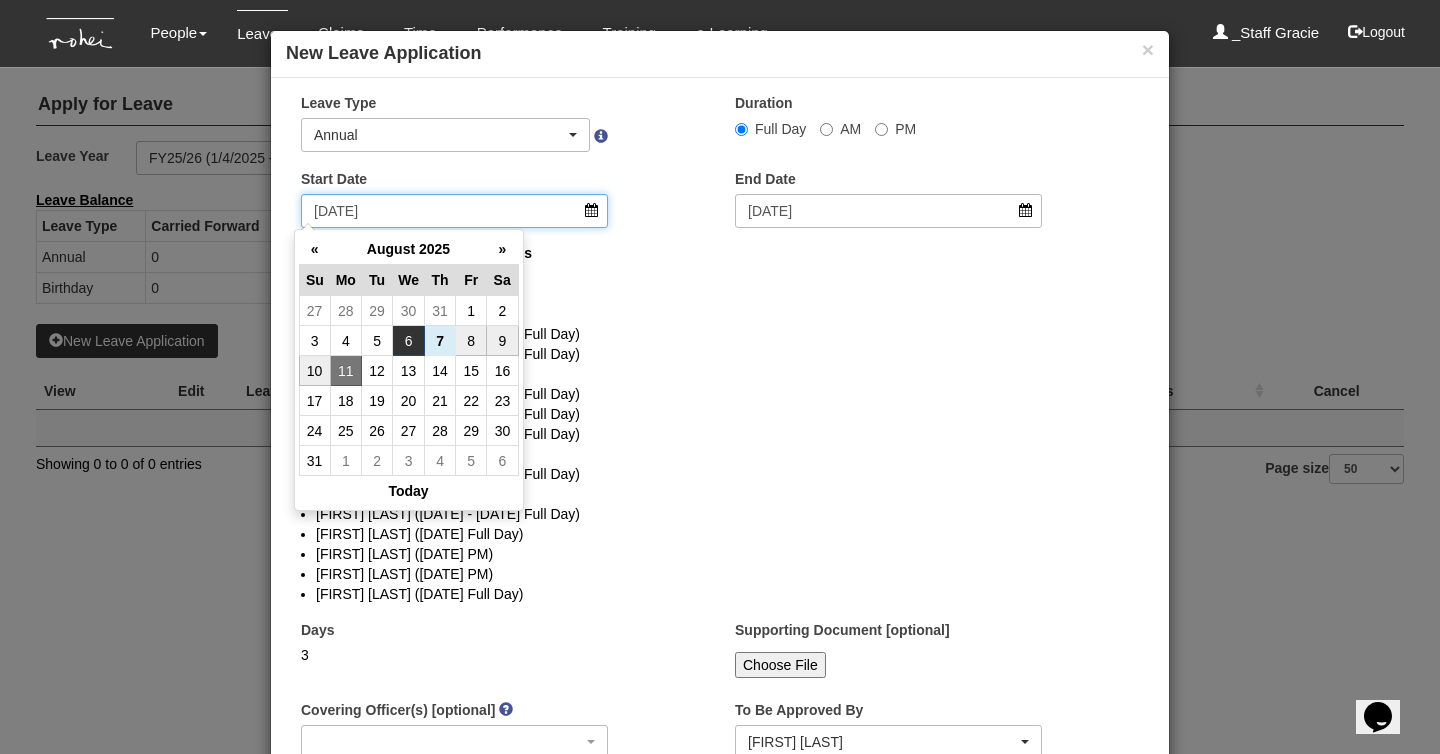 click on "[DATE]" at bounding box center (454, 211) 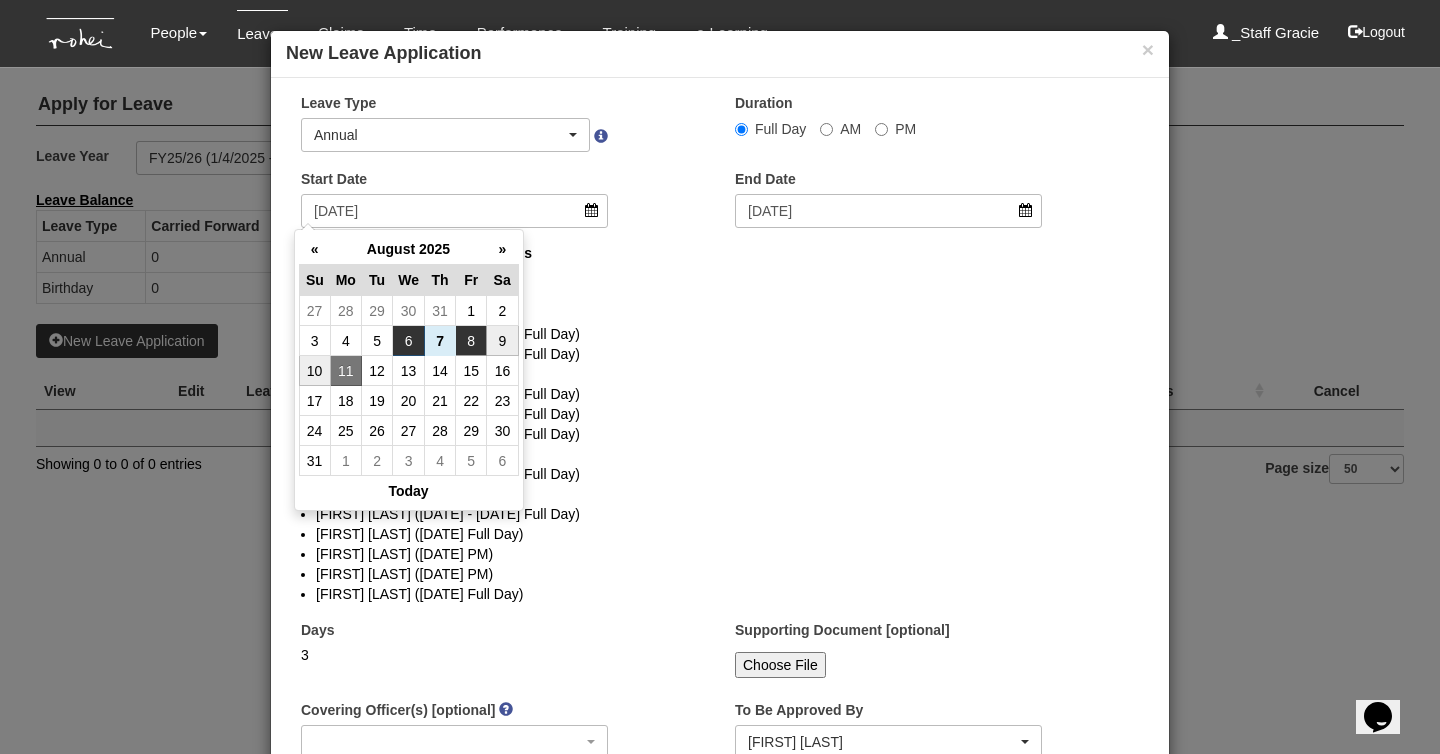 click on "8" at bounding box center (471, 341) 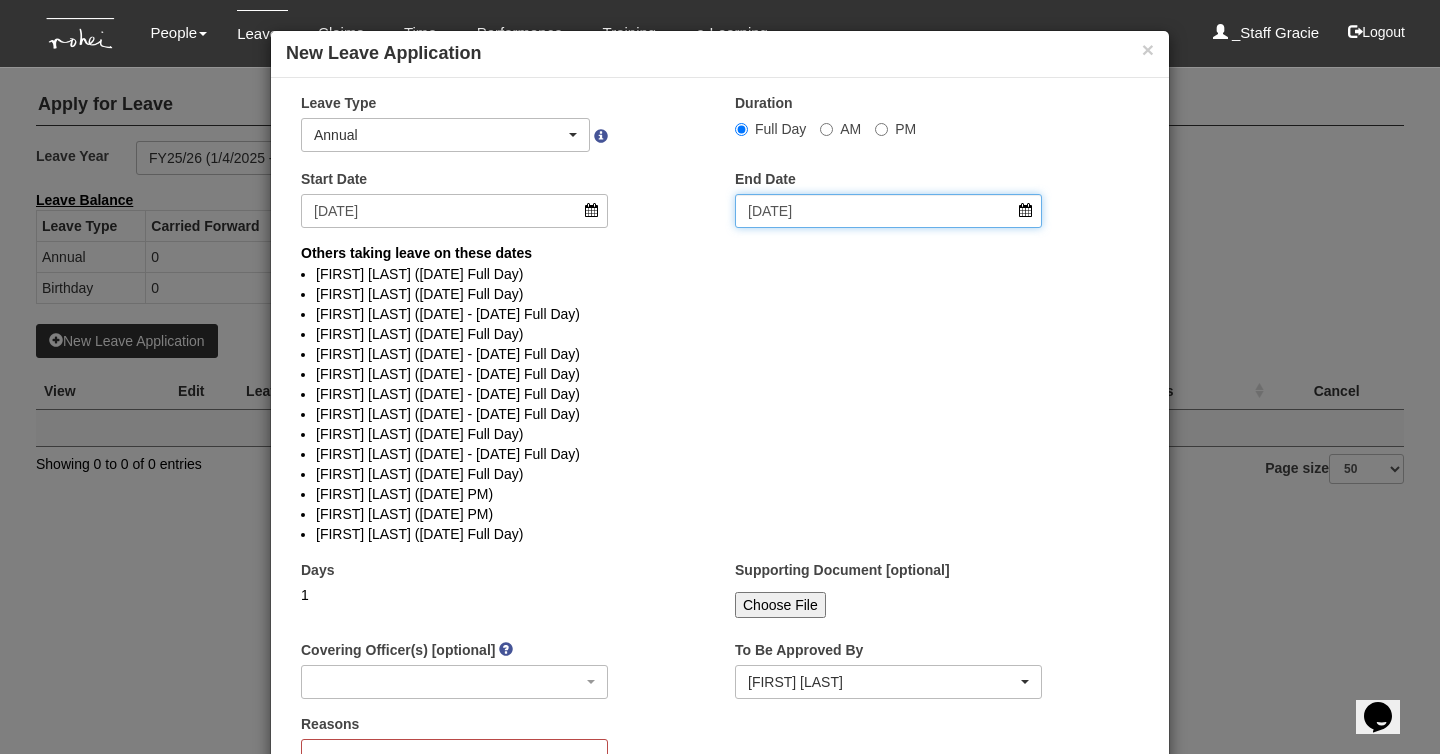 click on "[DATE]" at bounding box center (888, 211) 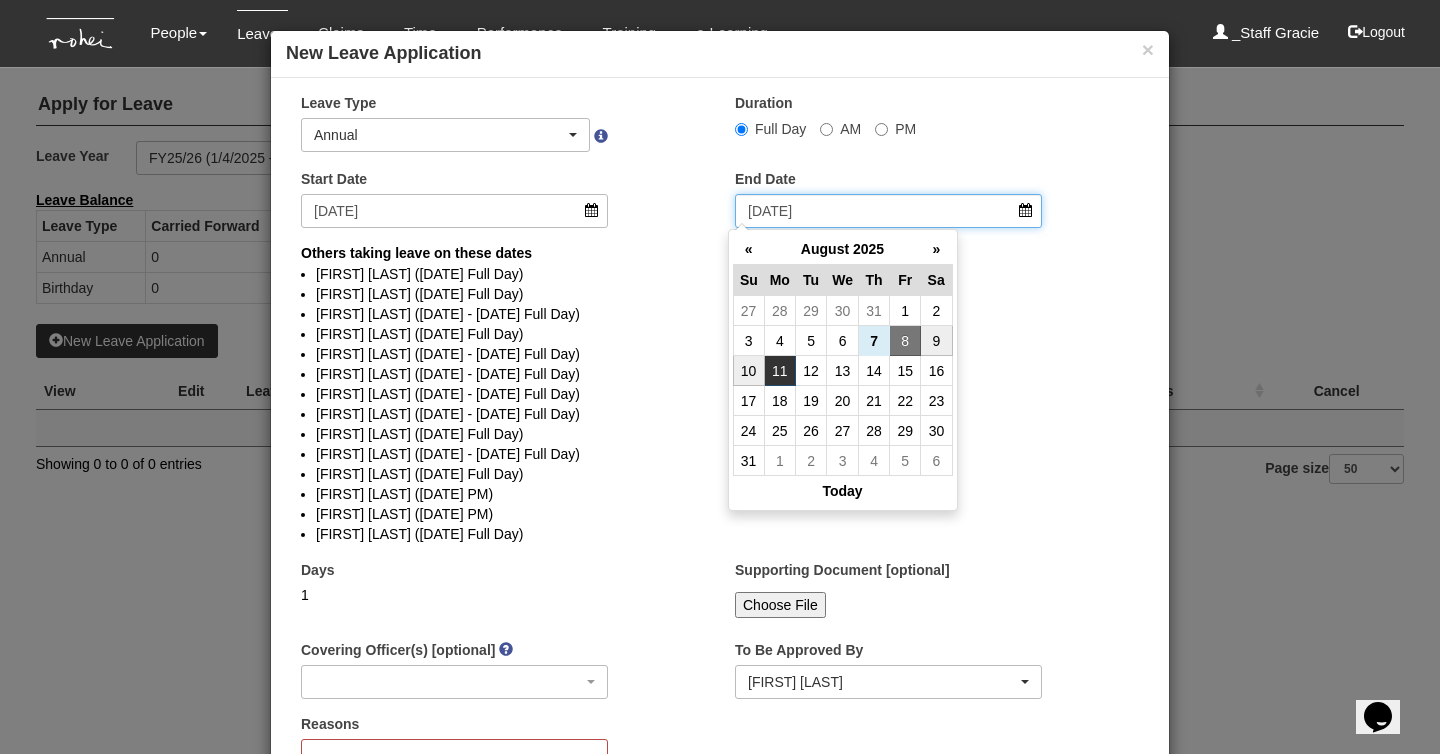 select 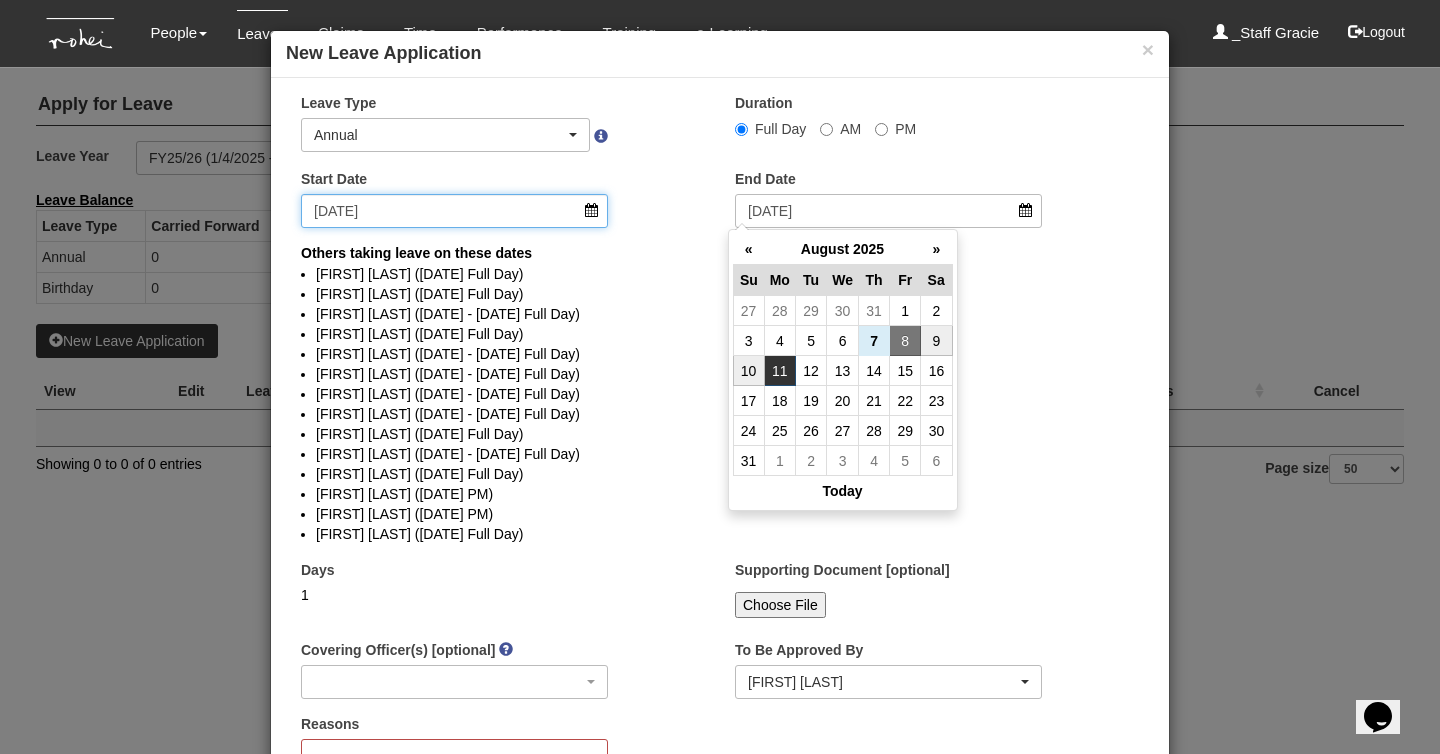 click on "[DATE]" at bounding box center (454, 211) 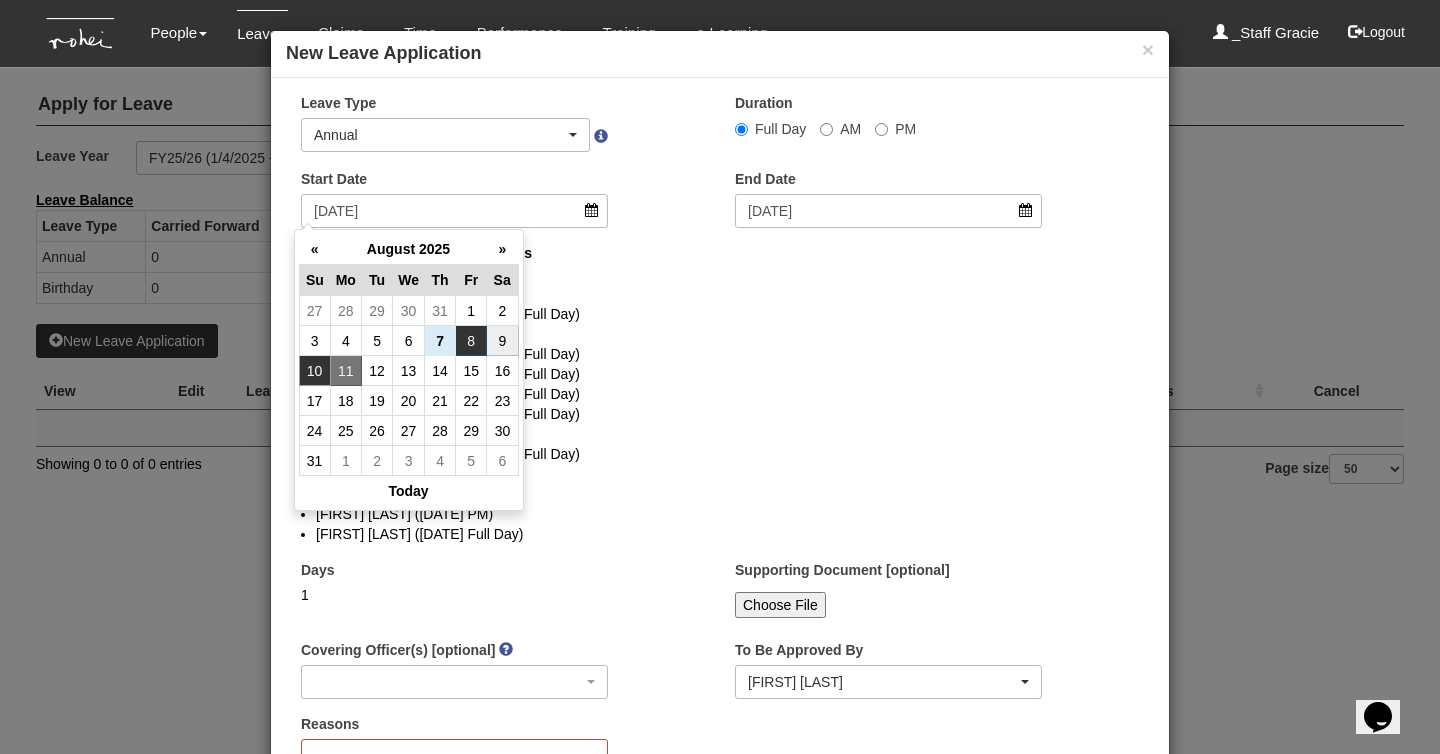 click on "10" at bounding box center [314, 371] 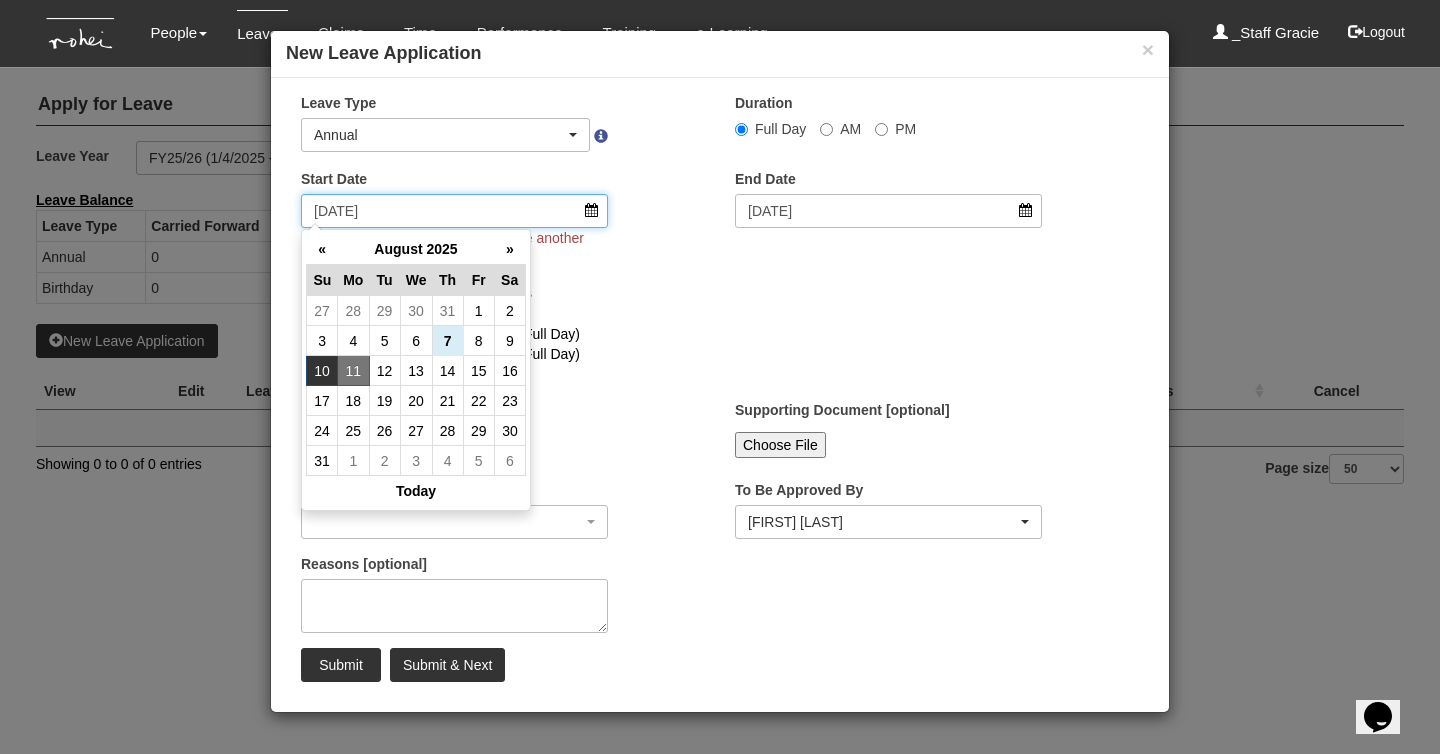 click on "10/8/2025" at bounding box center [454, 211] 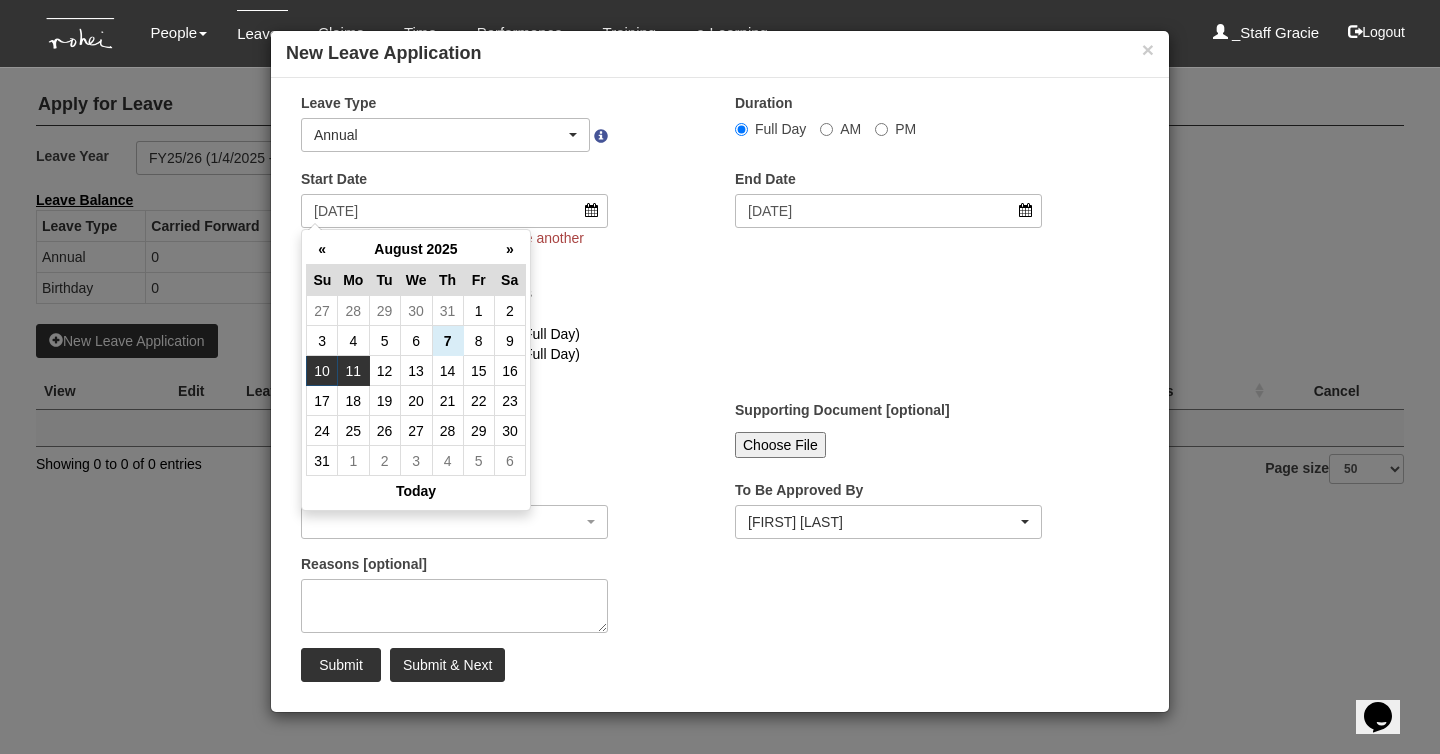 click on "11" at bounding box center (353, 371) 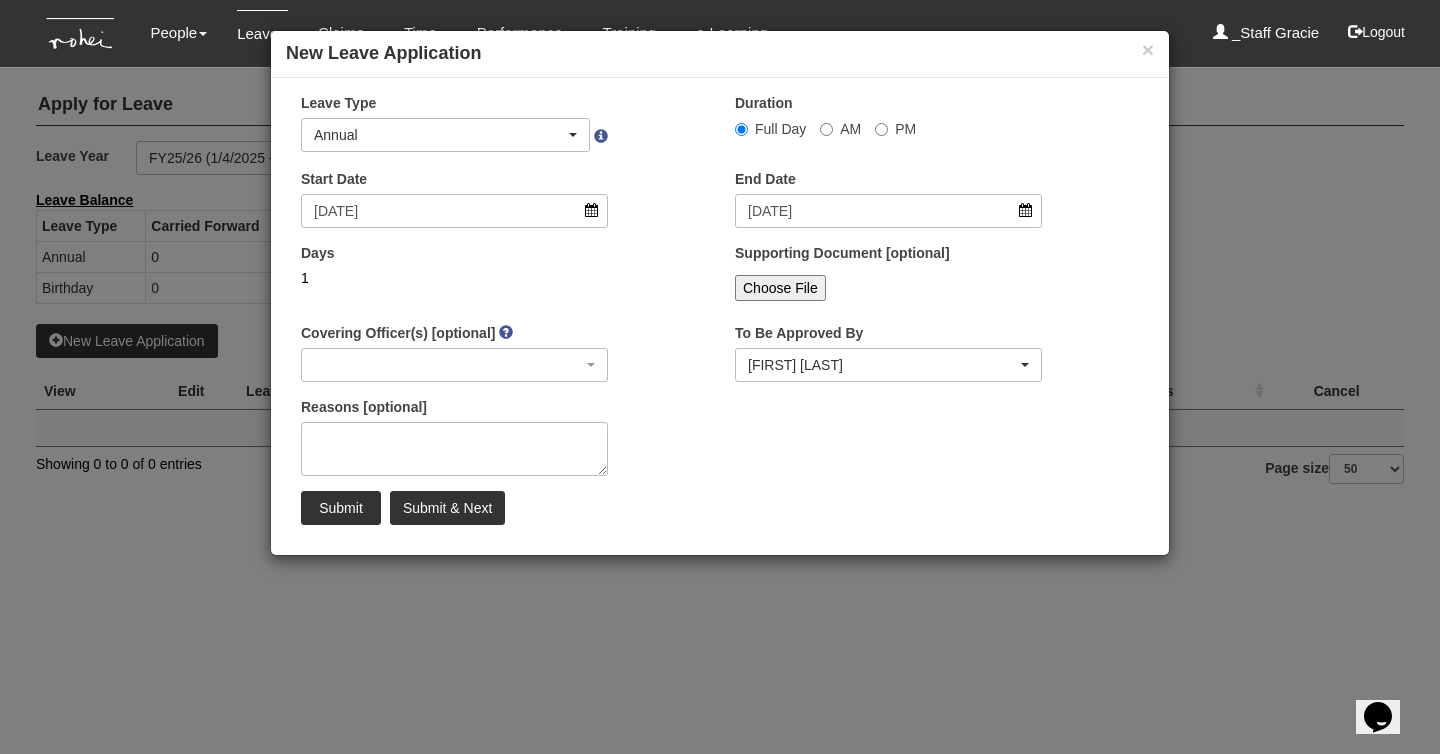 select 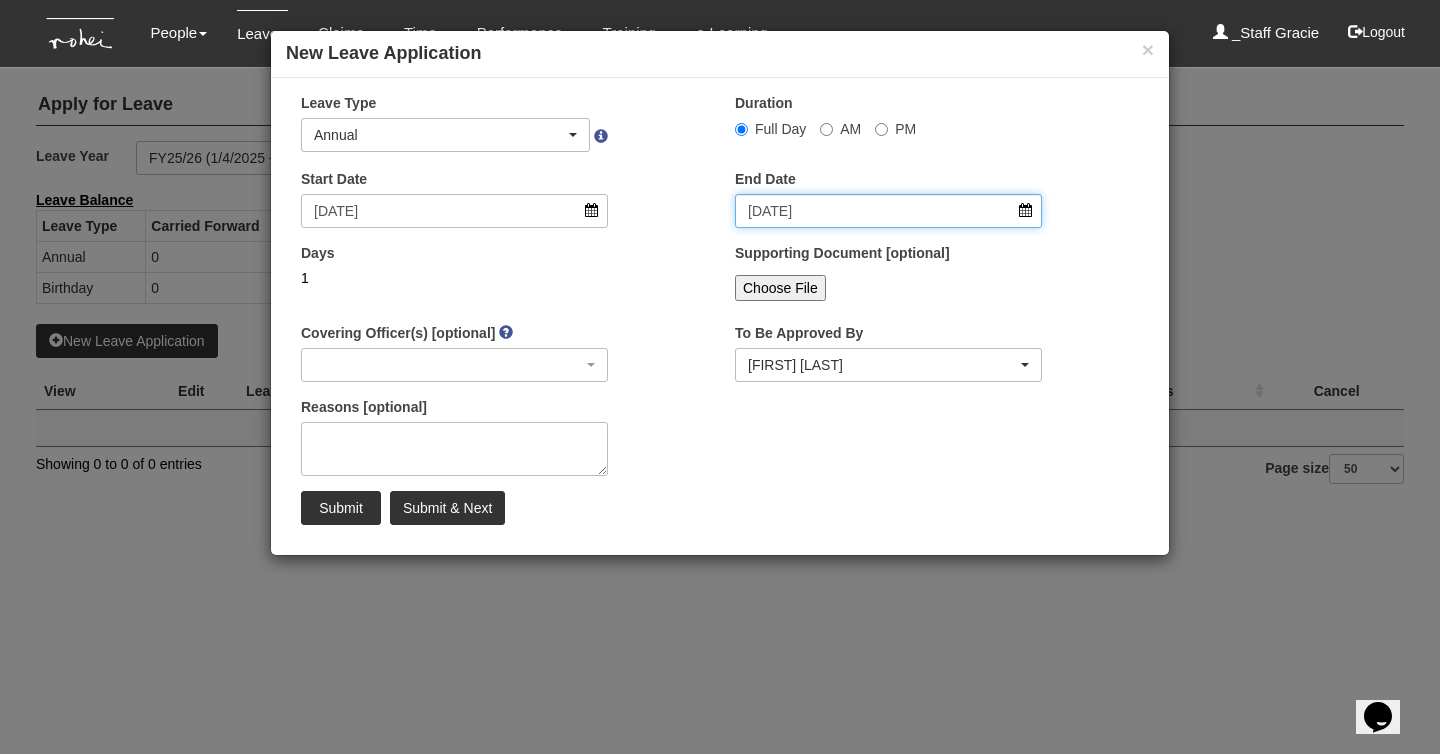click on "[DATE]" at bounding box center (888, 211) 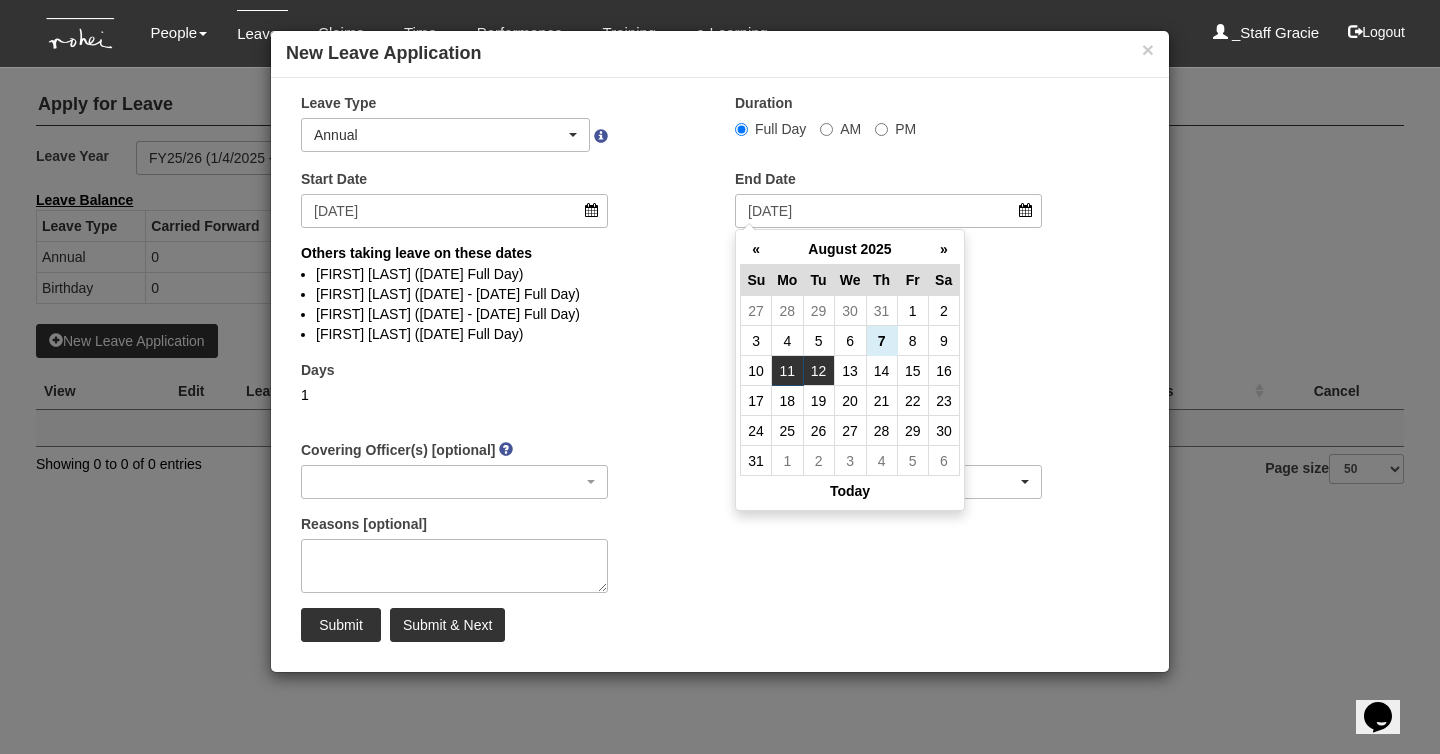 click on "12" at bounding box center (818, 371) 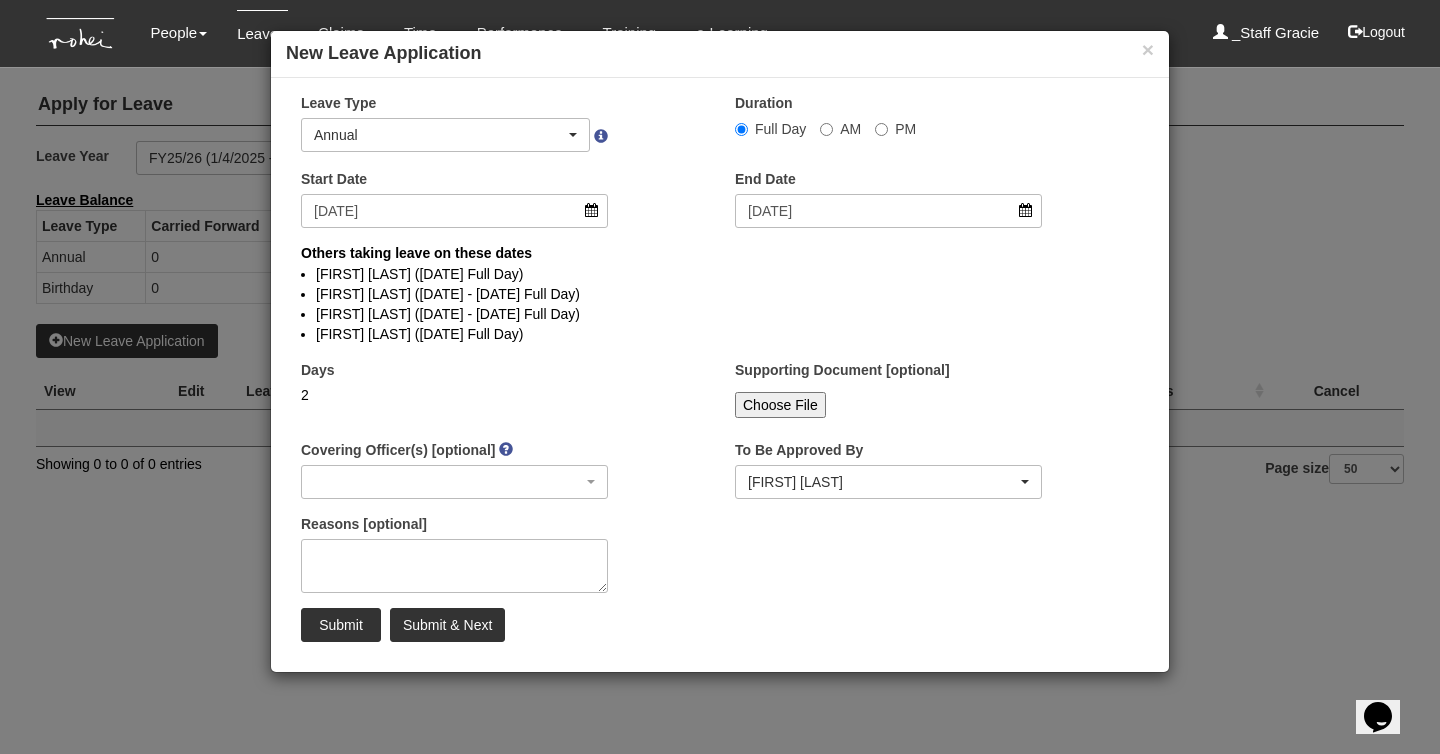 select 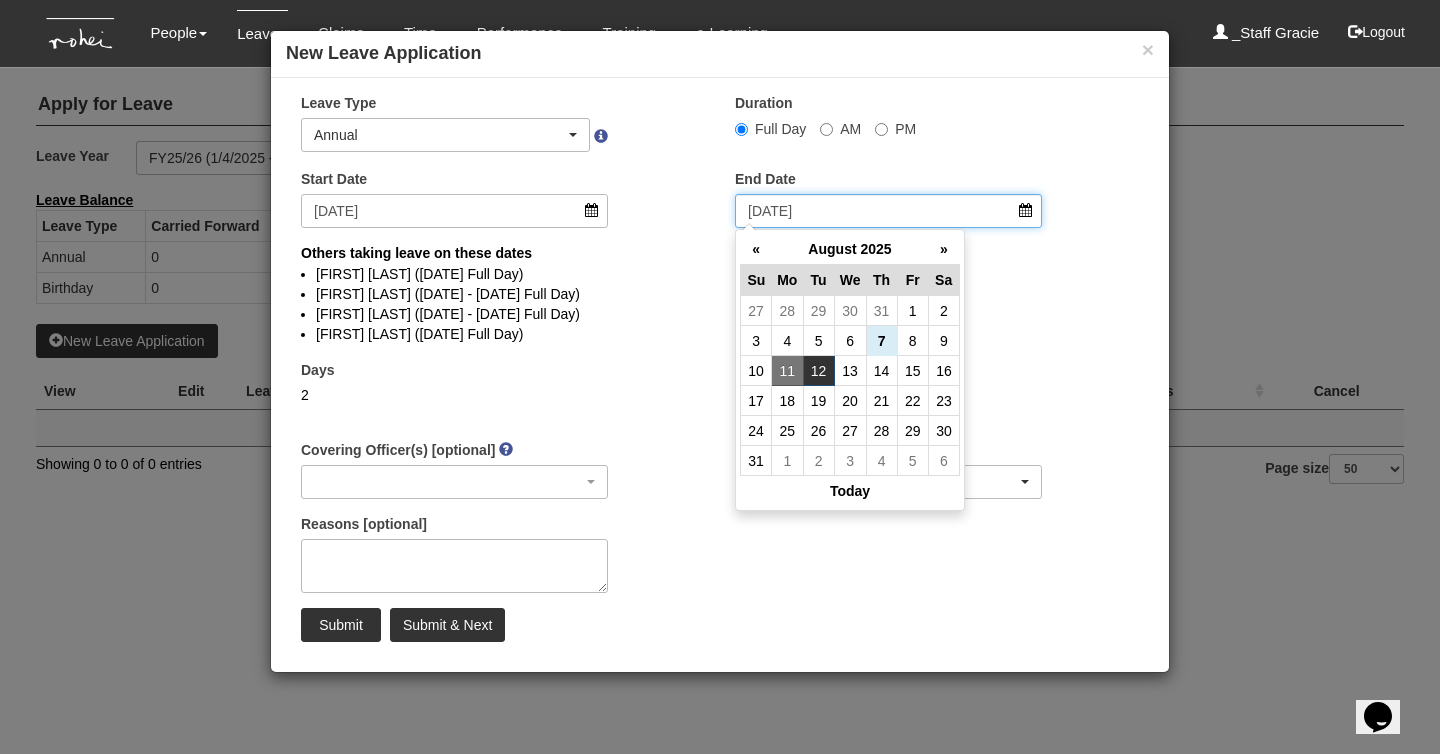 click on "12/8/2025" at bounding box center [888, 211] 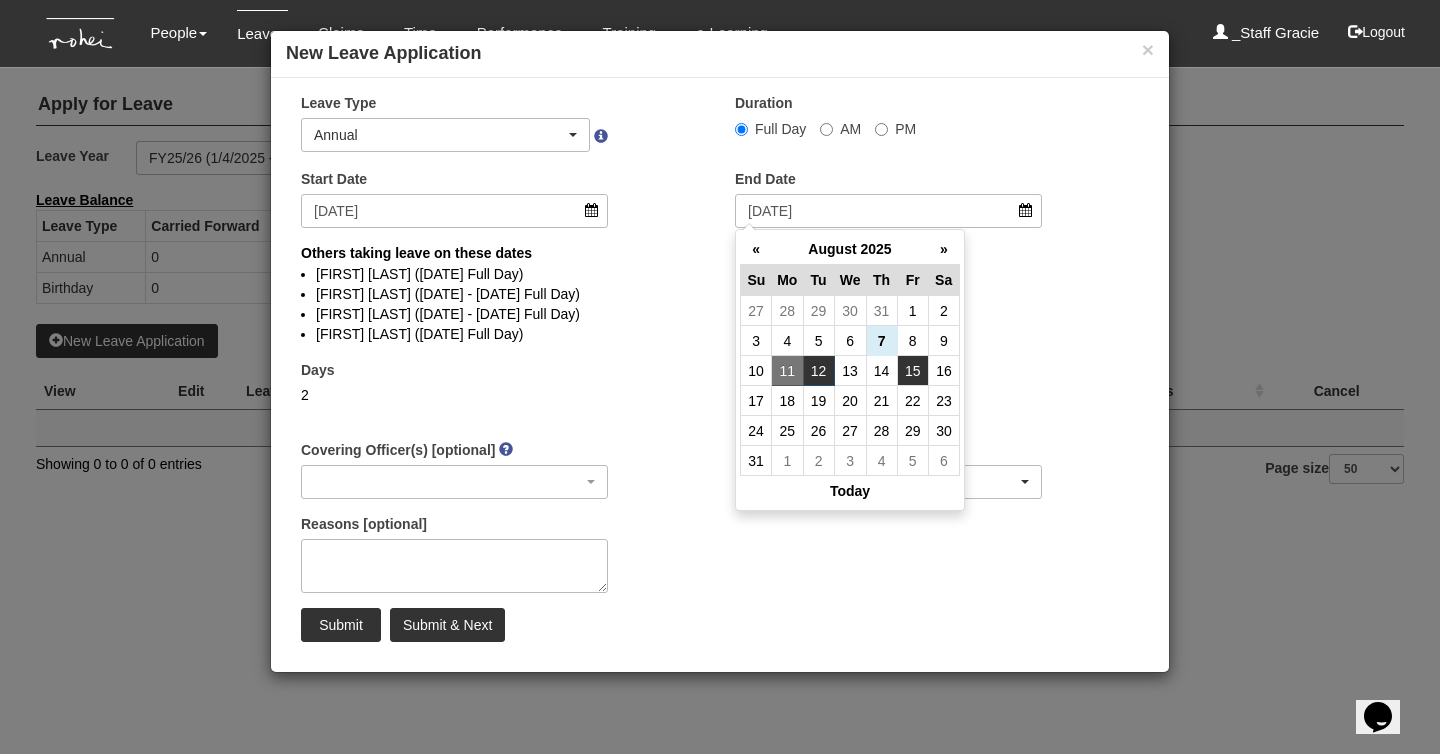 click on "15" at bounding box center [912, 371] 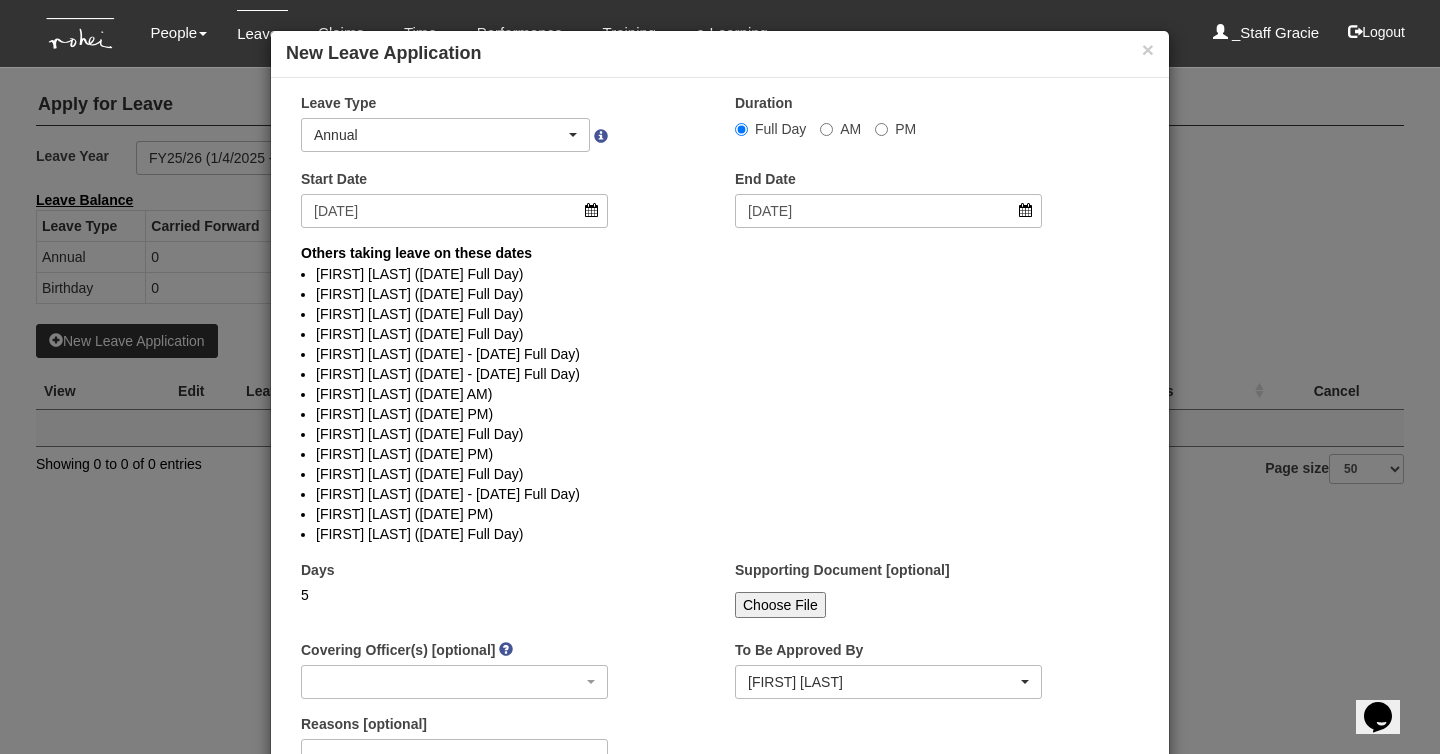 select 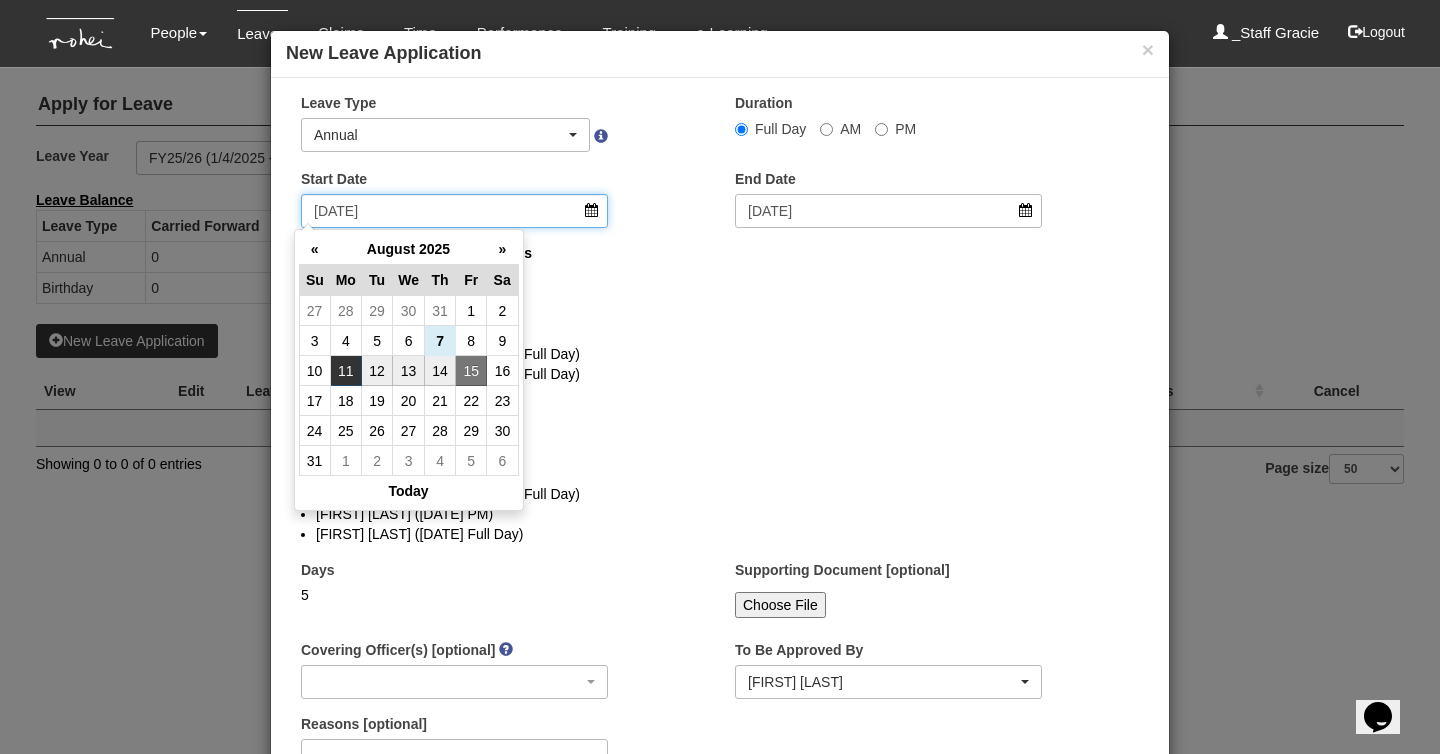 click on "[DATE]" at bounding box center (454, 211) 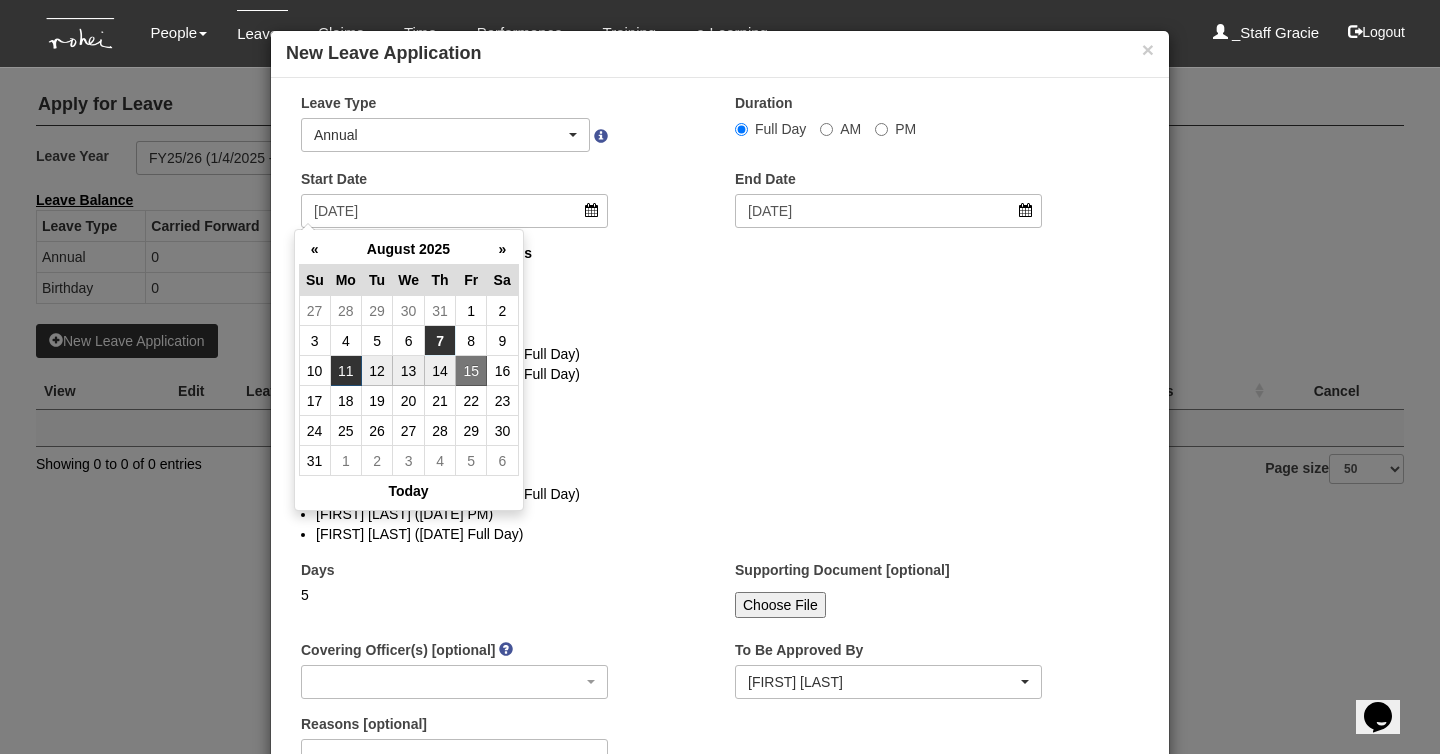 click on "7" at bounding box center [440, 341] 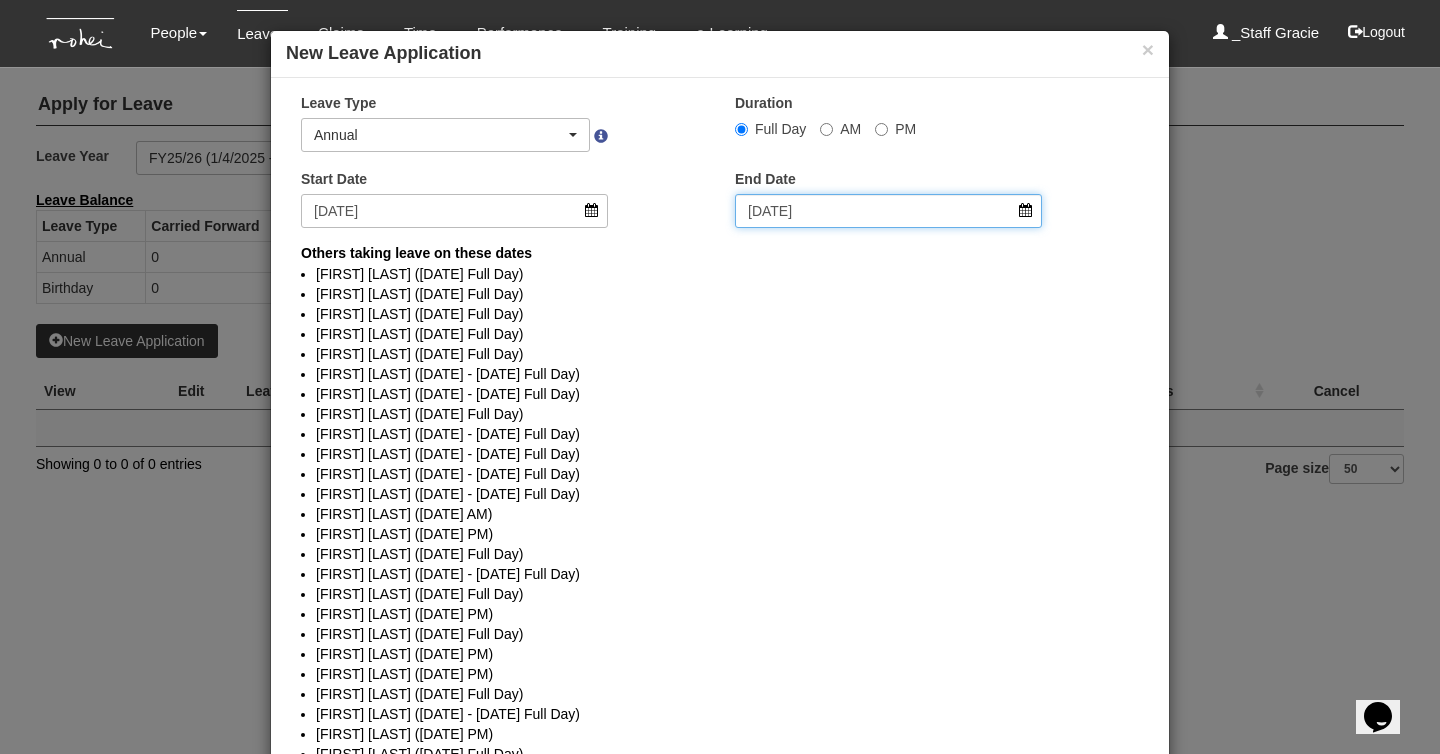 click on "15/8/2025" at bounding box center (888, 211) 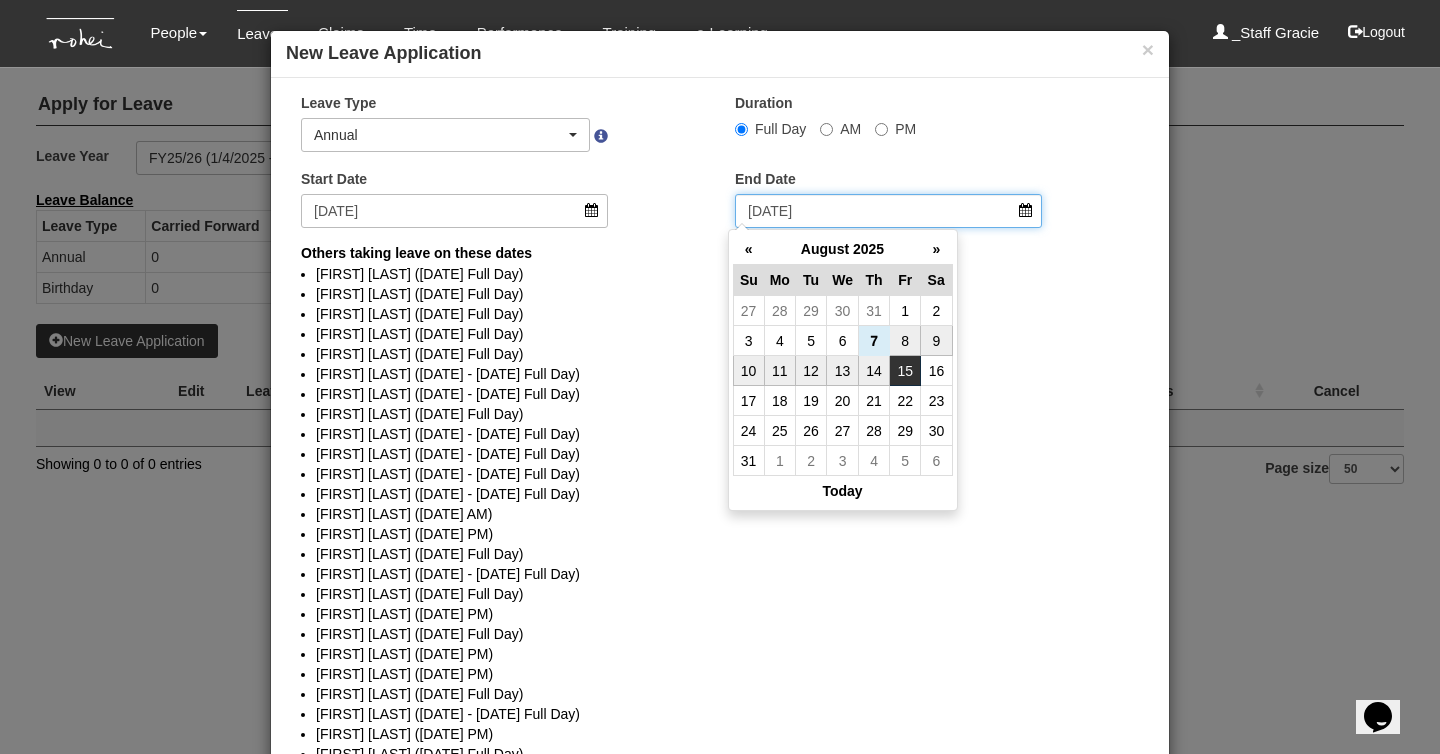 select 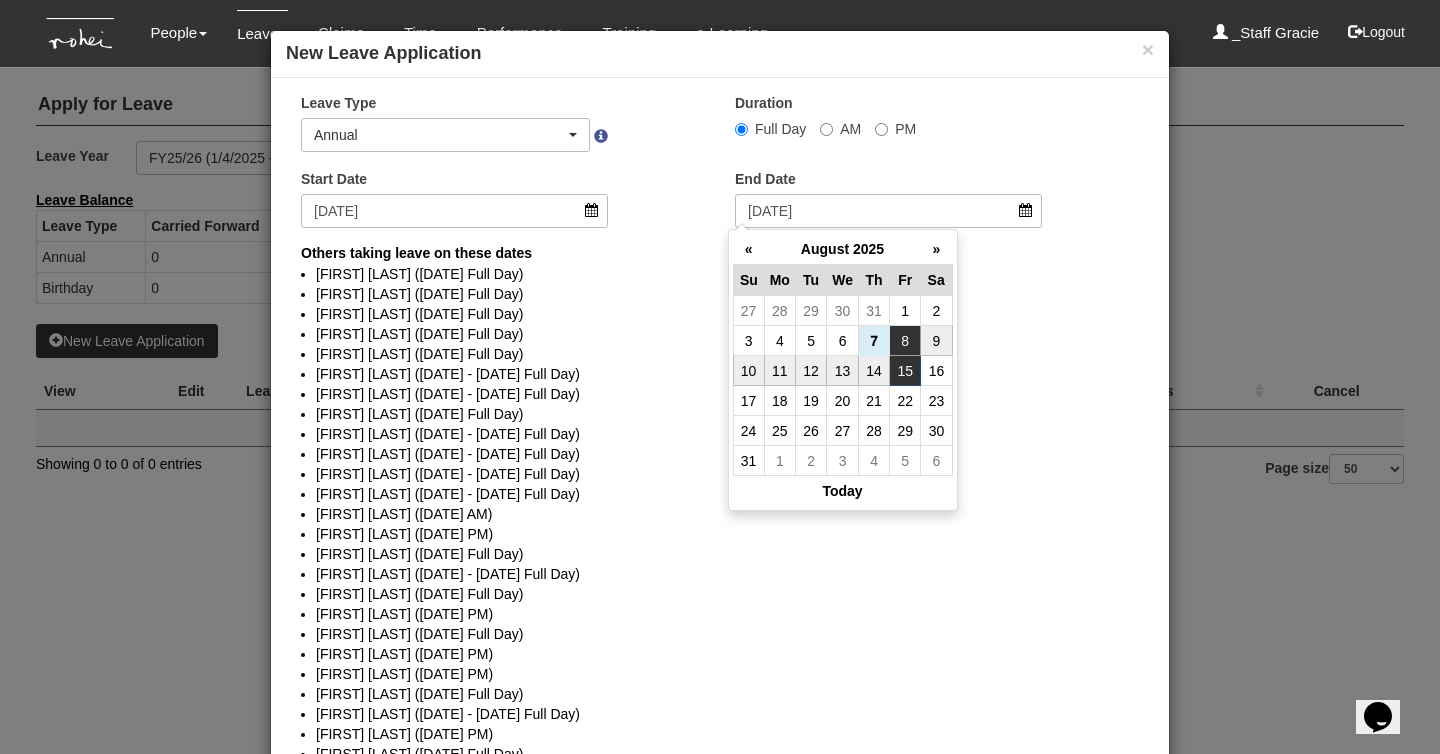 click on "8" at bounding box center [905, 341] 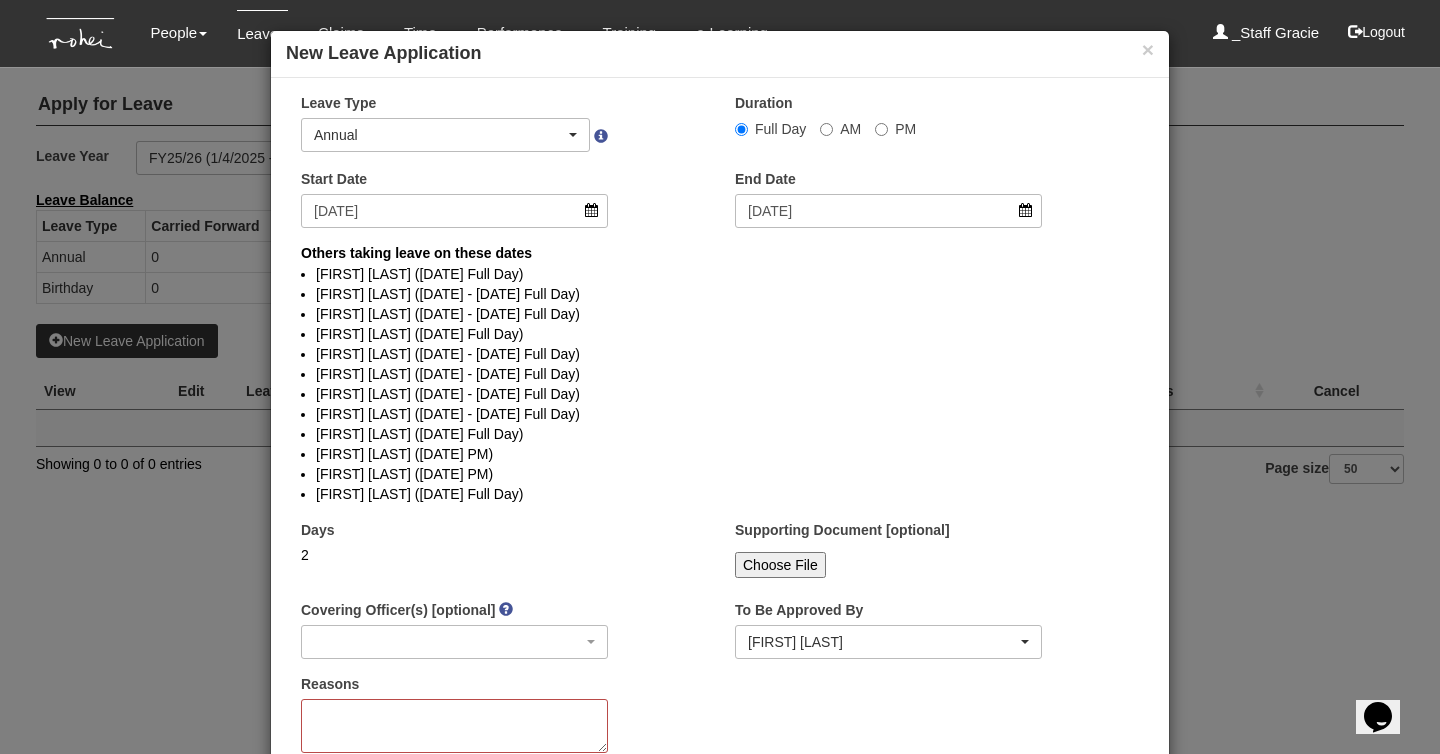select 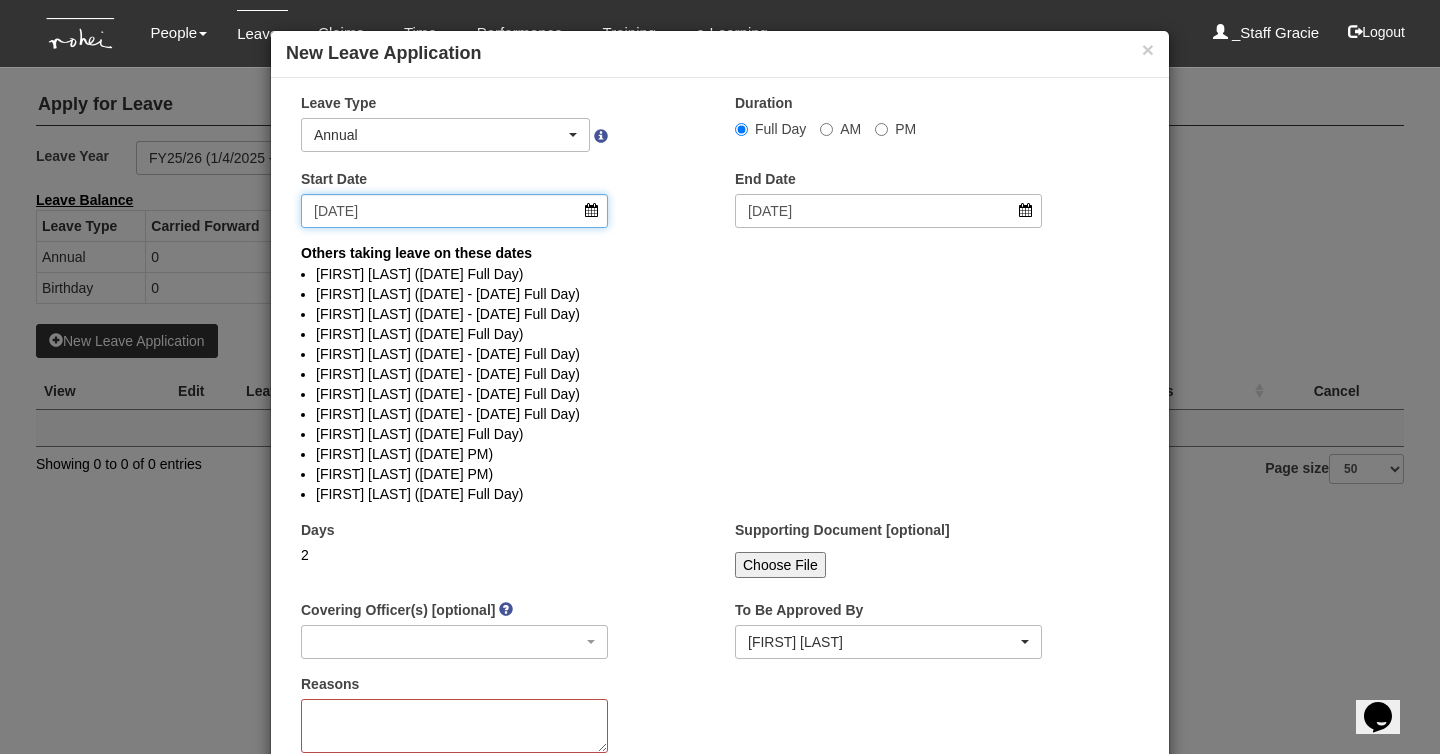 click on "[DATE]" at bounding box center [454, 211] 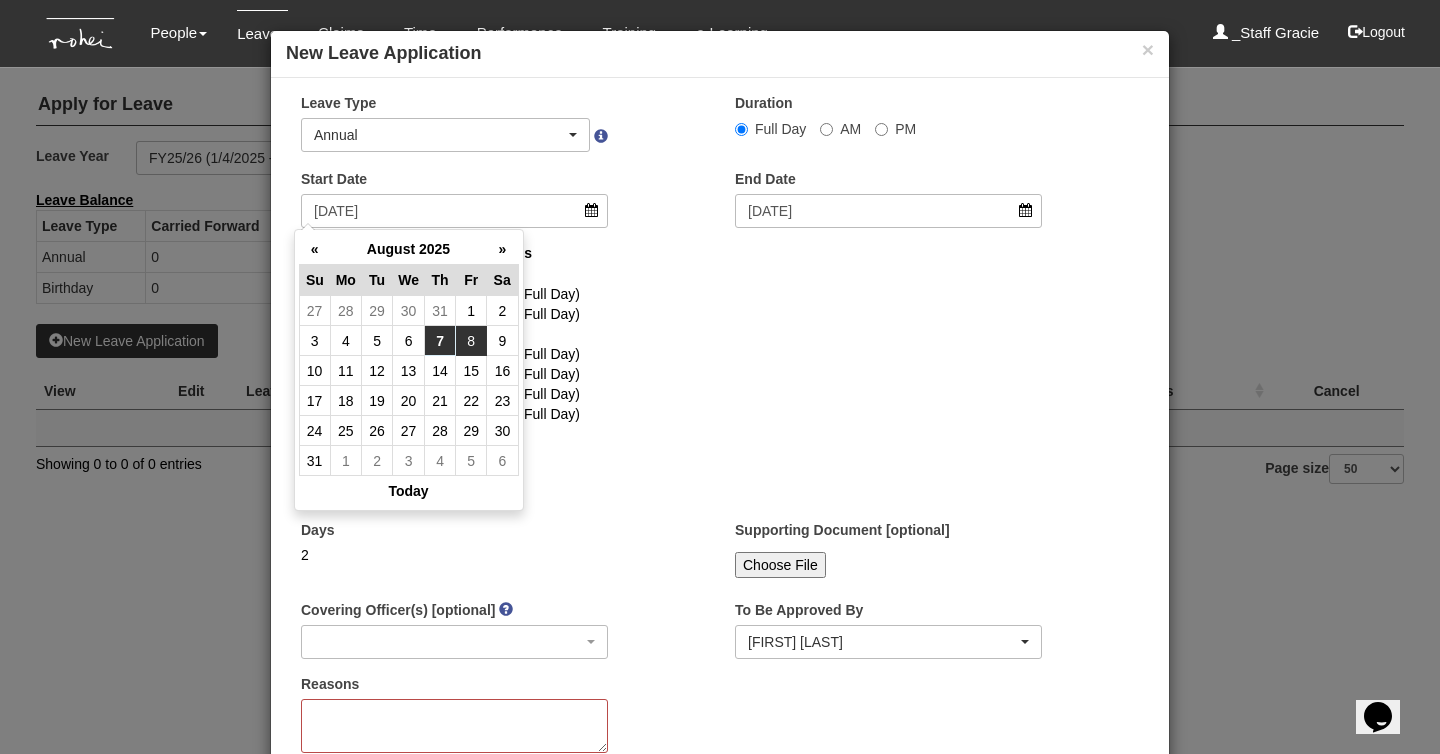 click on "8" at bounding box center [471, 341] 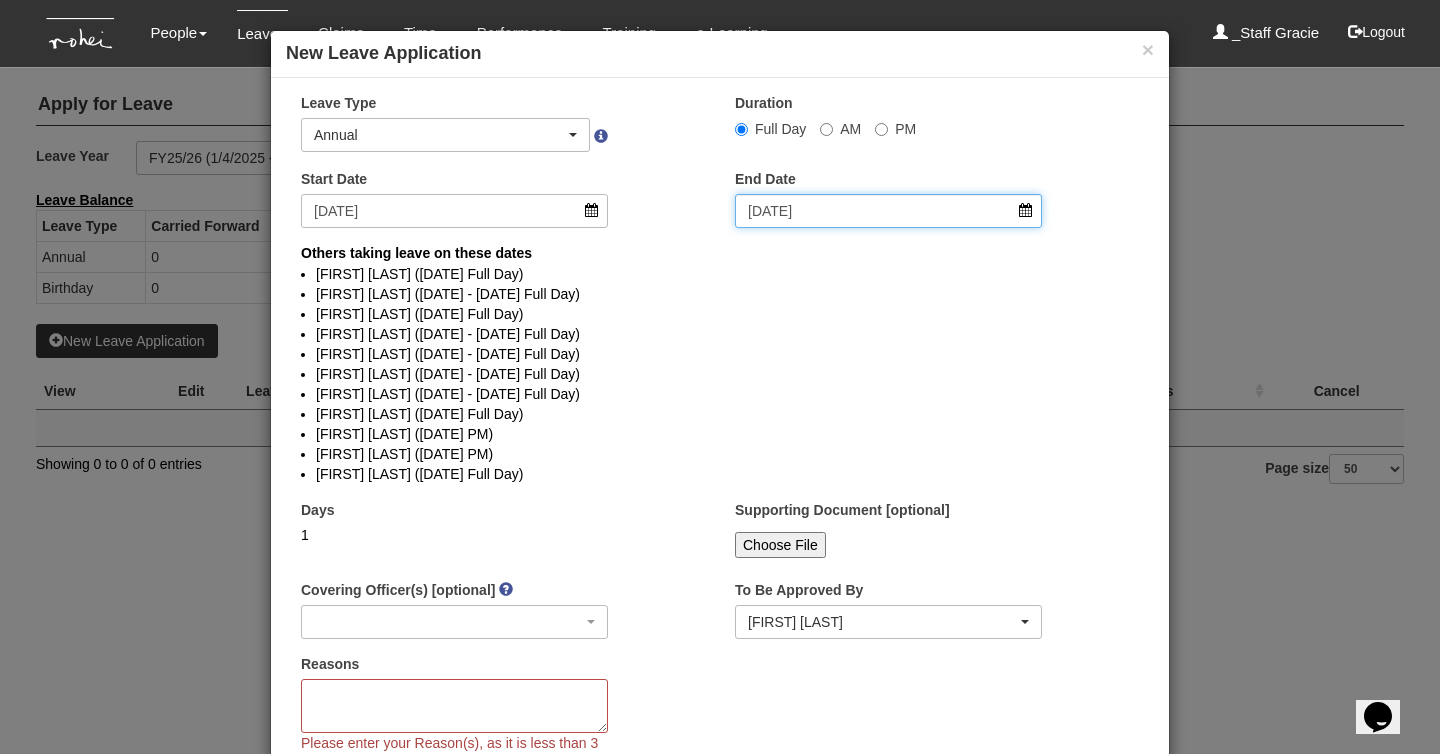 click on "[DATE]" at bounding box center [888, 211] 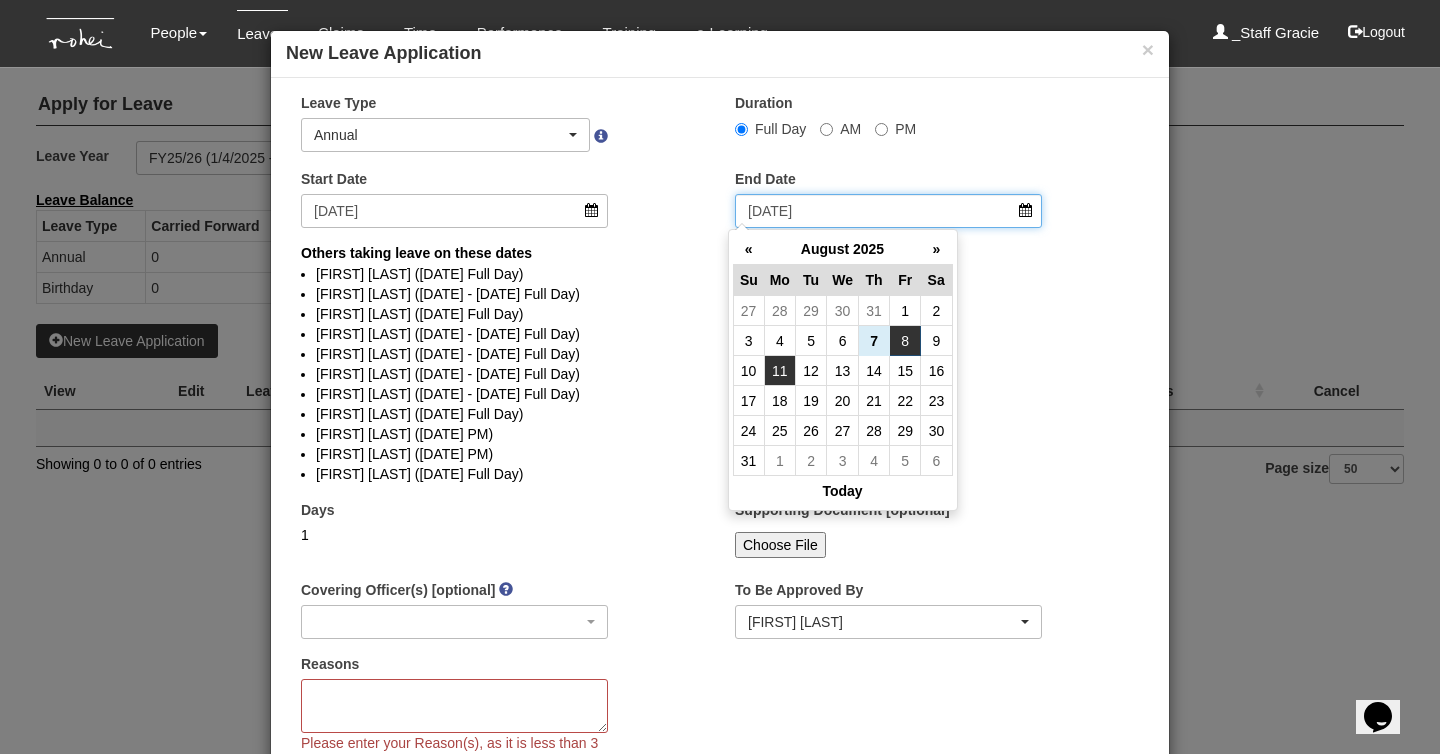 select 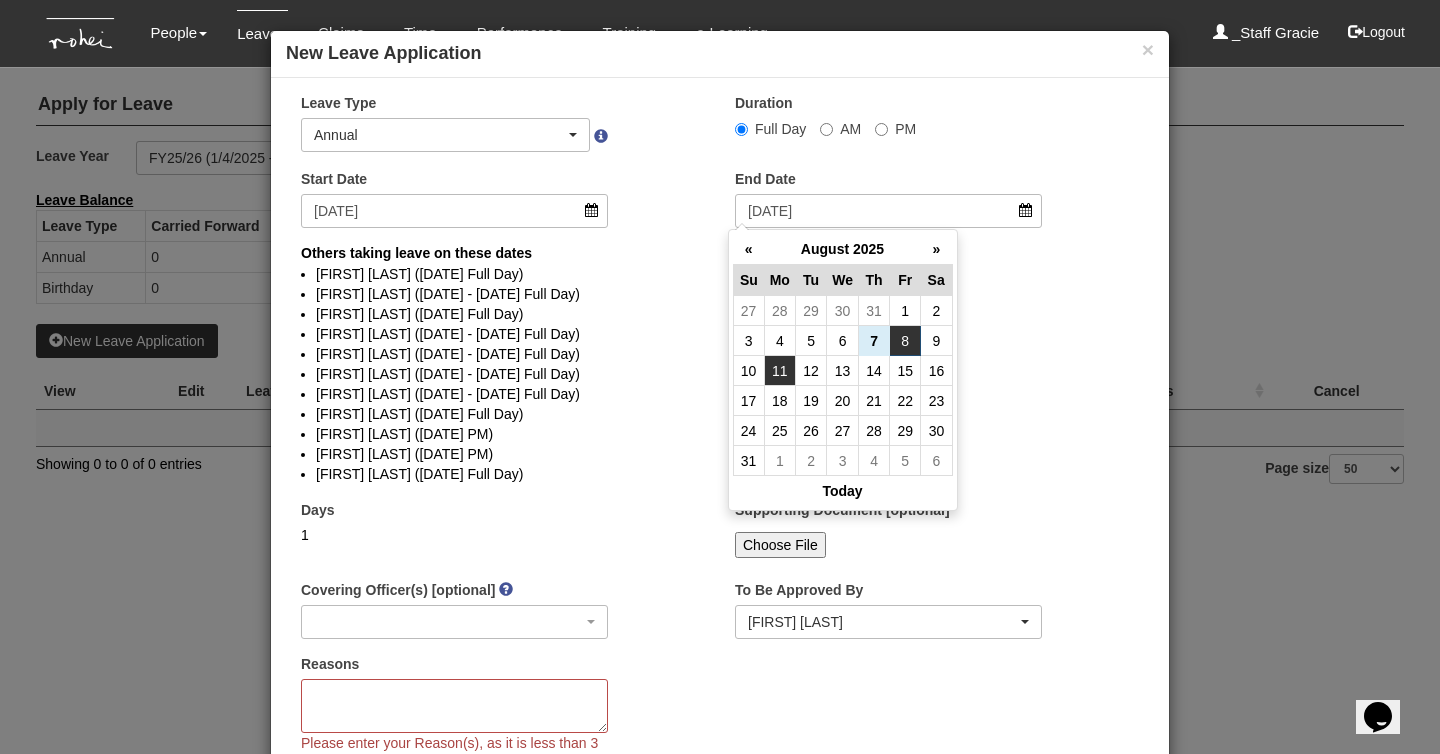 click on "11" at bounding box center (779, 371) 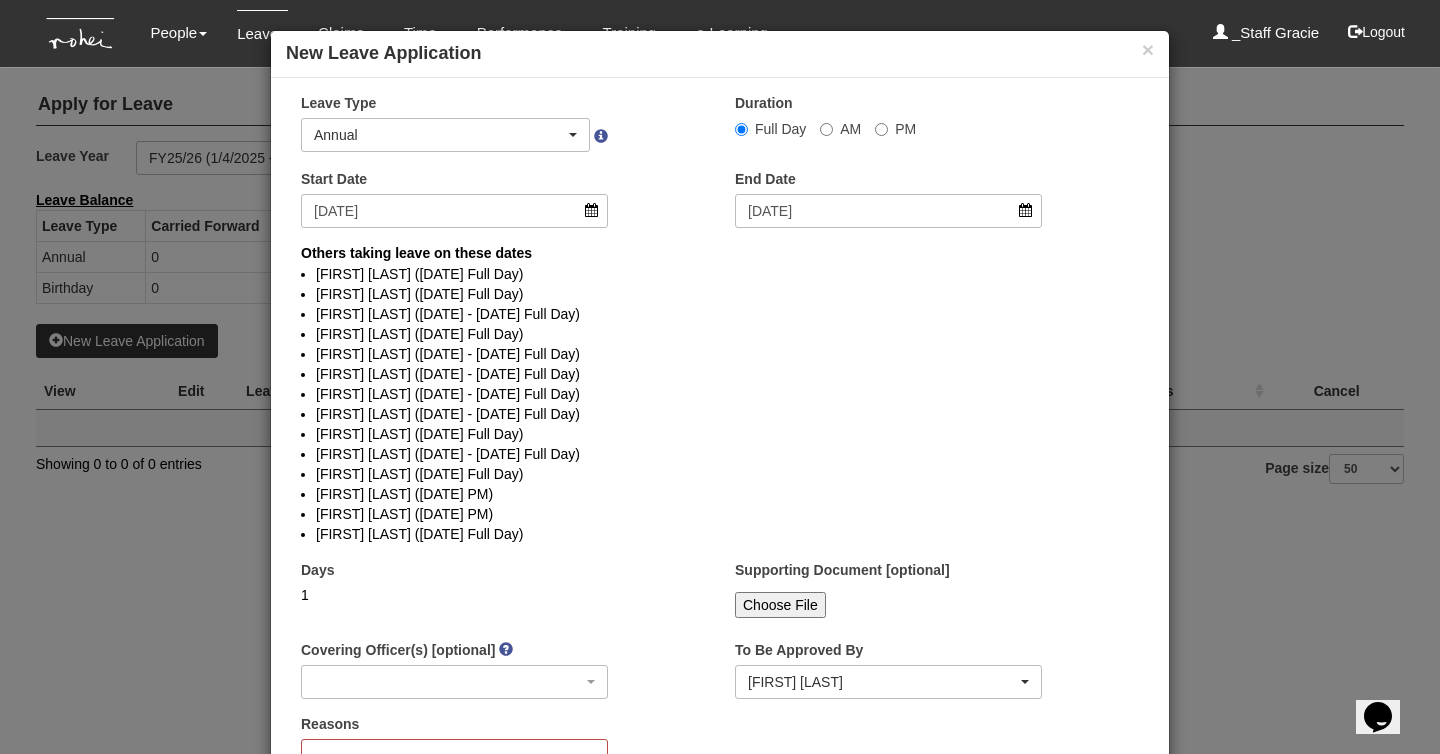 select 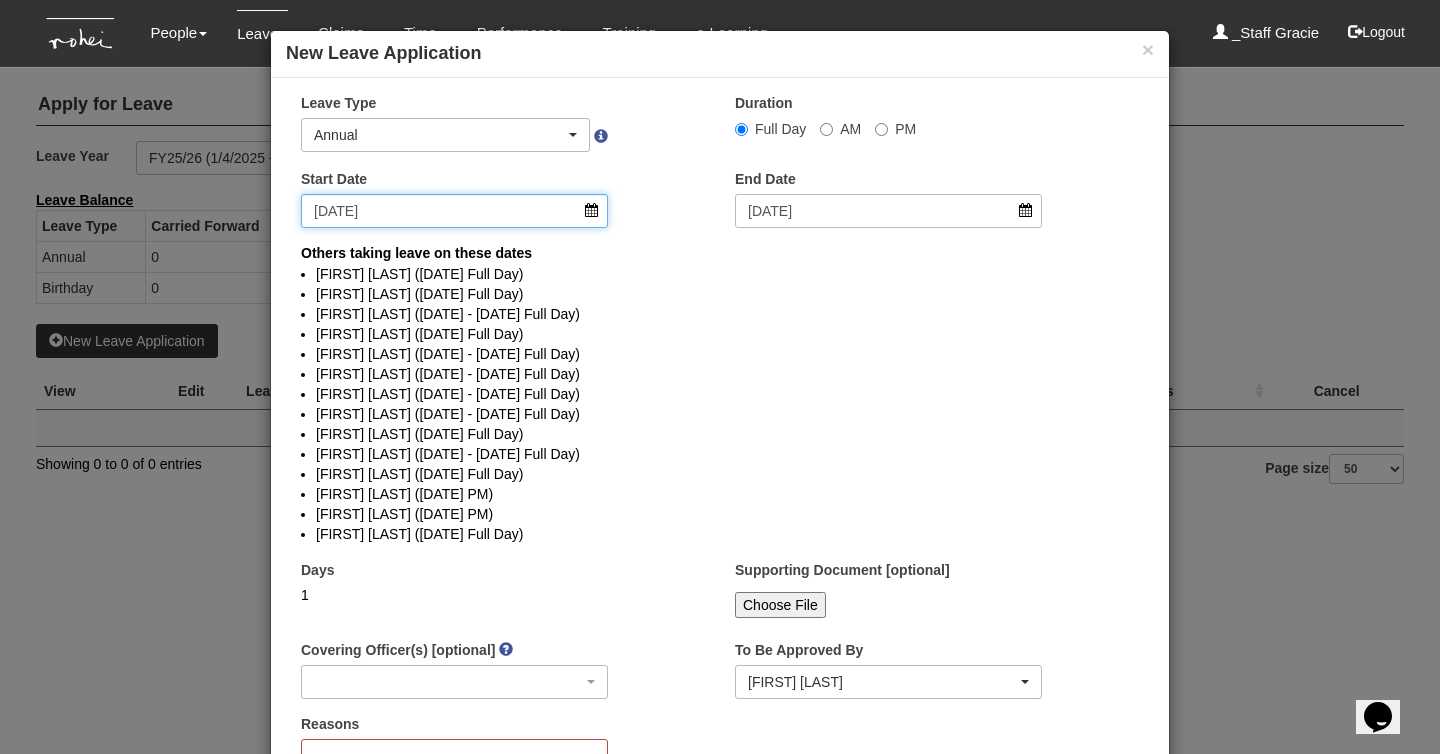 click on "[DATE]" at bounding box center [454, 211] 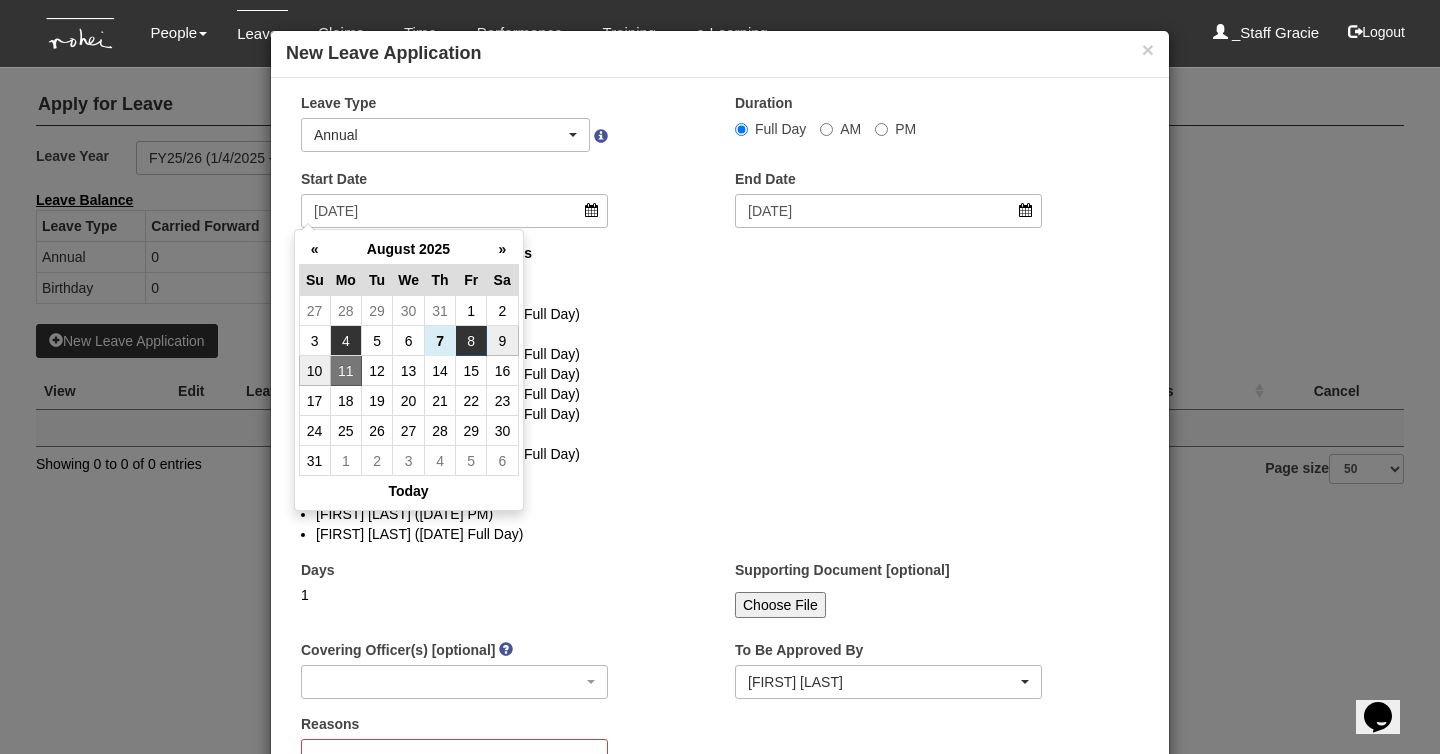 click on "4" at bounding box center (345, 341) 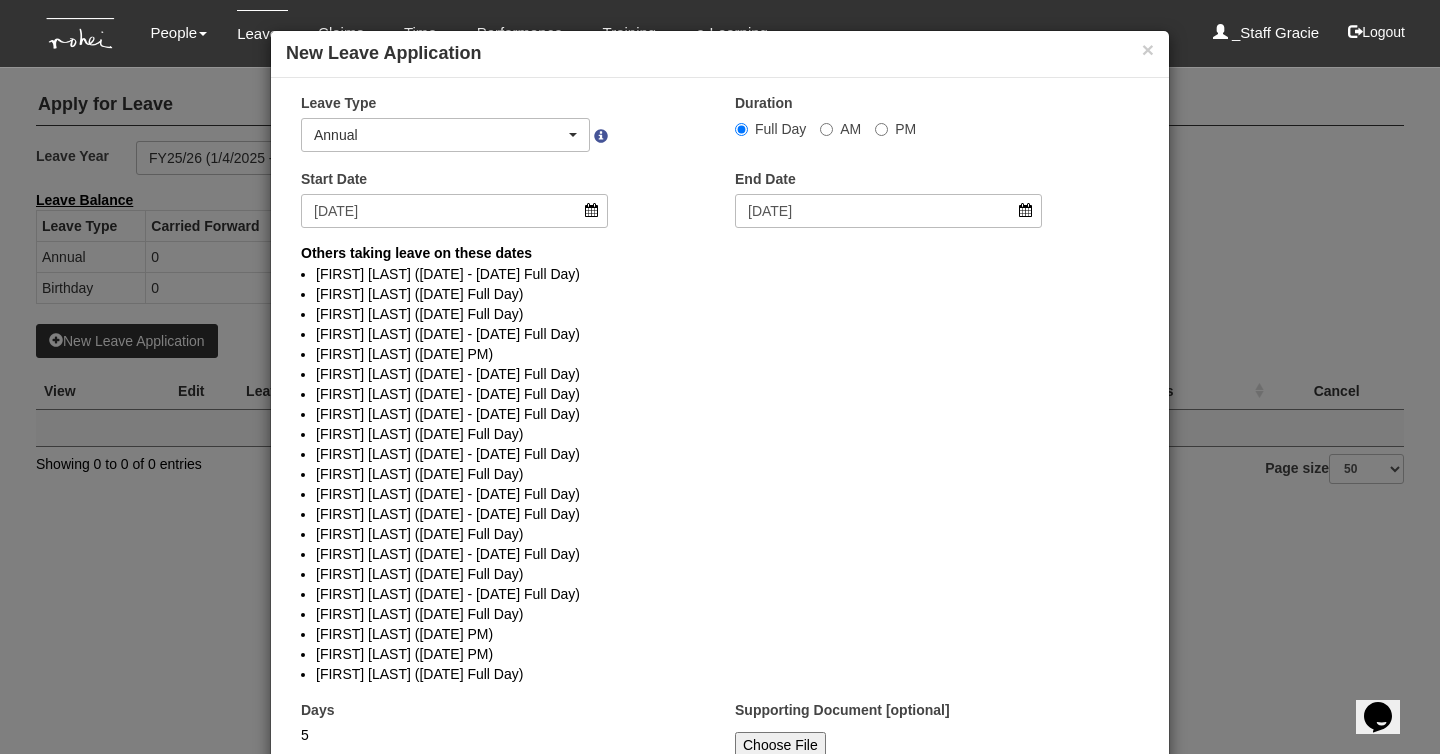 select 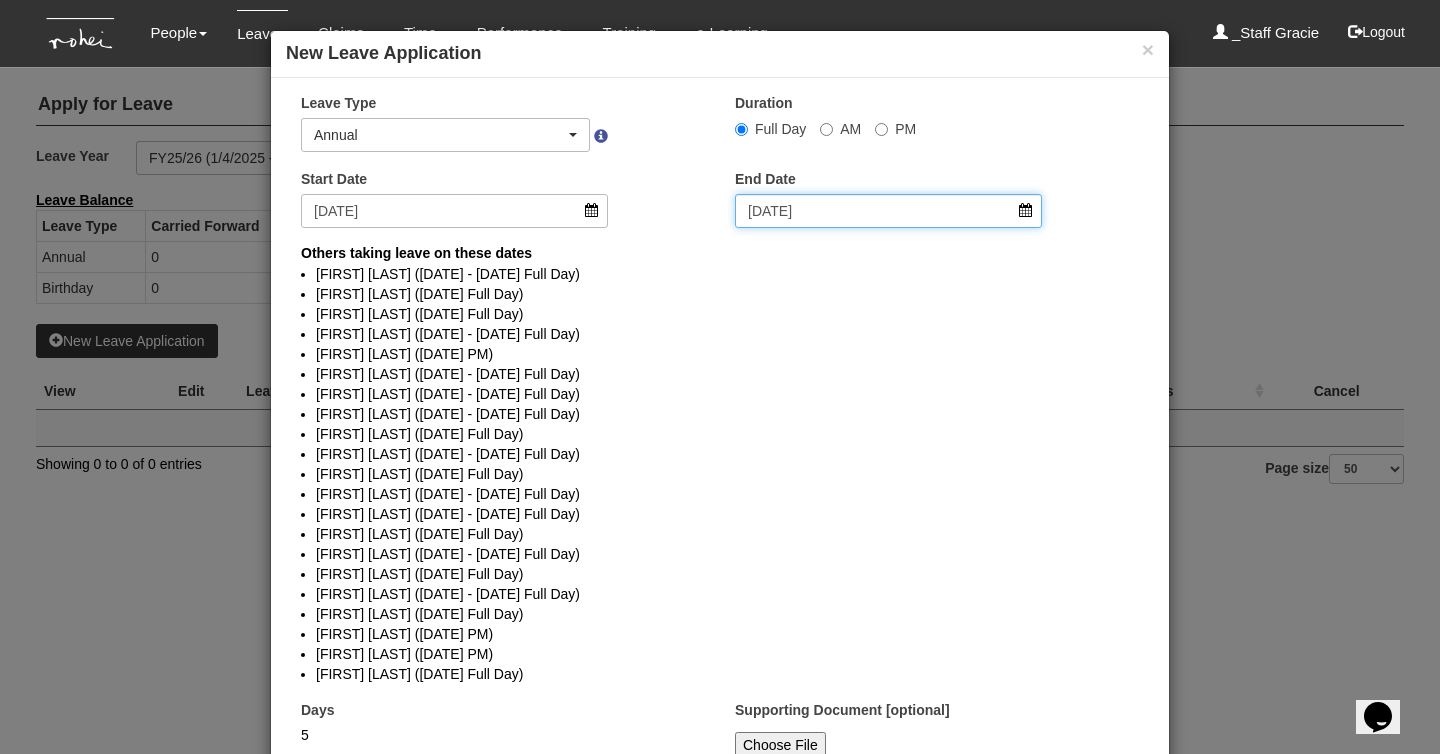 click on "[DATE]" at bounding box center (888, 211) 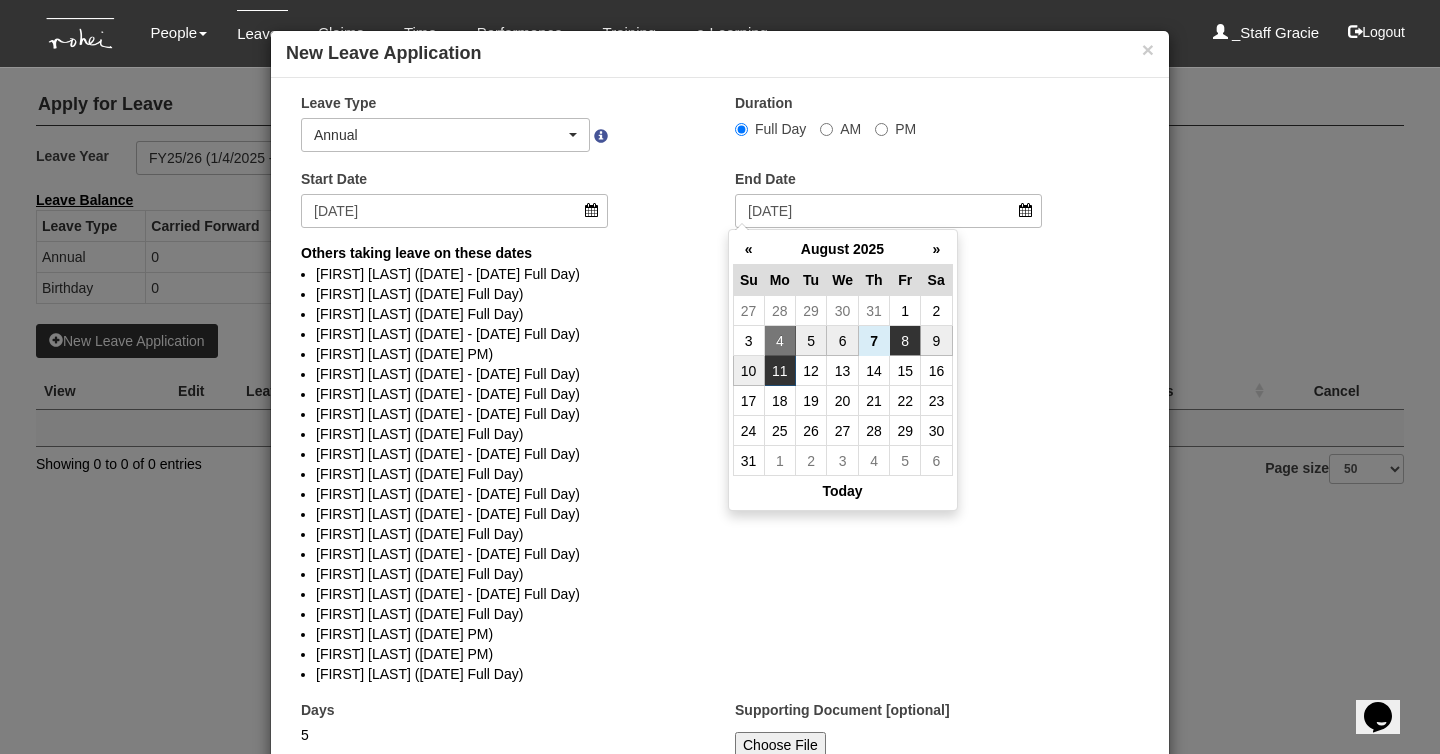 click on "8" at bounding box center [905, 341] 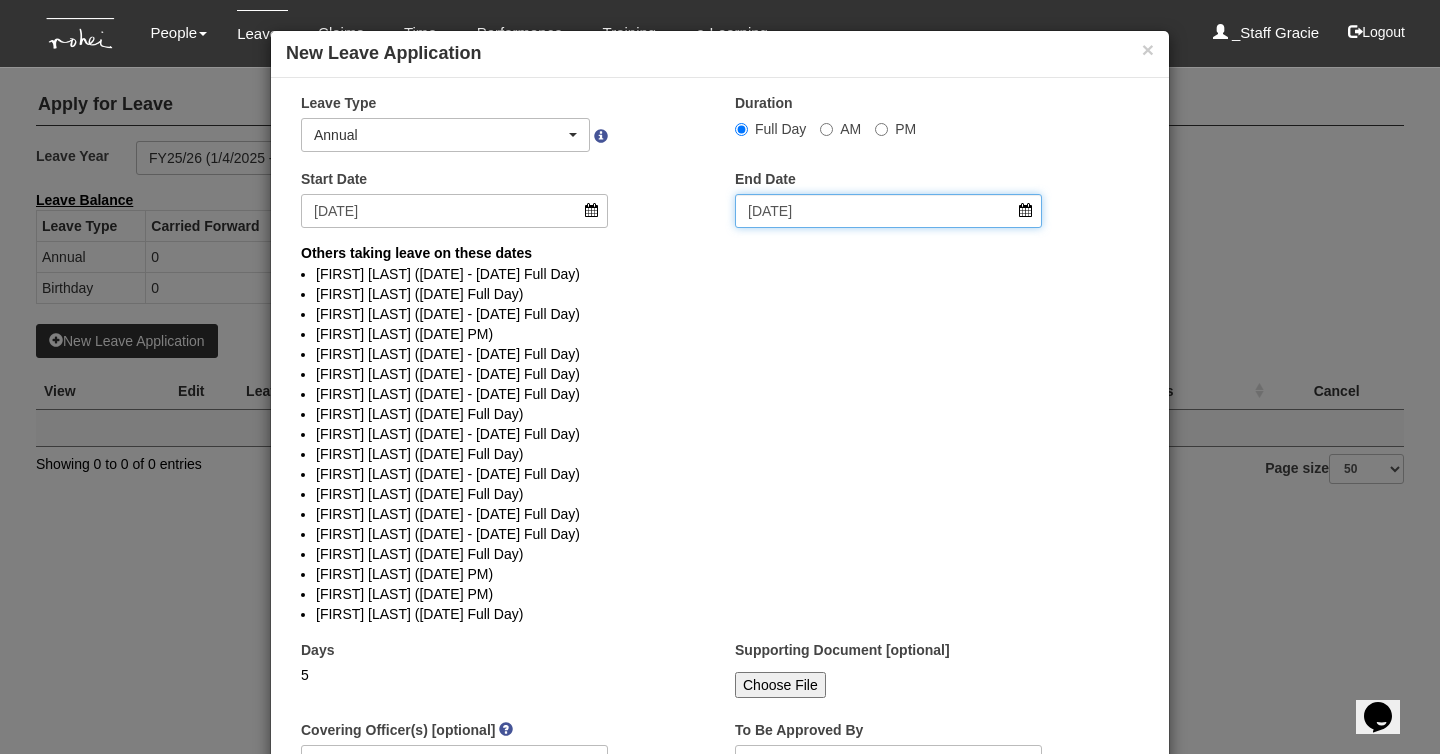 click on "[DATE]" at bounding box center [888, 211] 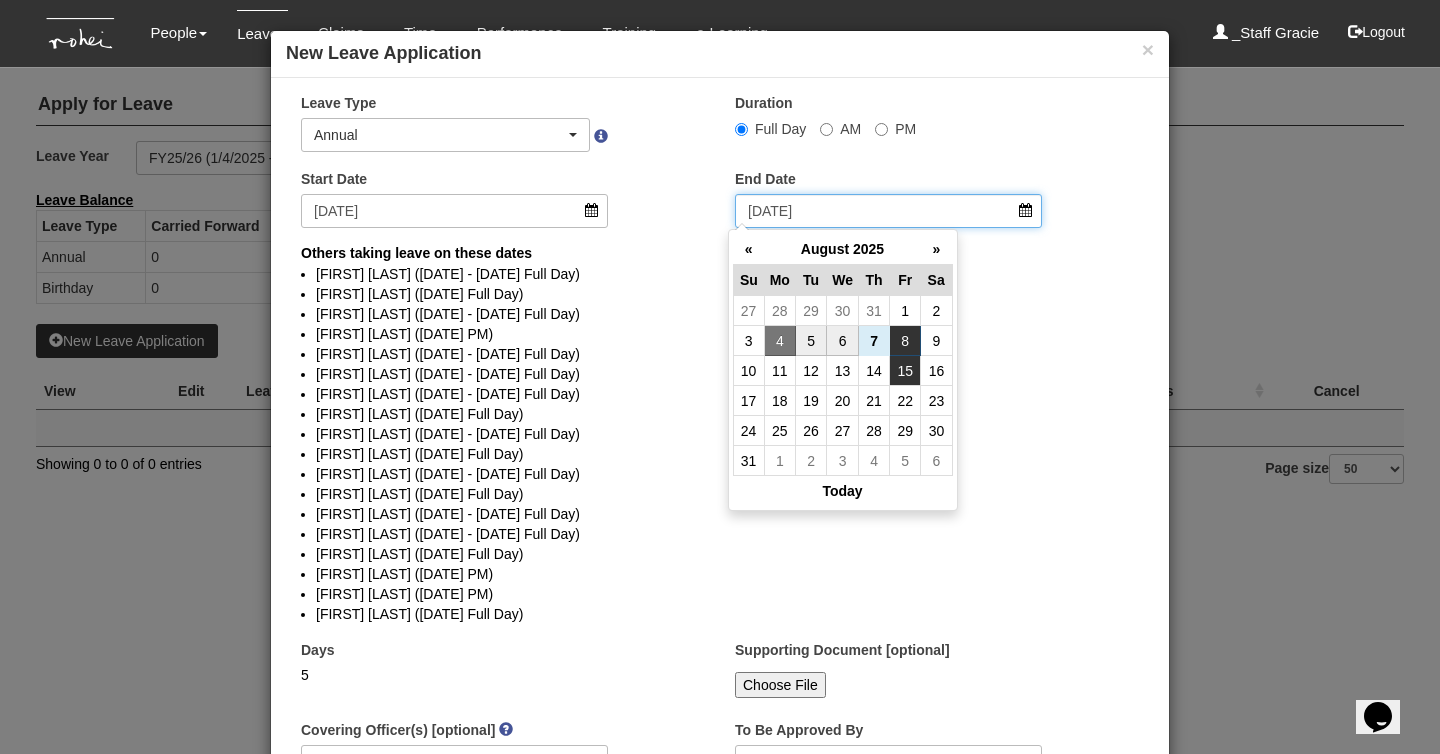 select 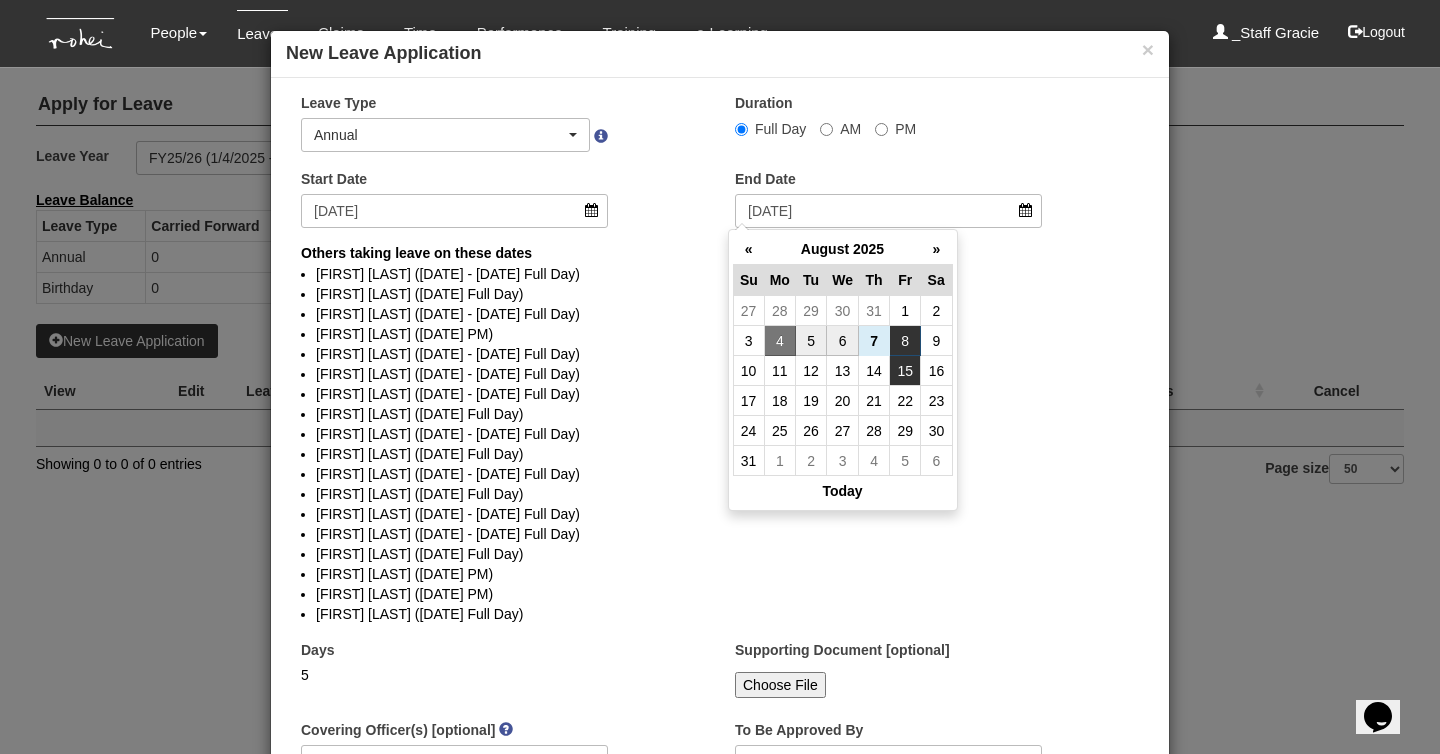 click on "15" at bounding box center [905, 371] 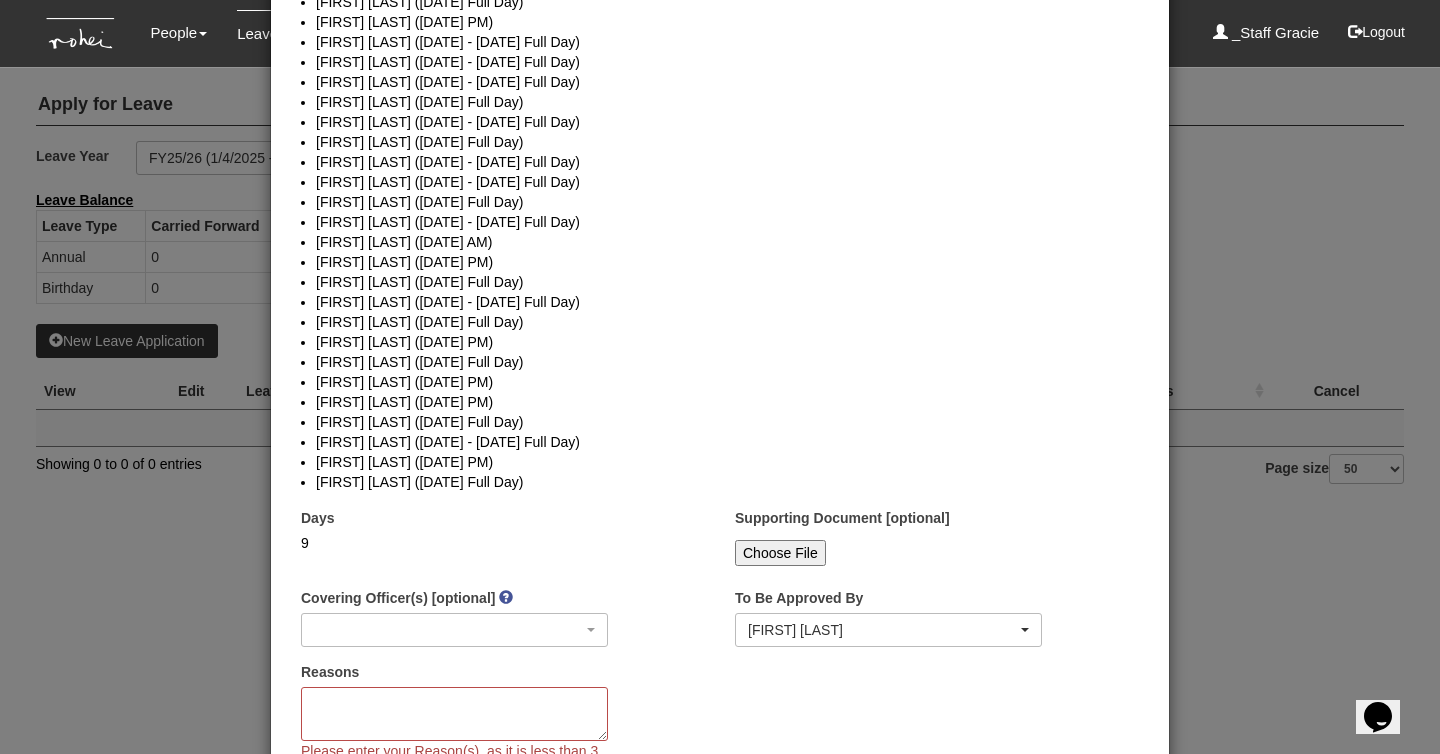 select 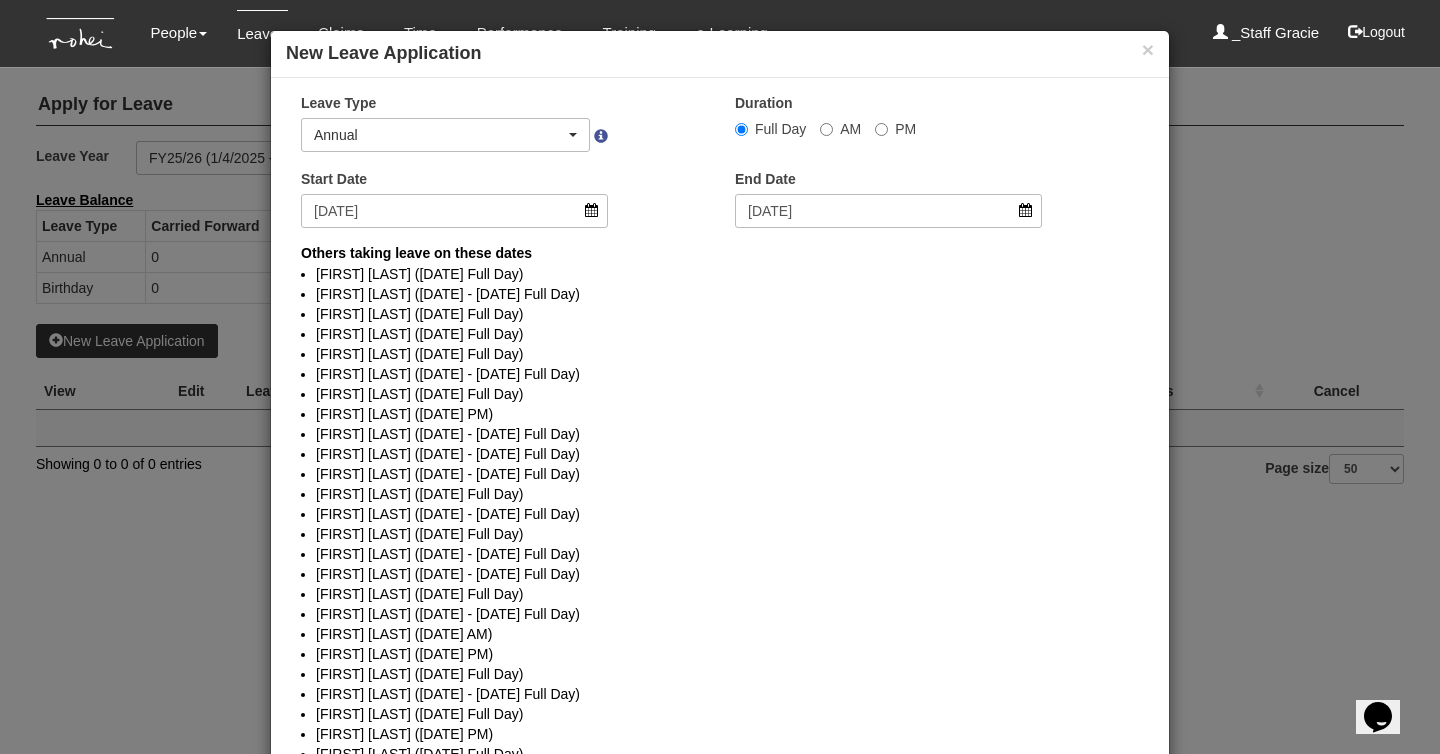 scroll, scrollTop: 0, scrollLeft: 0, axis: both 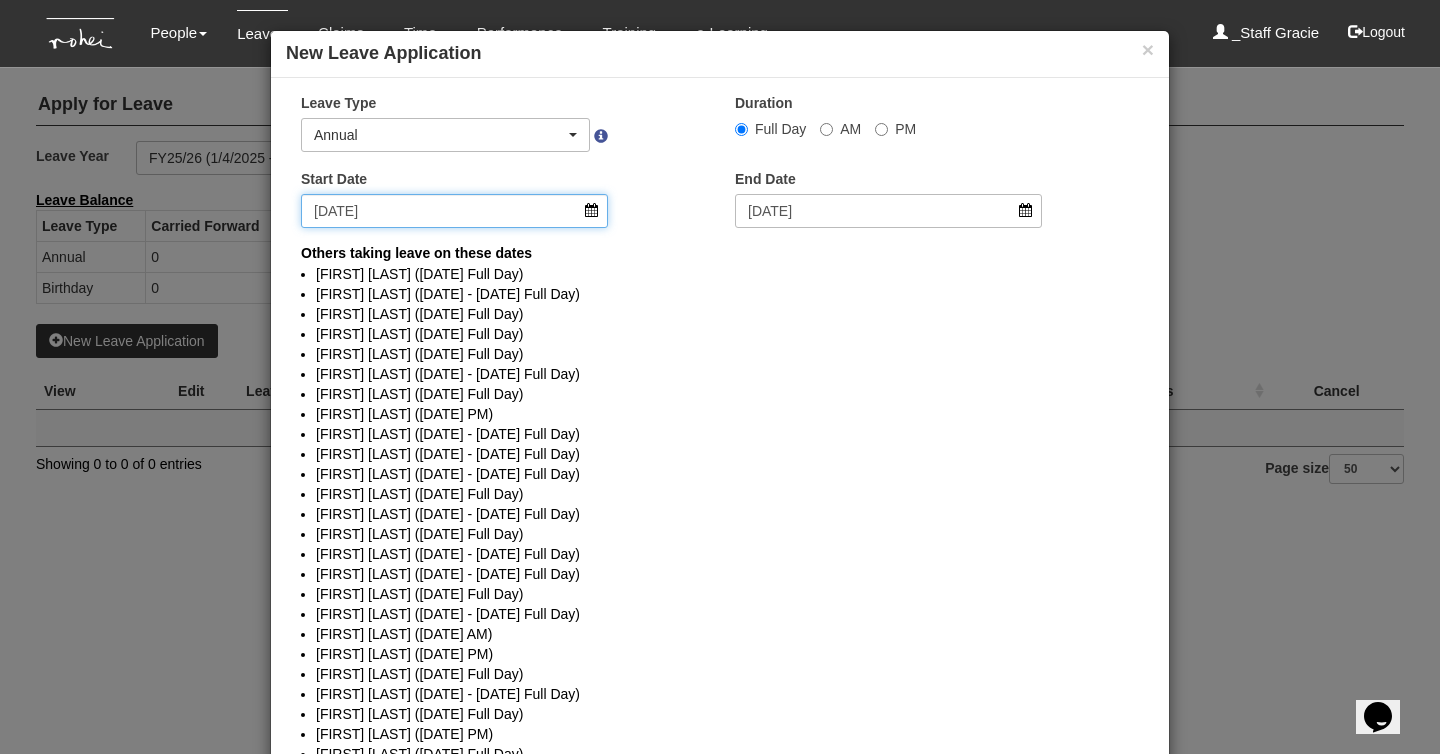 click on "[DATE]" at bounding box center [454, 211] 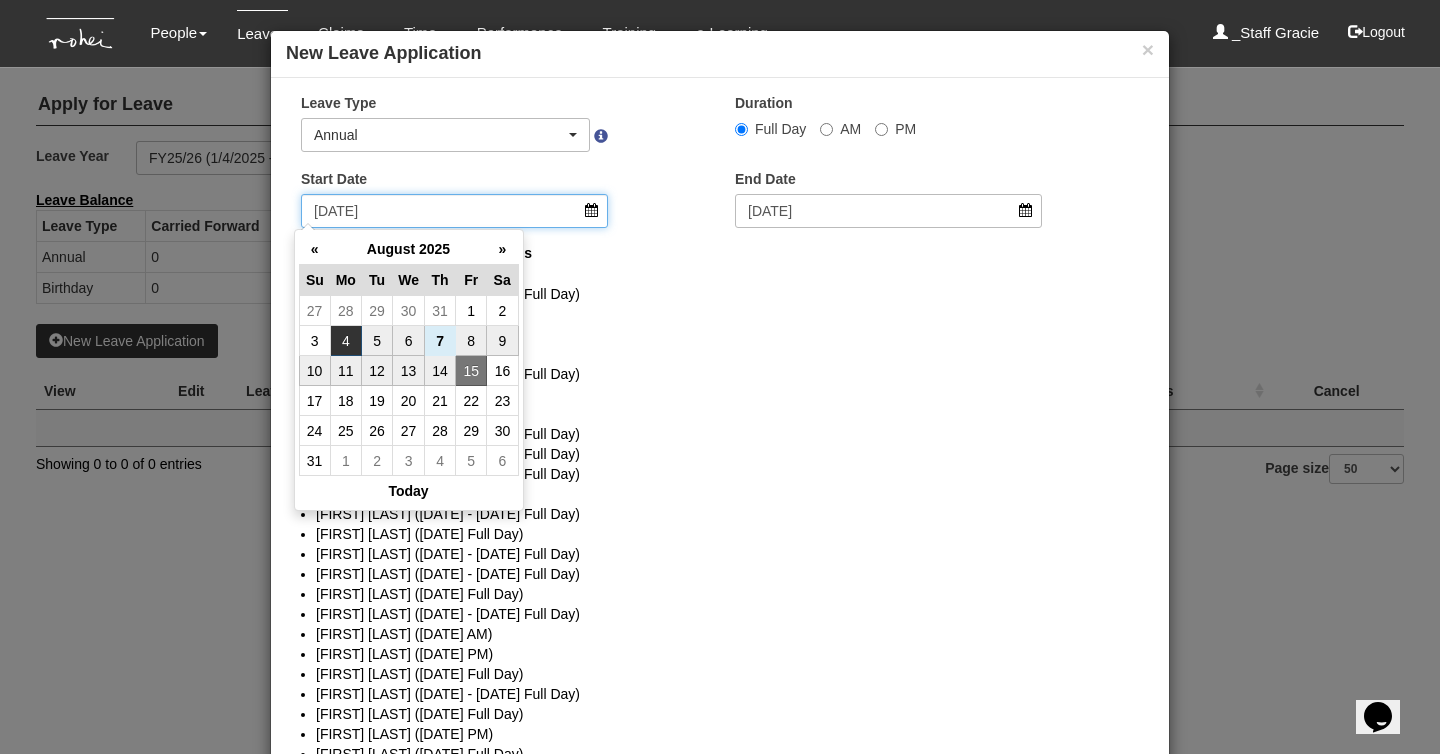 scroll, scrollTop: 0, scrollLeft: 0, axis: both 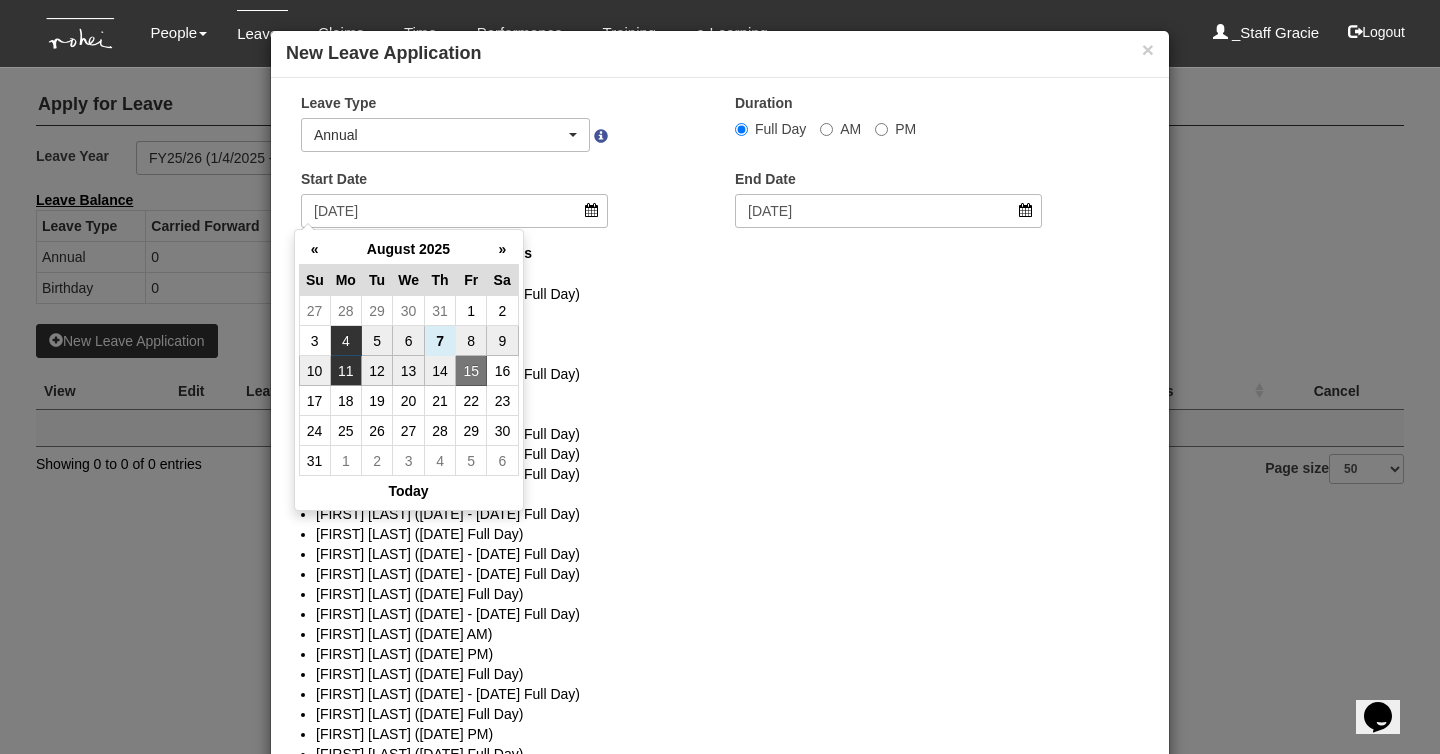 click on "11" at bounding box center [345, 371] 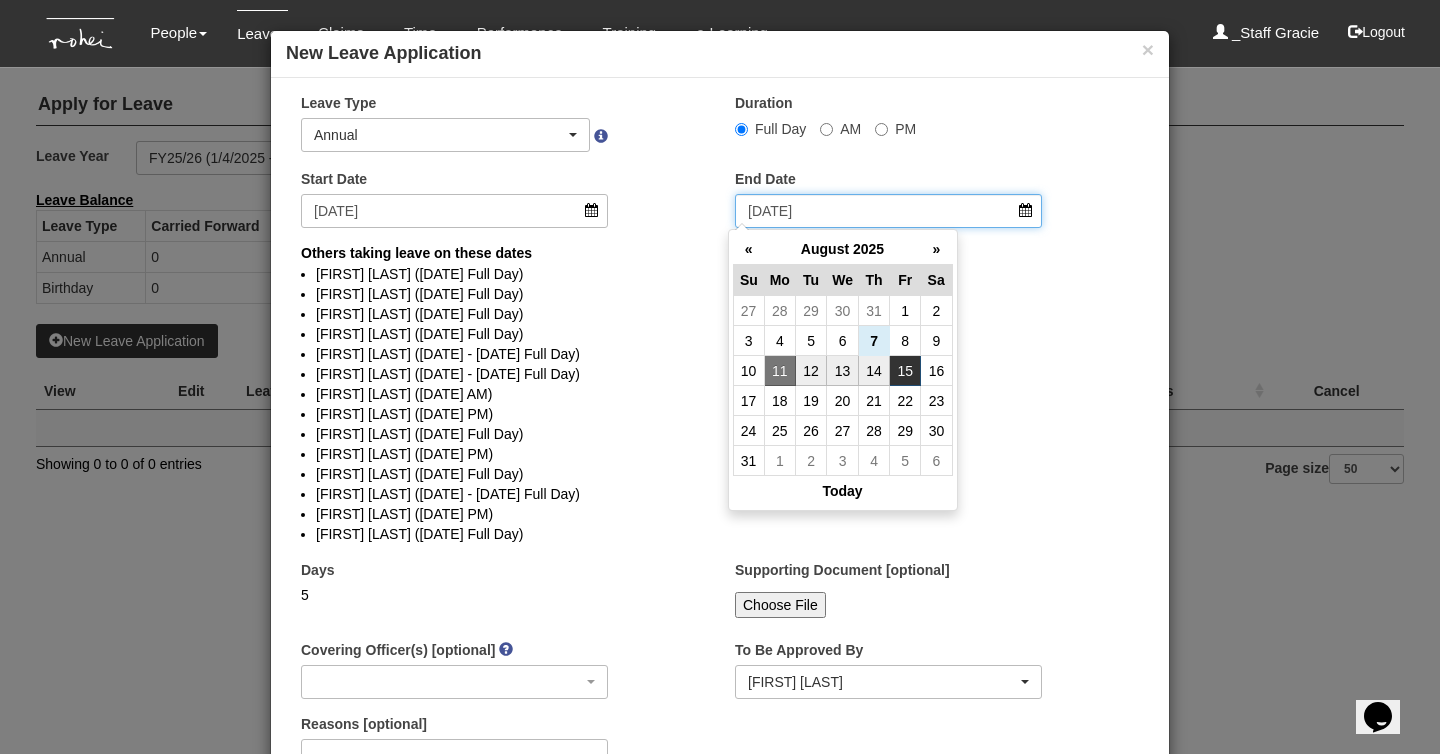 click on "15/8/2025" at bounding box center (888, 211) 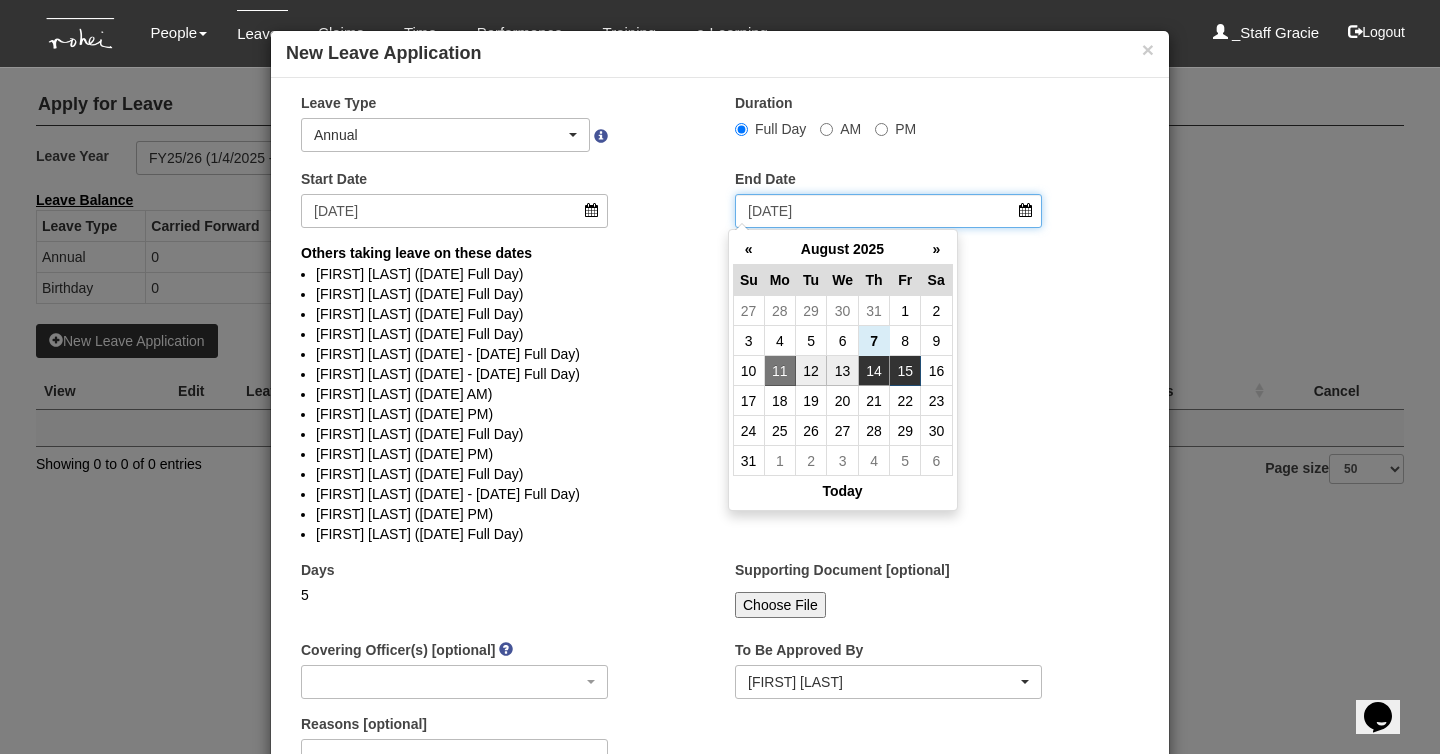 select 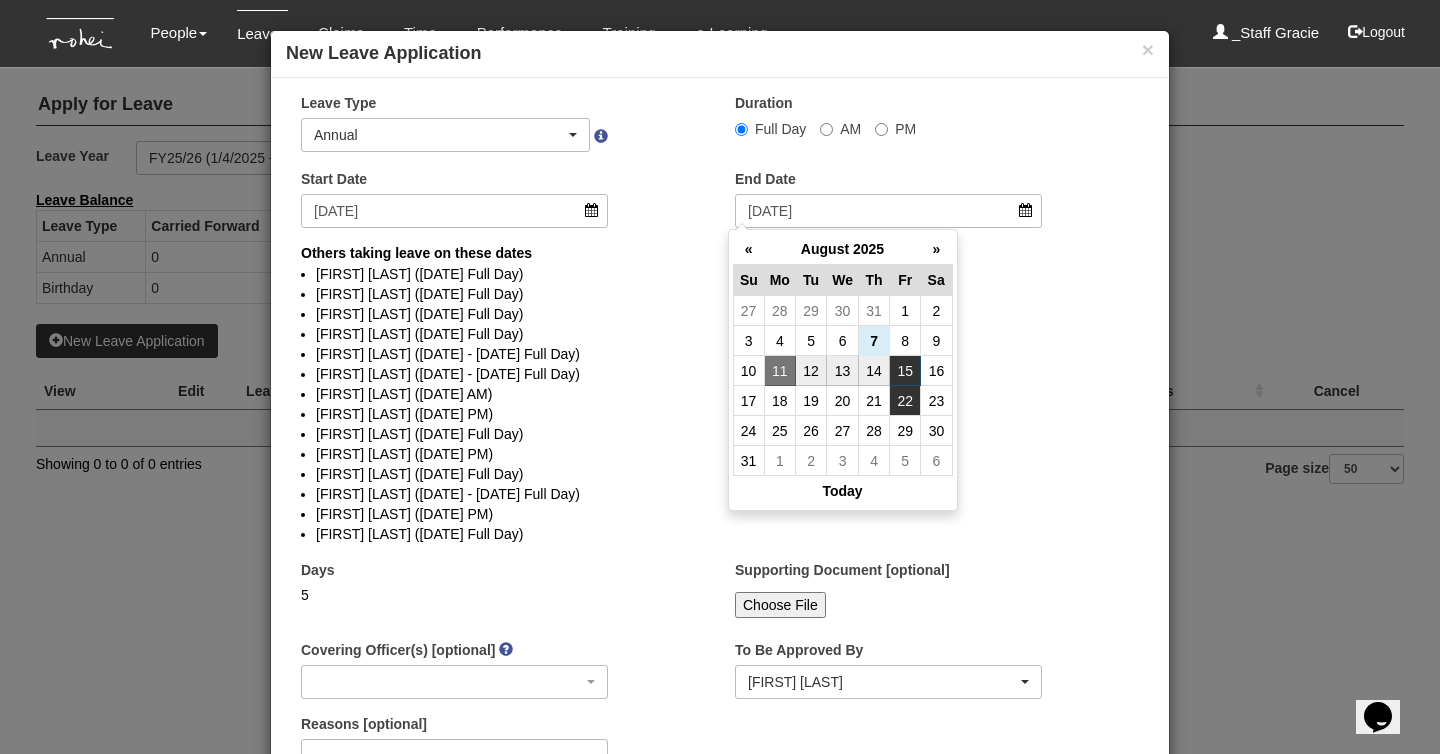 click on "22" at bounding box center (905, 401) 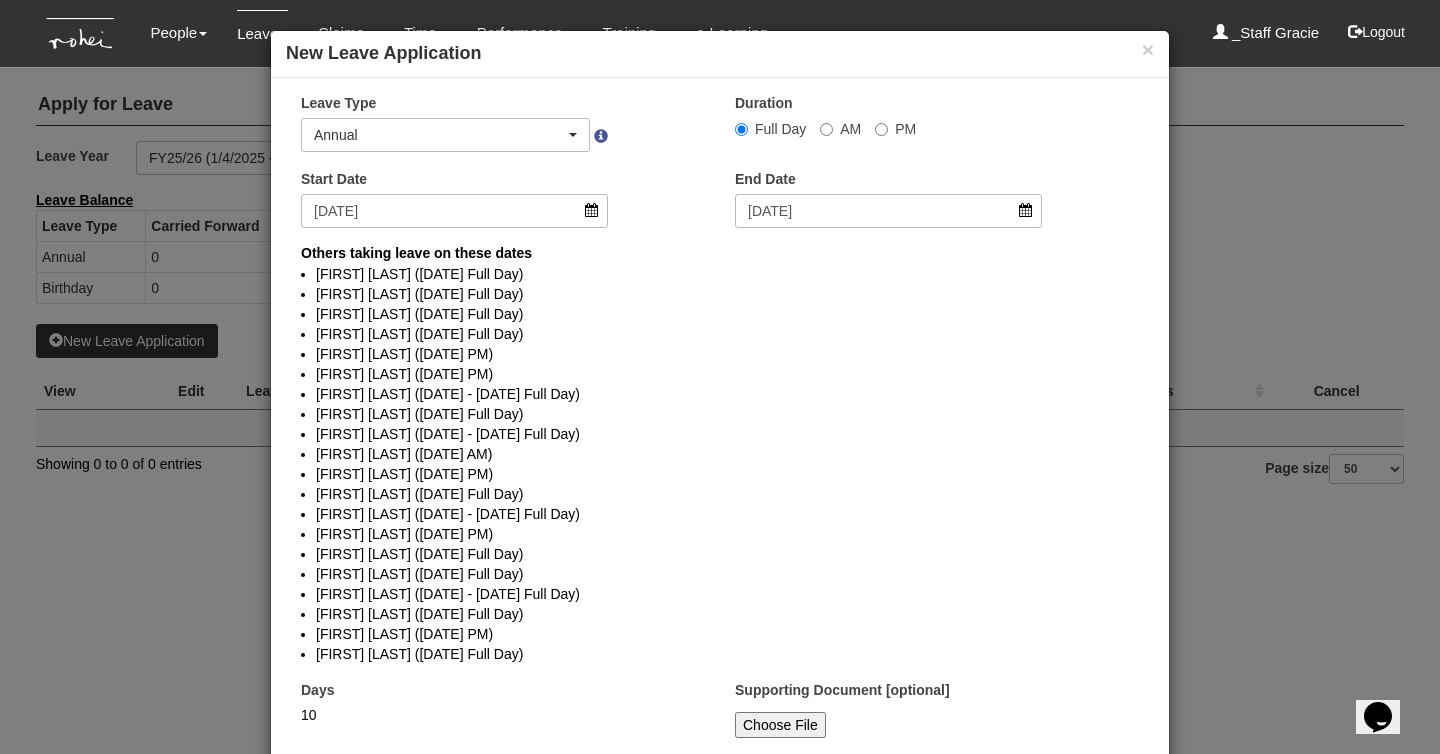 select 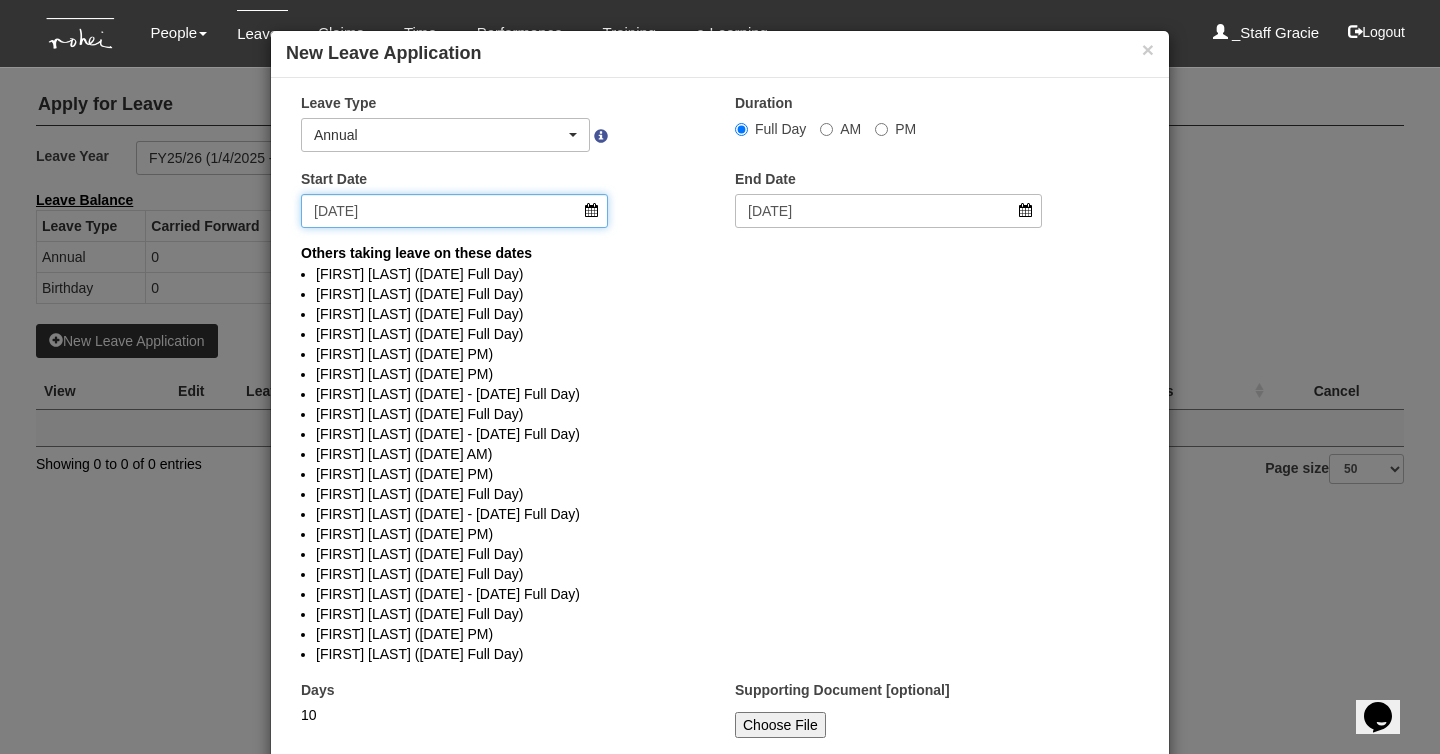 click on "[DATE]" at bounding box center (454, 211) 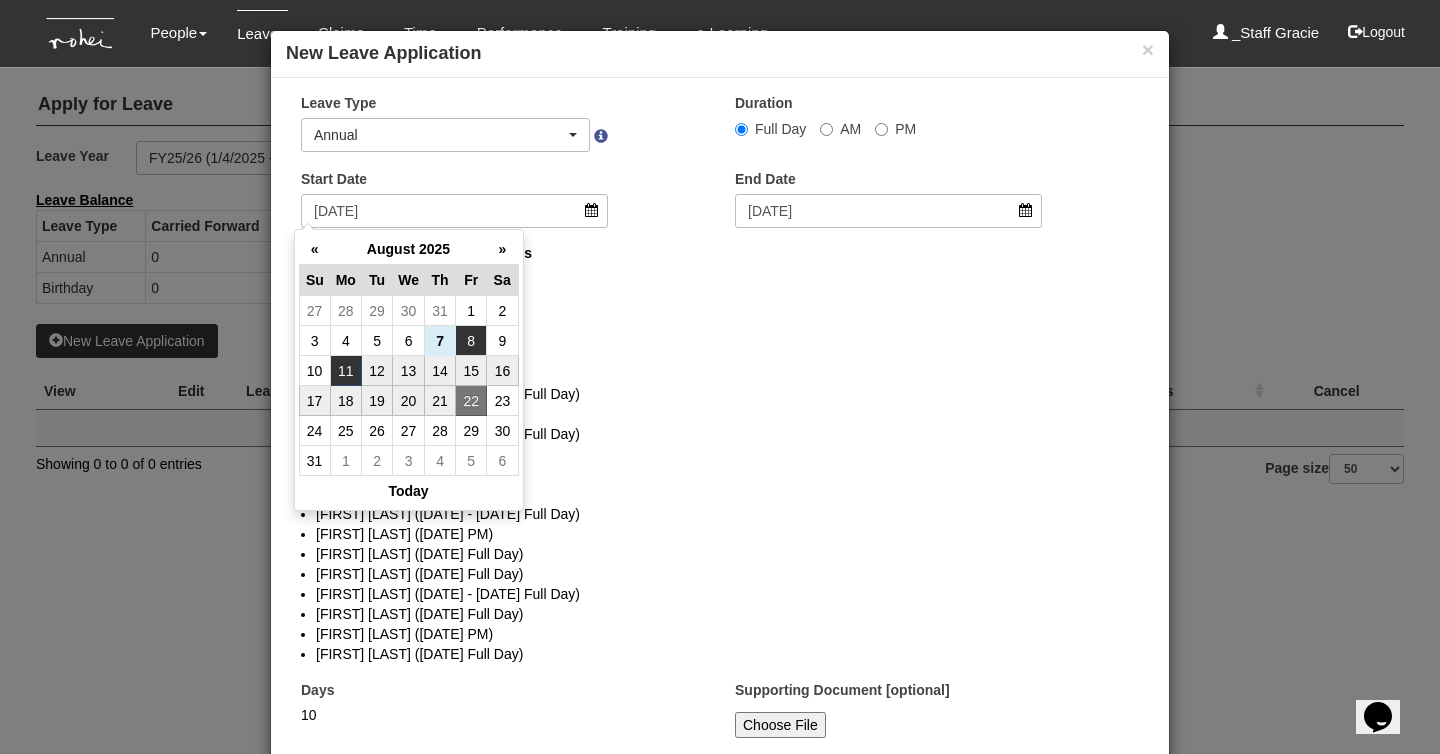 click on "8" at bounding box center [471, 341] 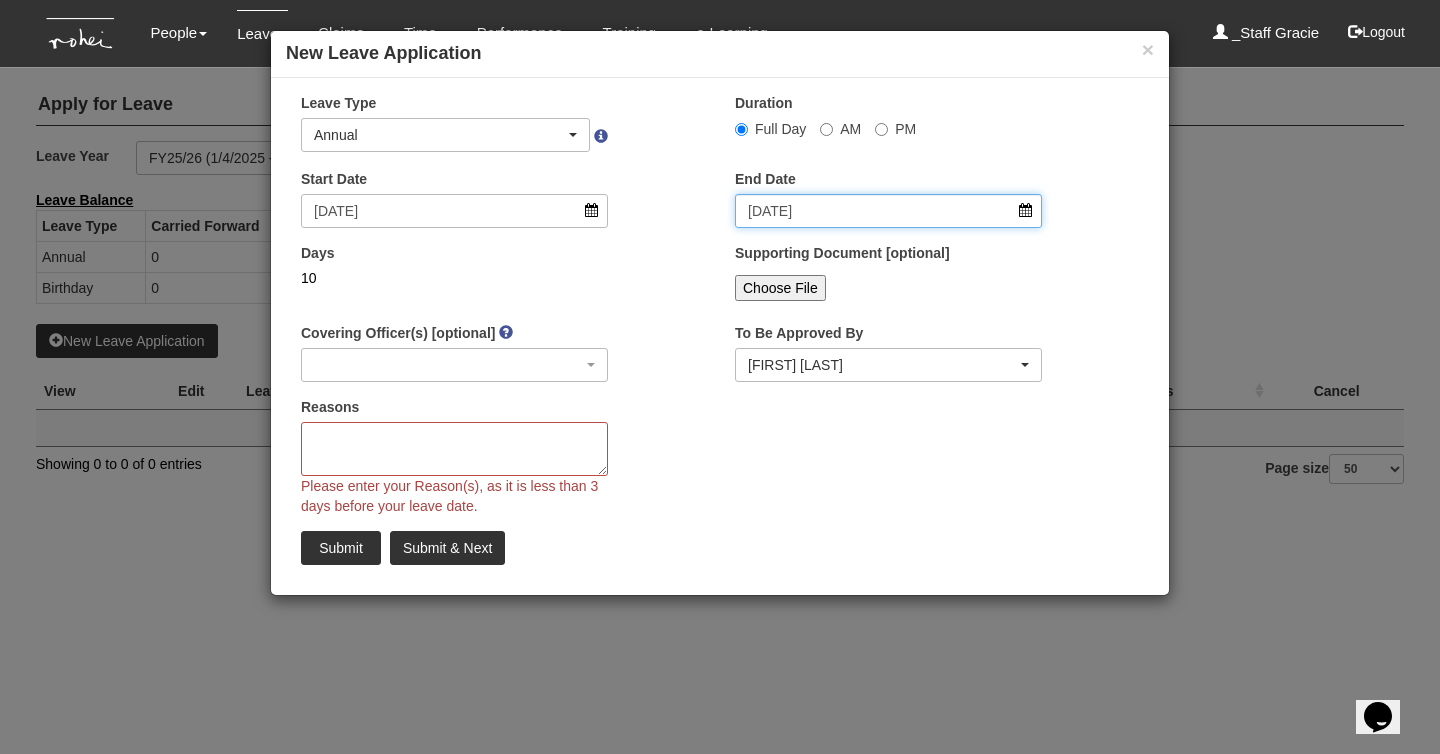 click on "22/8/2025" at bounding box center [888, 211] 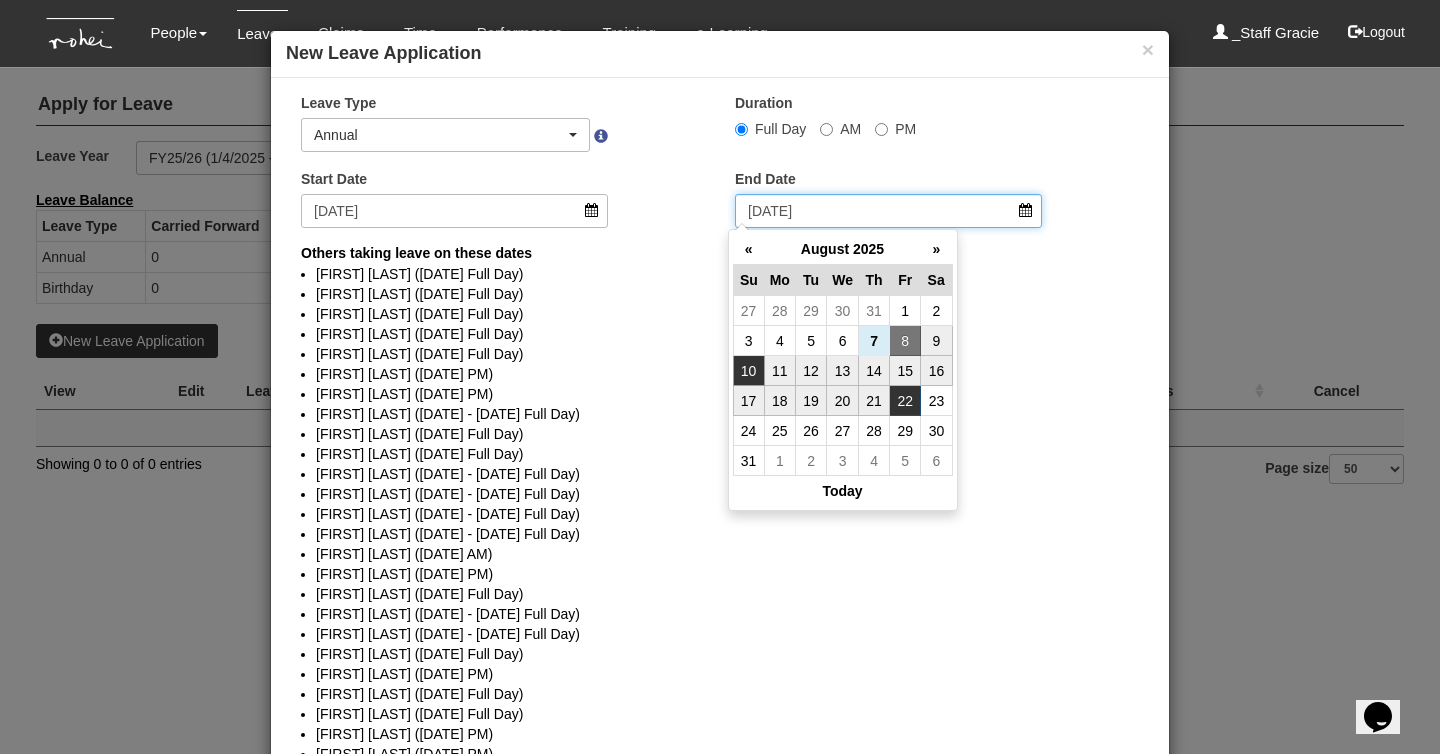 select 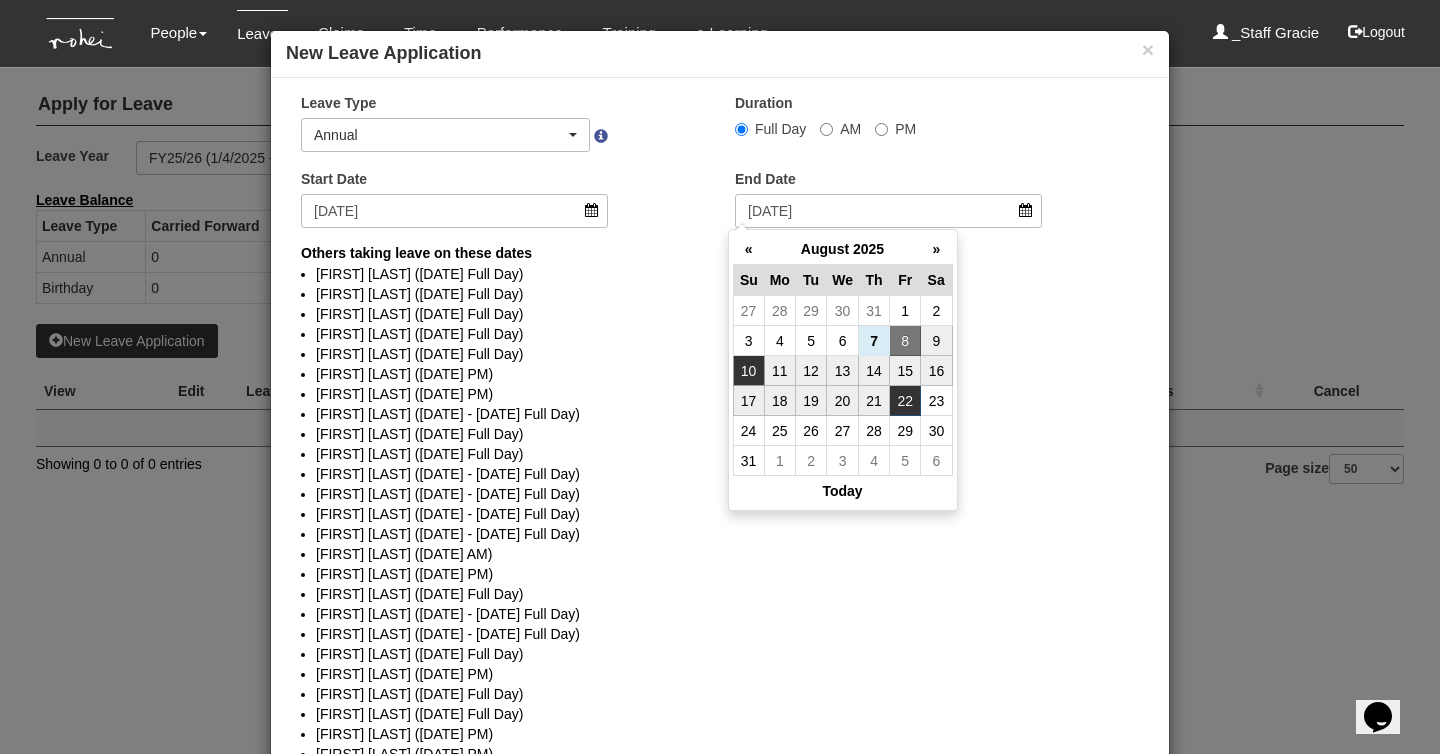 click on "10" at bounding box center [748, 371] 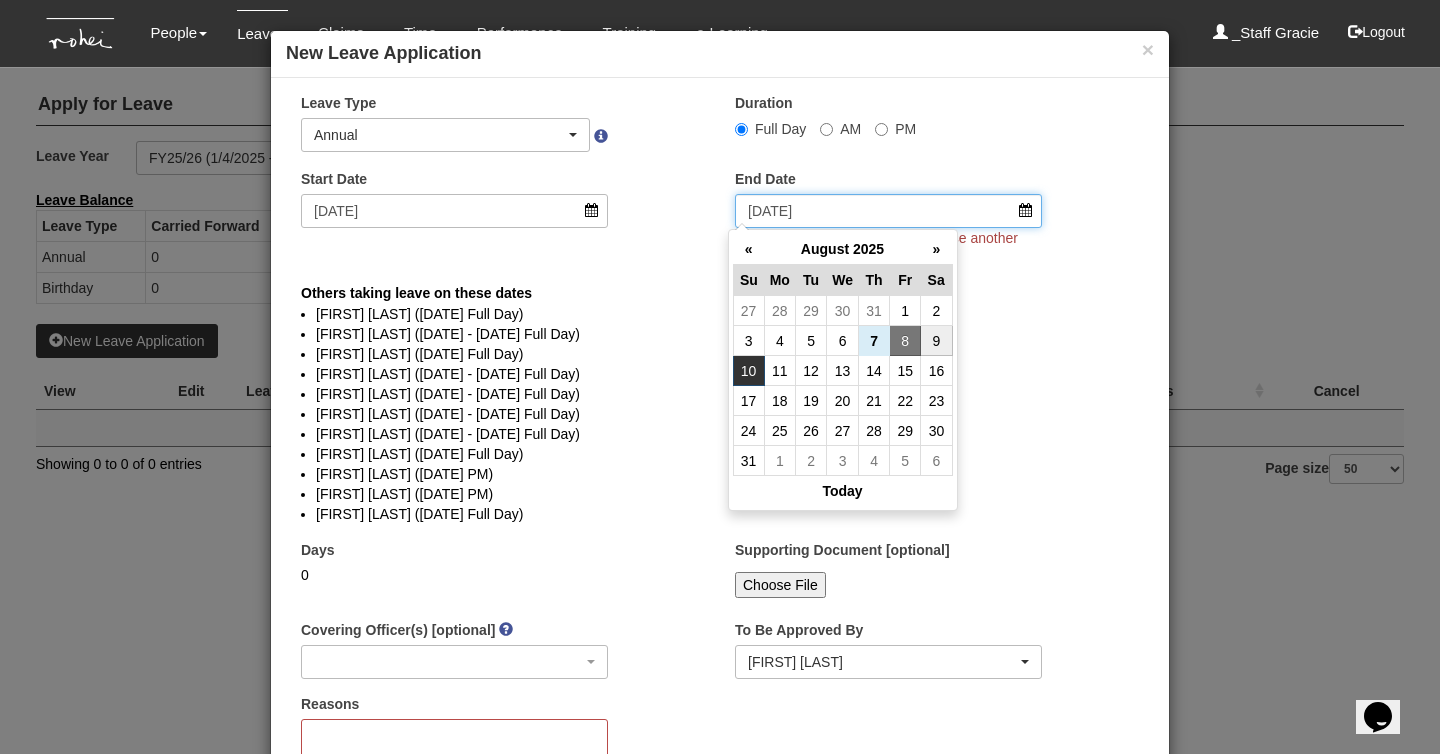 click on "10/8/2025" at bounding box center [888, 211] 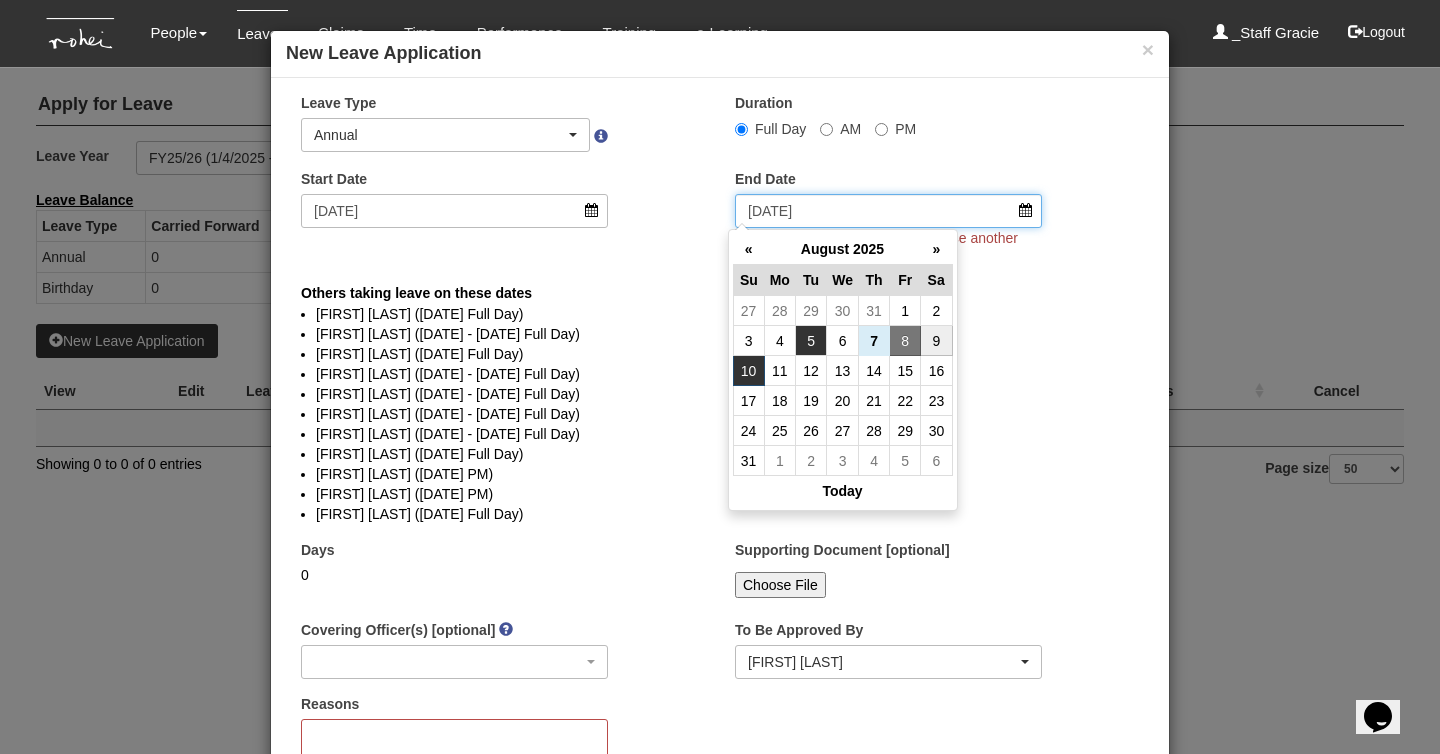 select 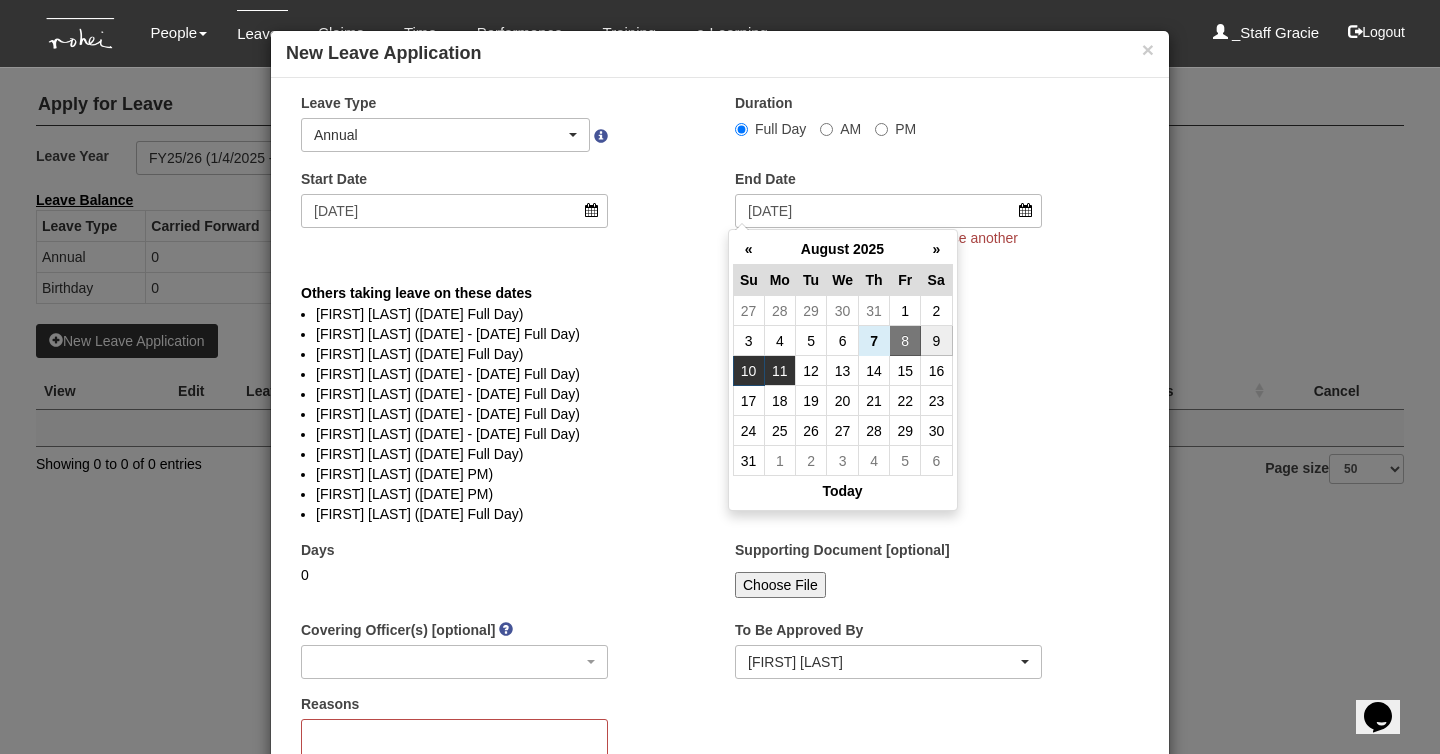 click on "11" at bounding box center [779, 371] 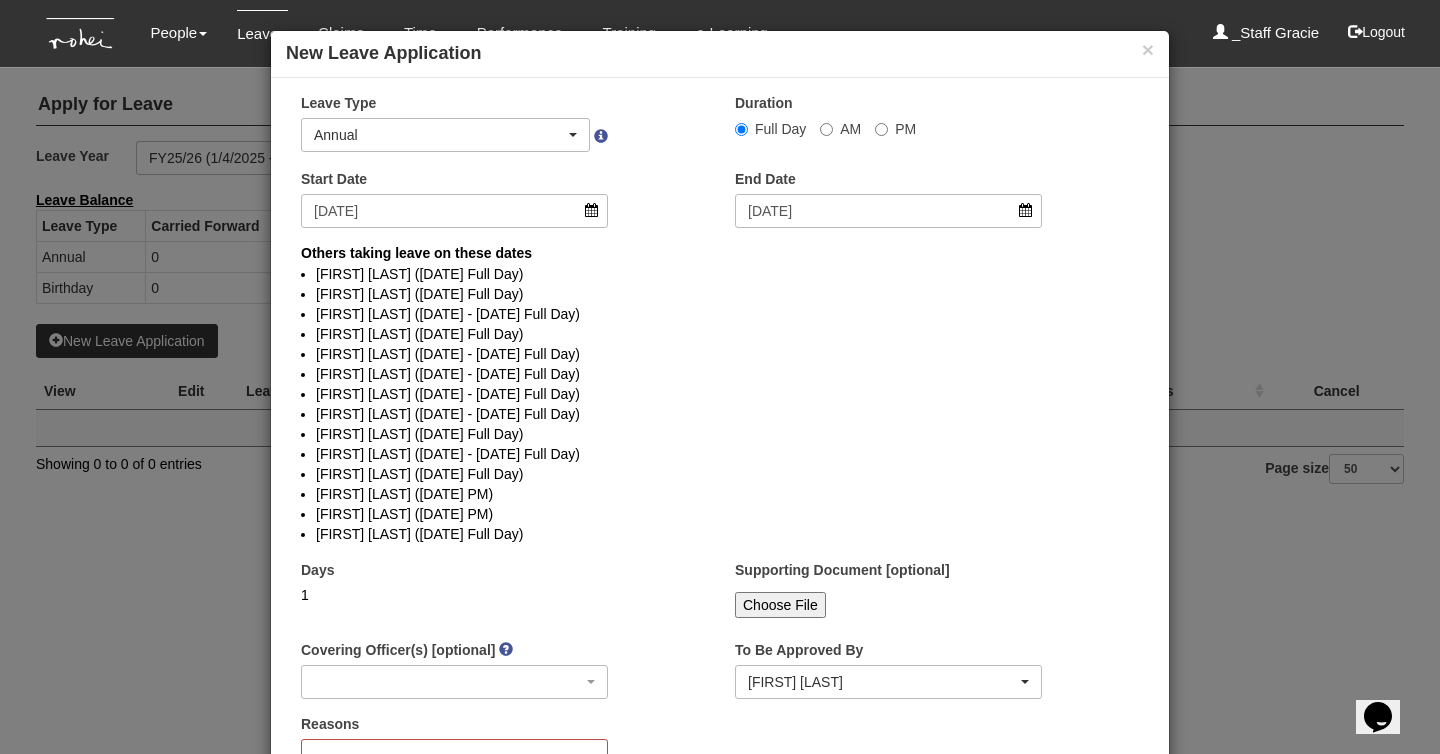 select 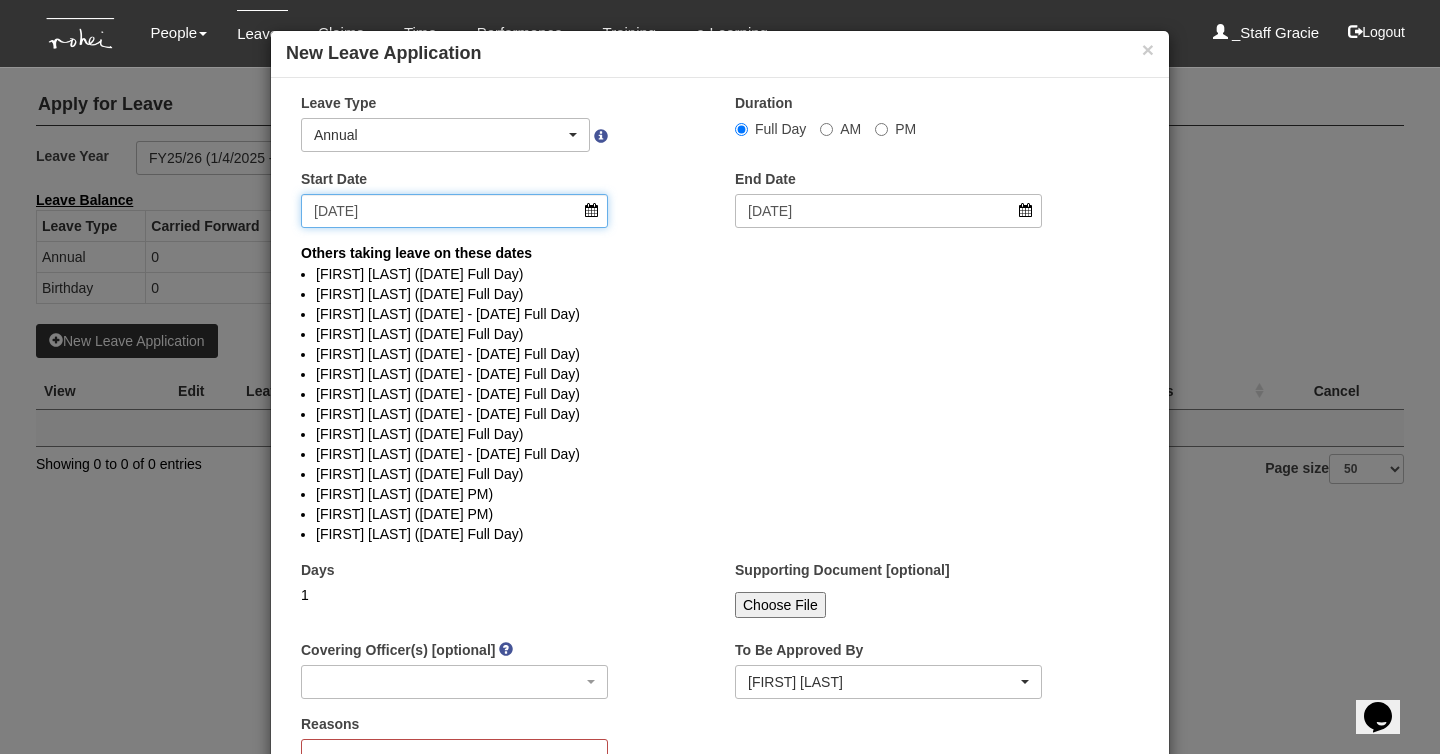 click on "[DATE]" at bounding box center (454, 211) 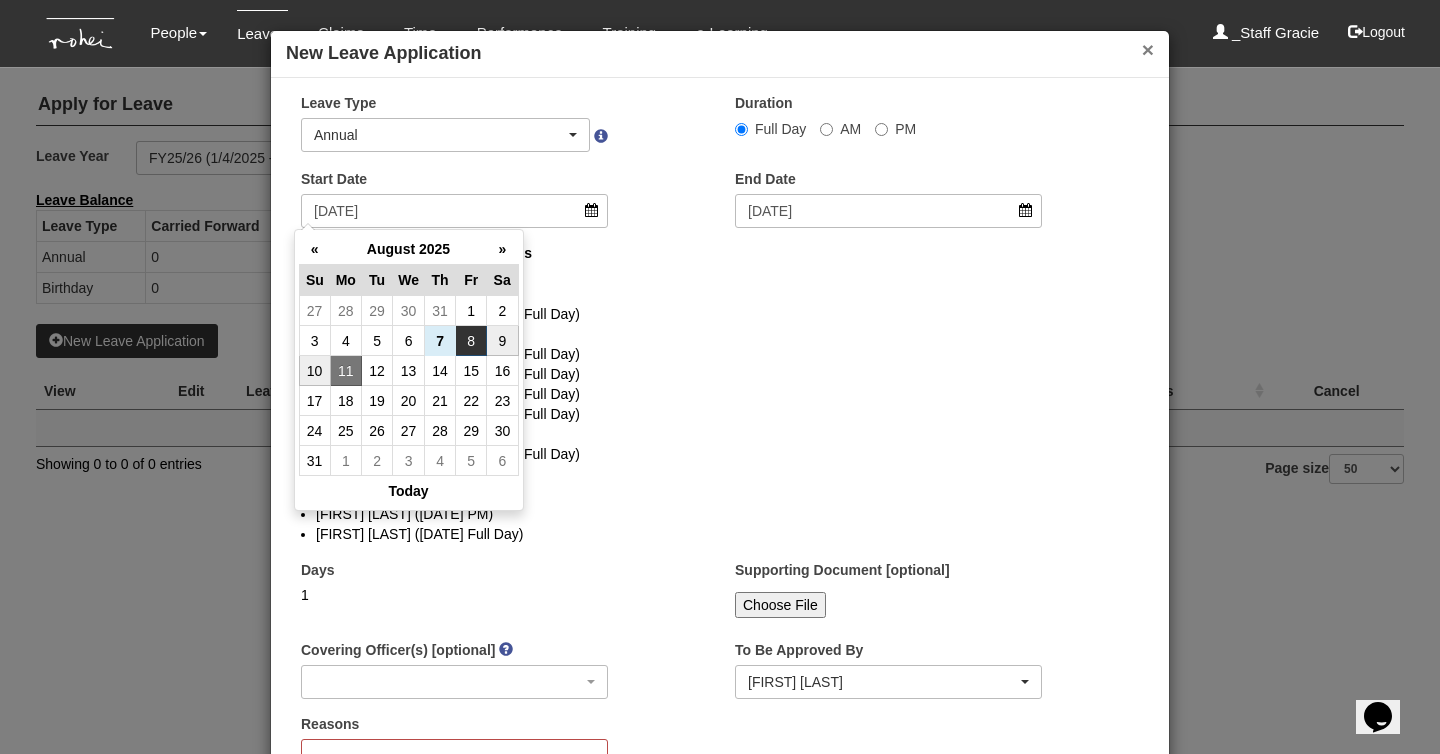 click on "×" at bounding box center [1148, 49] 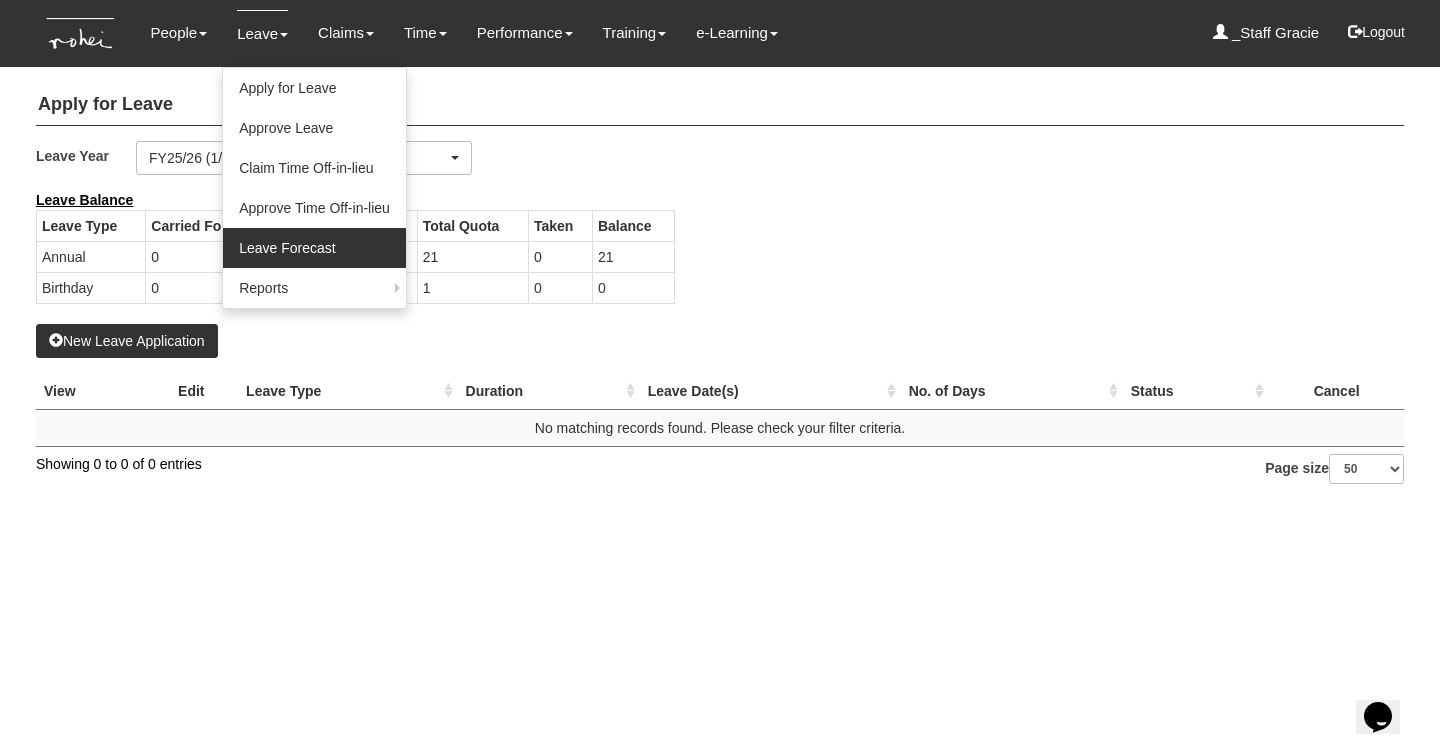 click on "Leave Forecast" at bounding box center (314, 248) 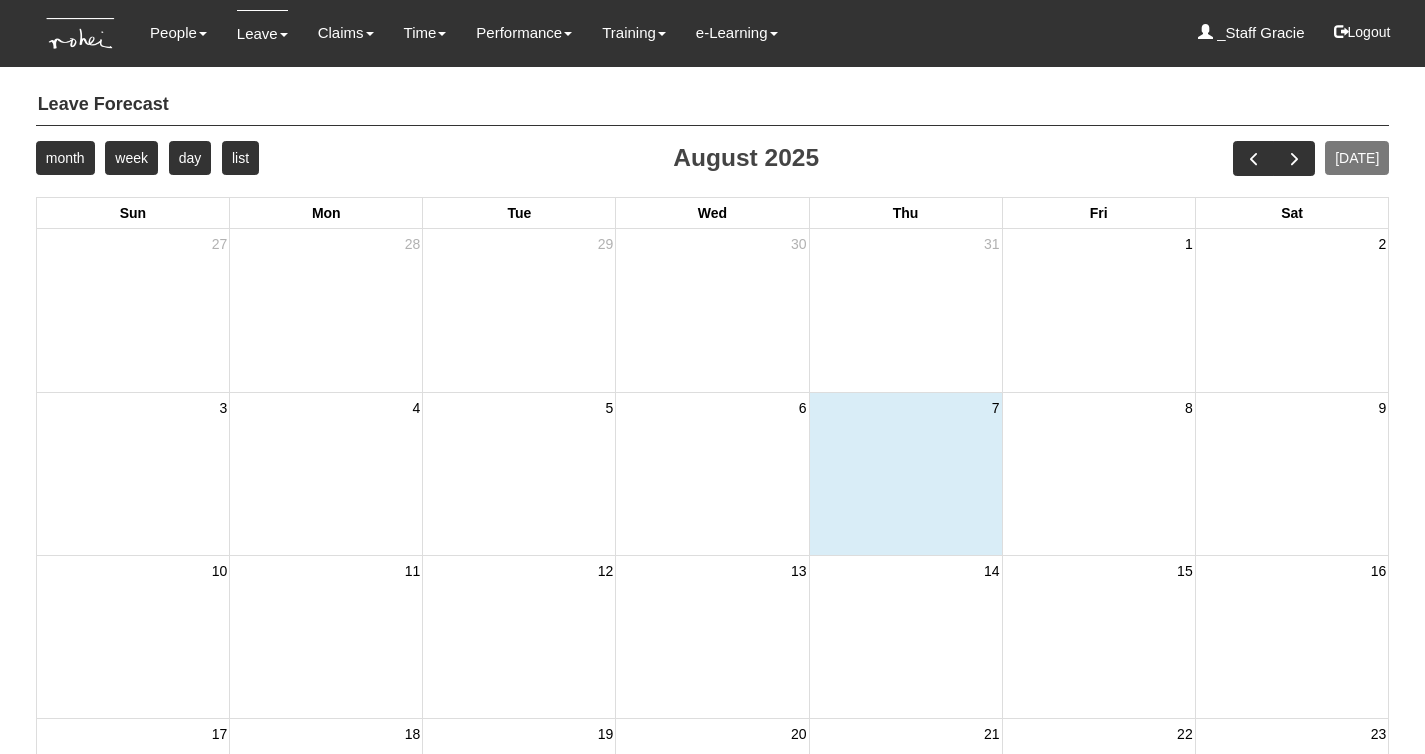 scroll, scrollTop: 0, scrollLeft: 0, axis: both 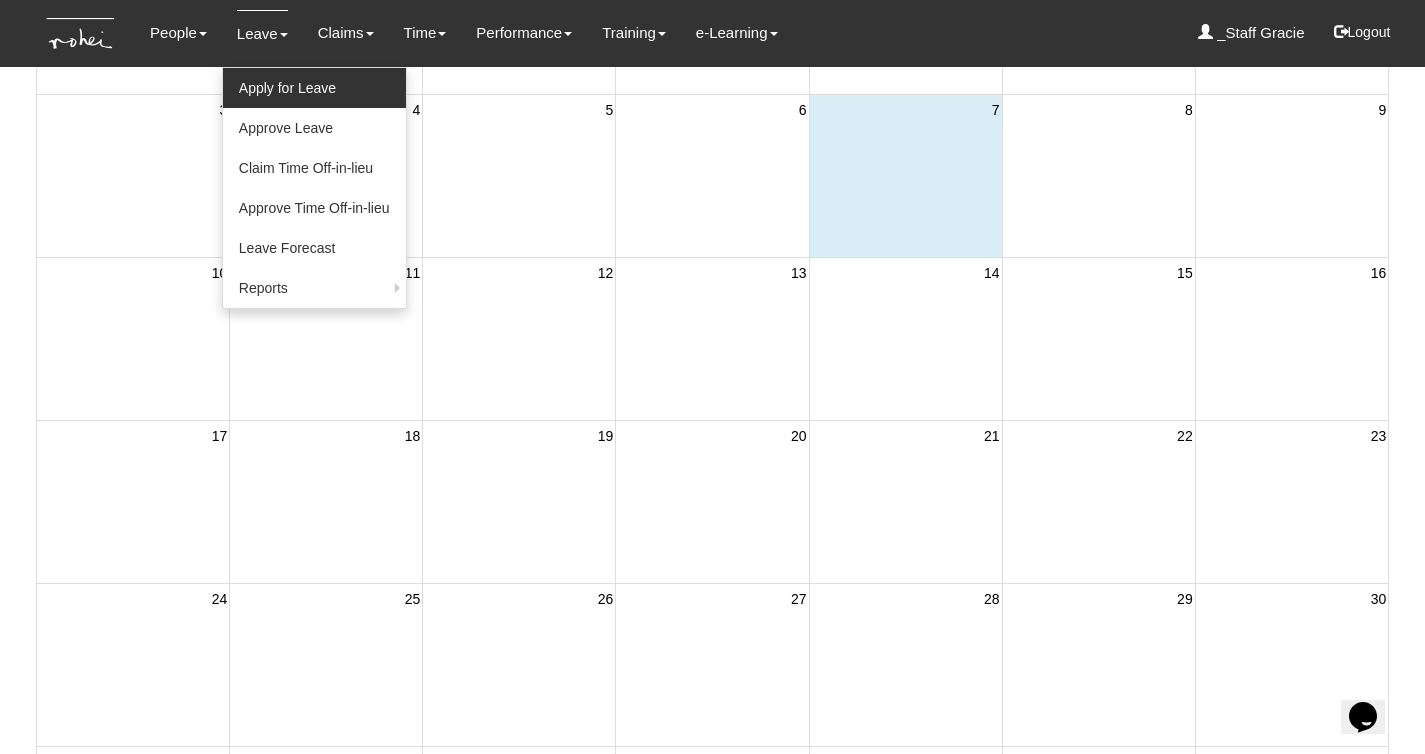 click on "Apply for Leave" at bounding box center (314, 88) 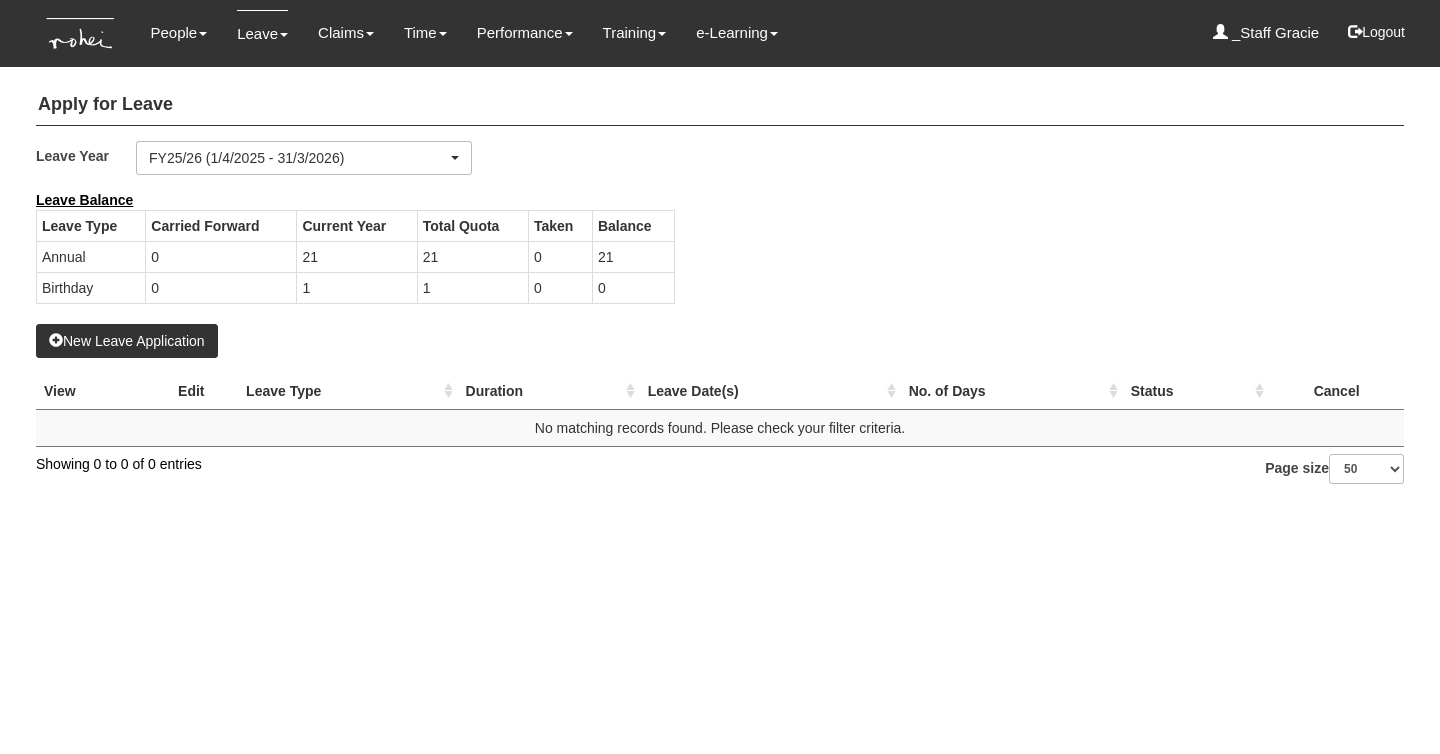 select on "50" 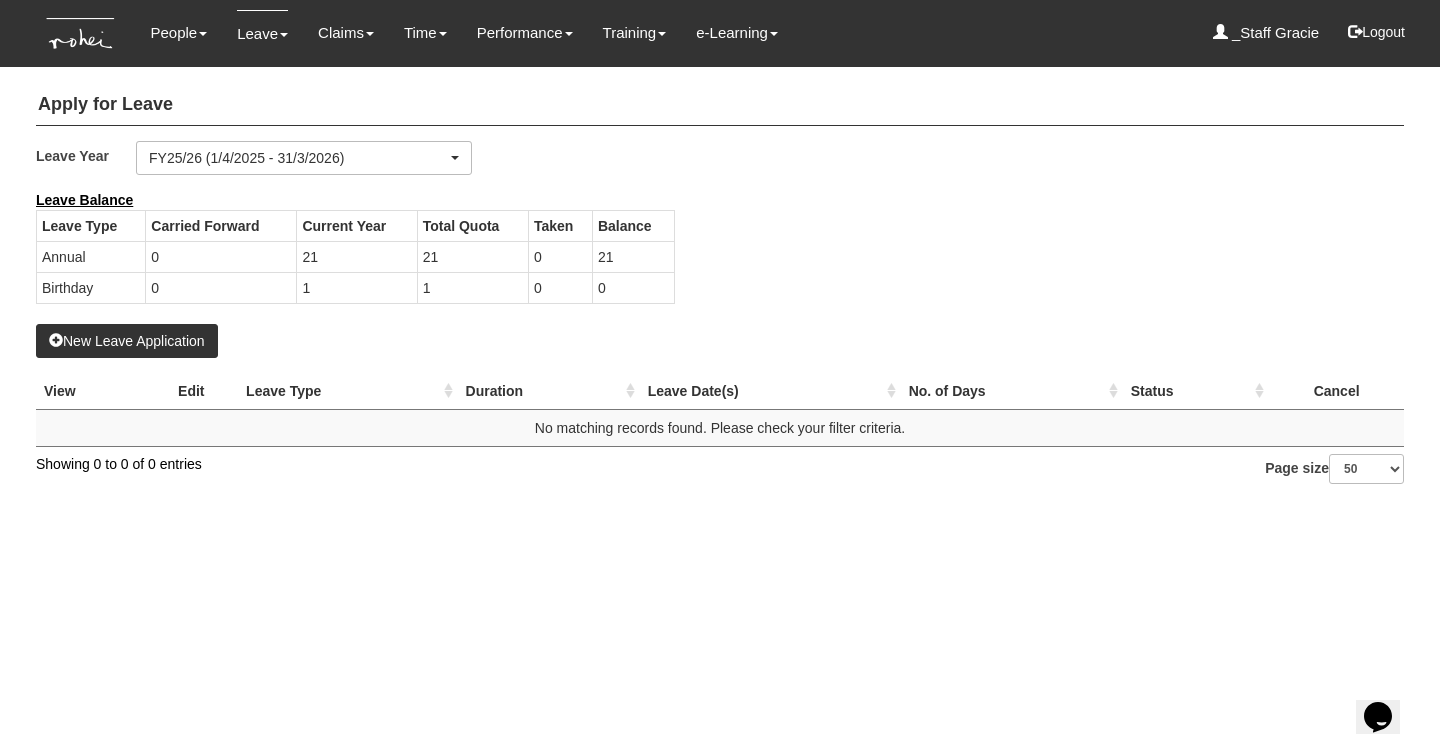 scroll, scrollTop: 0, scrollLeft: 0, axis: both 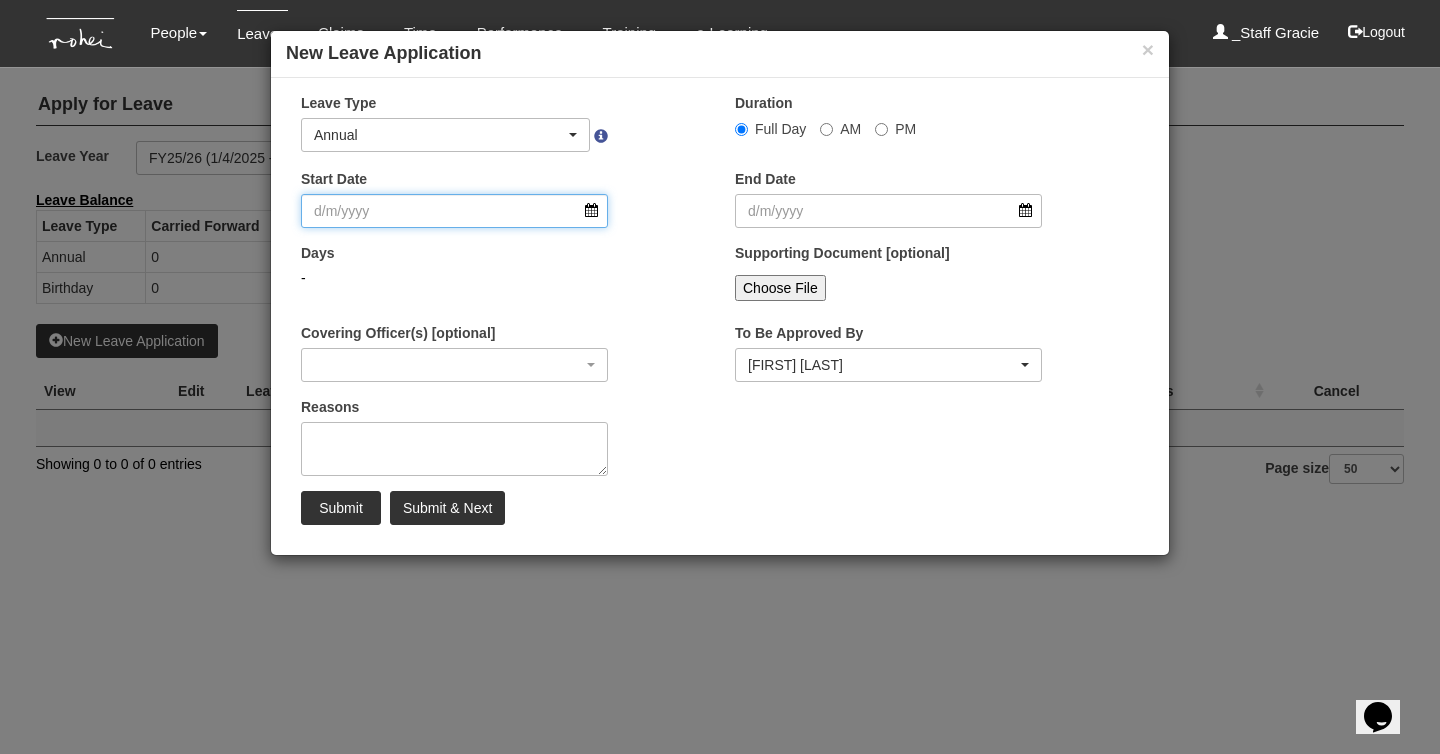 click on "Start Date" at bounding box center [454, 211] 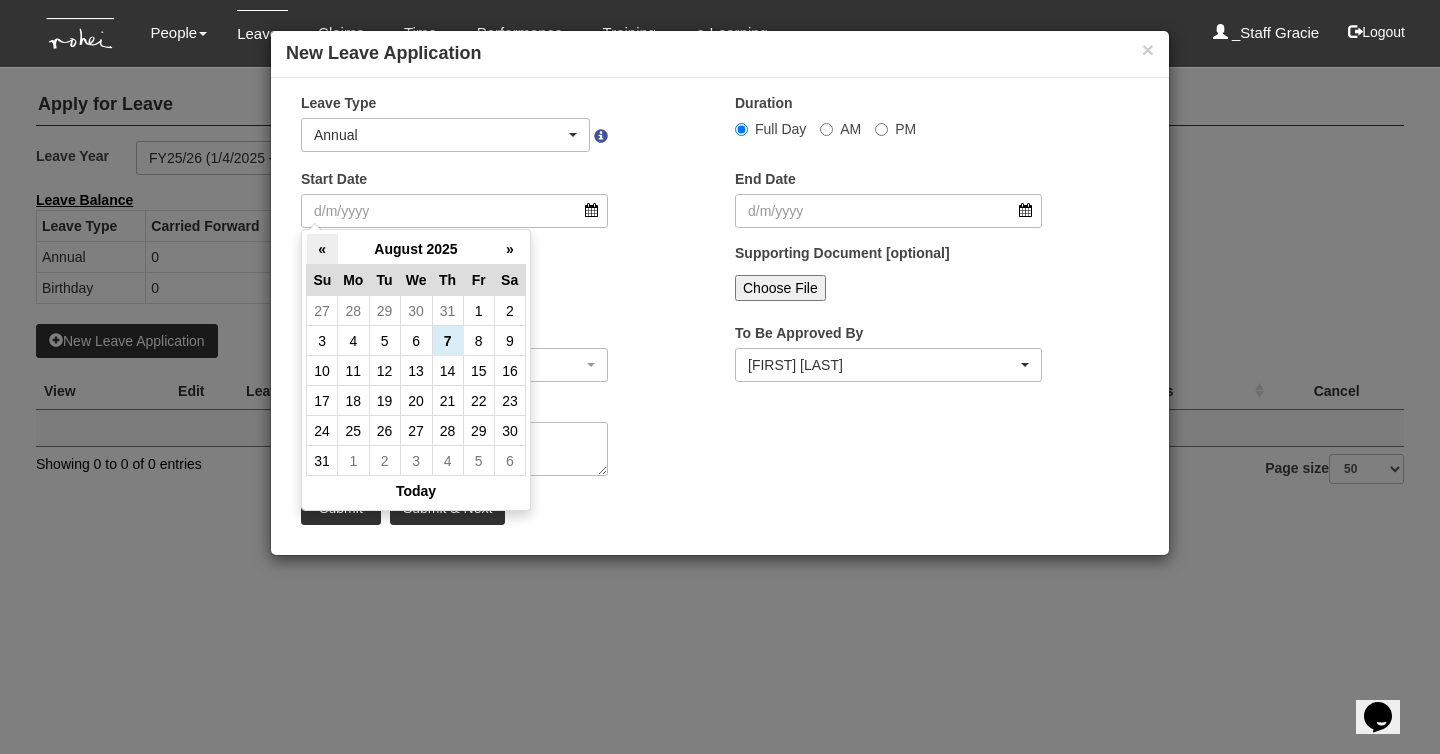 click on "«" at bounding box center [322, 249] 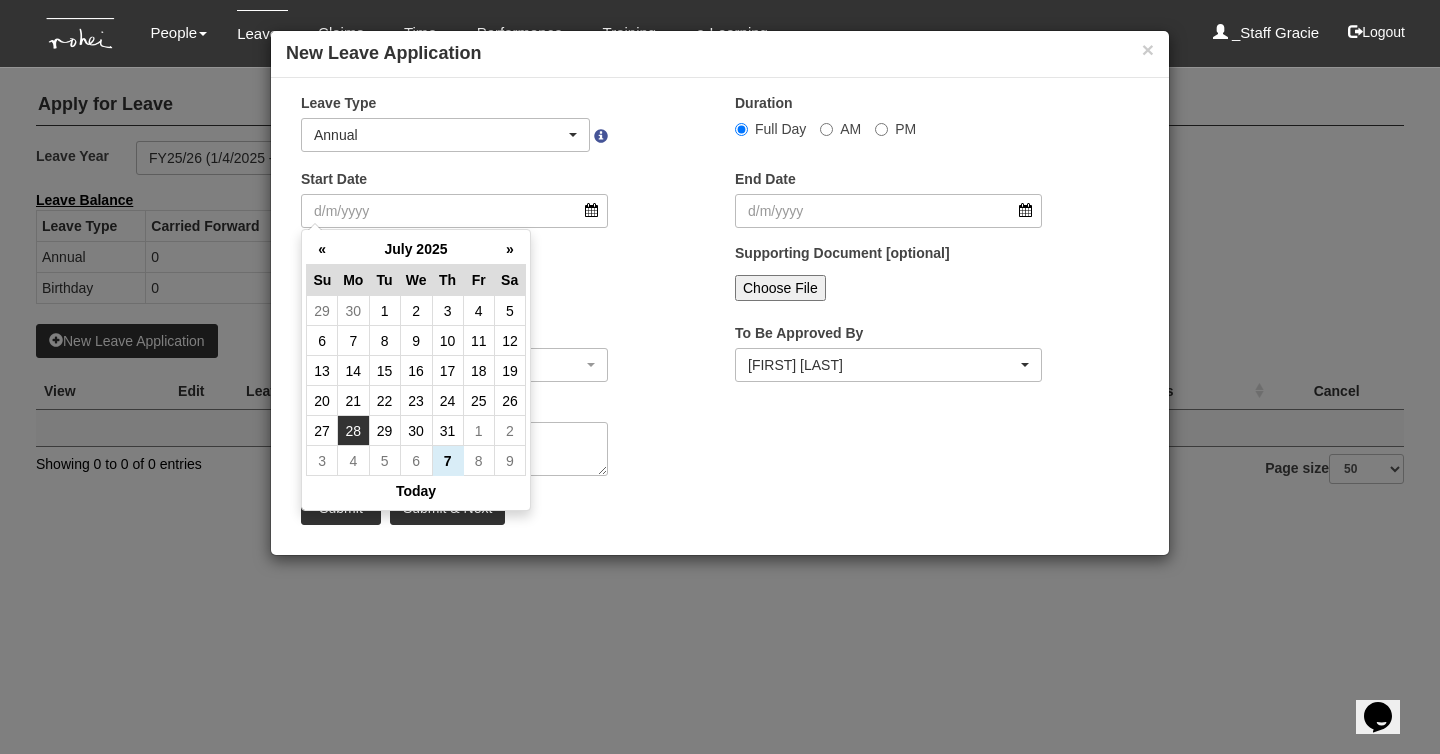 click on "28" at bounding box center [353, 431] 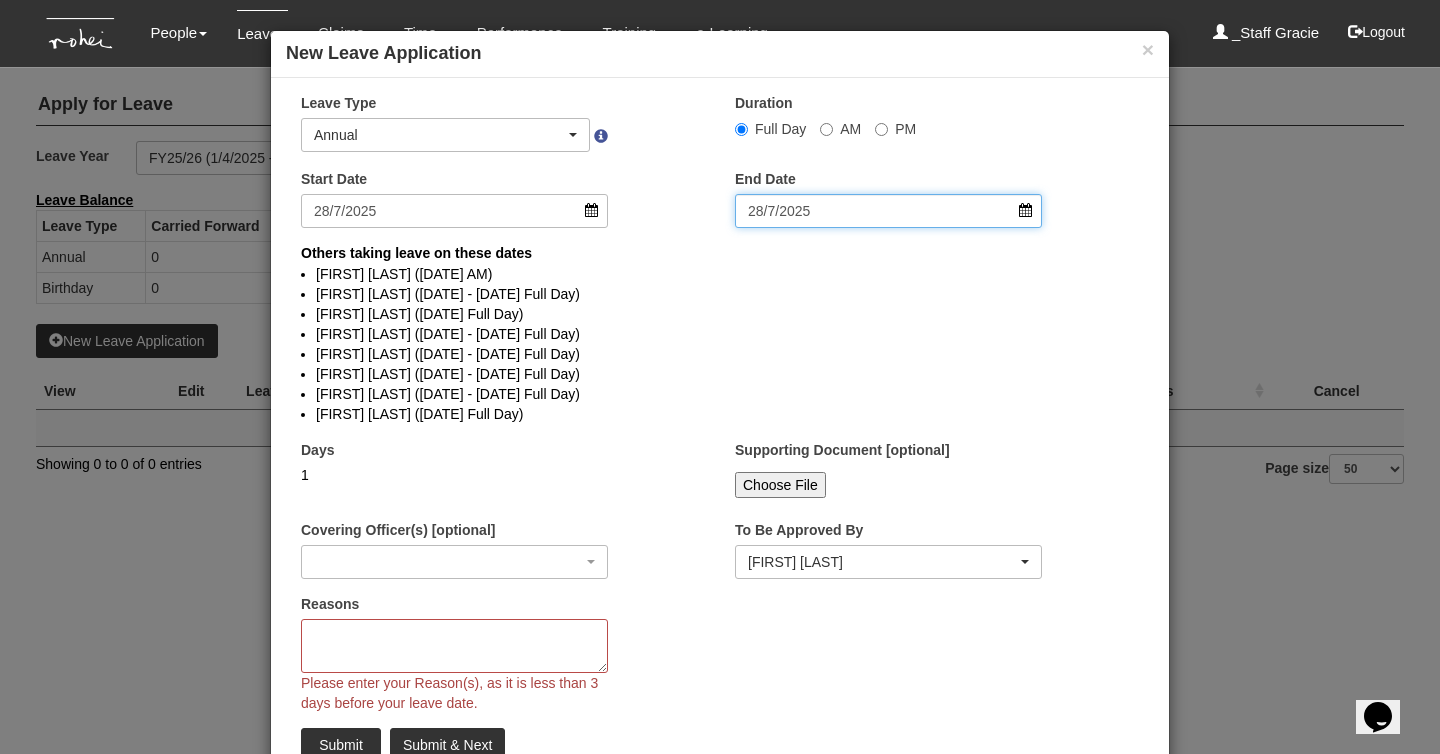 click on "28/7/2025" at bounding box center [888, 211] 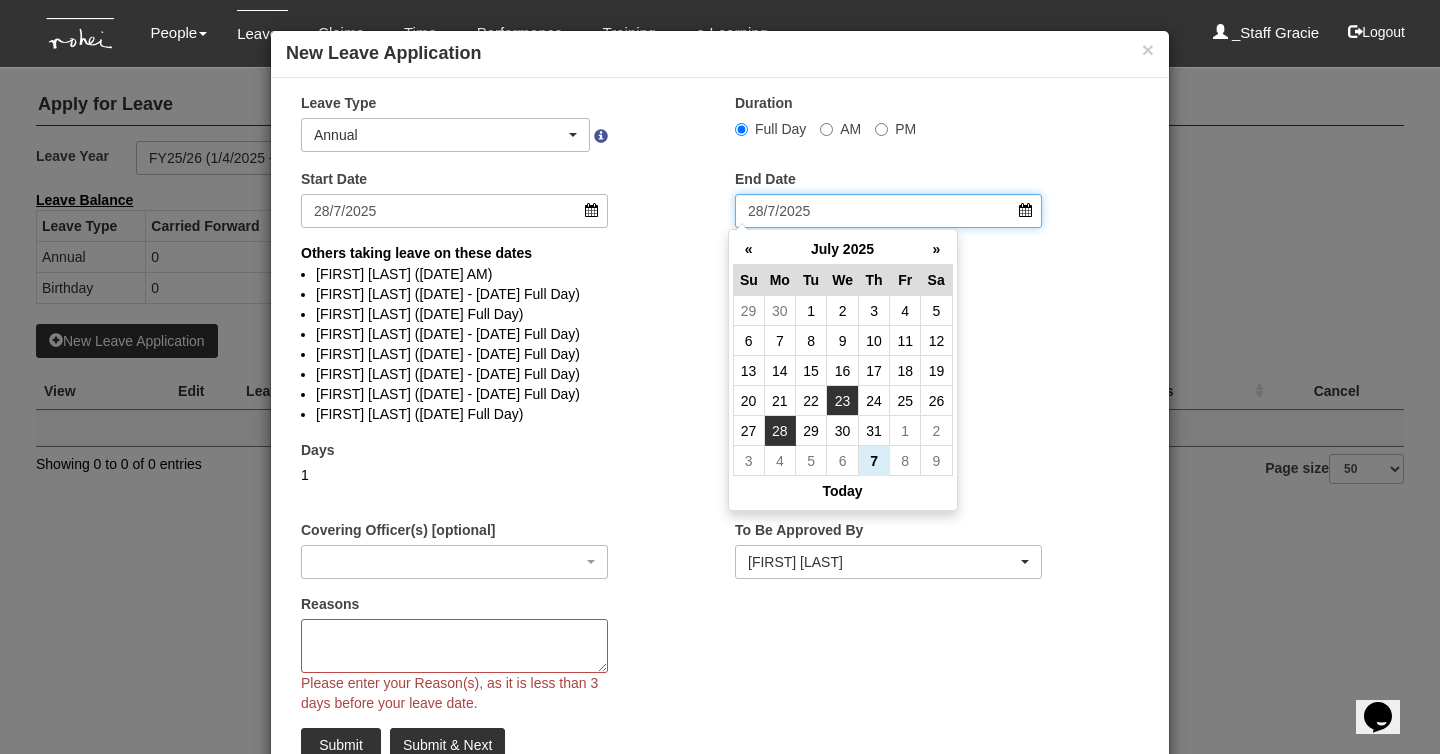 select 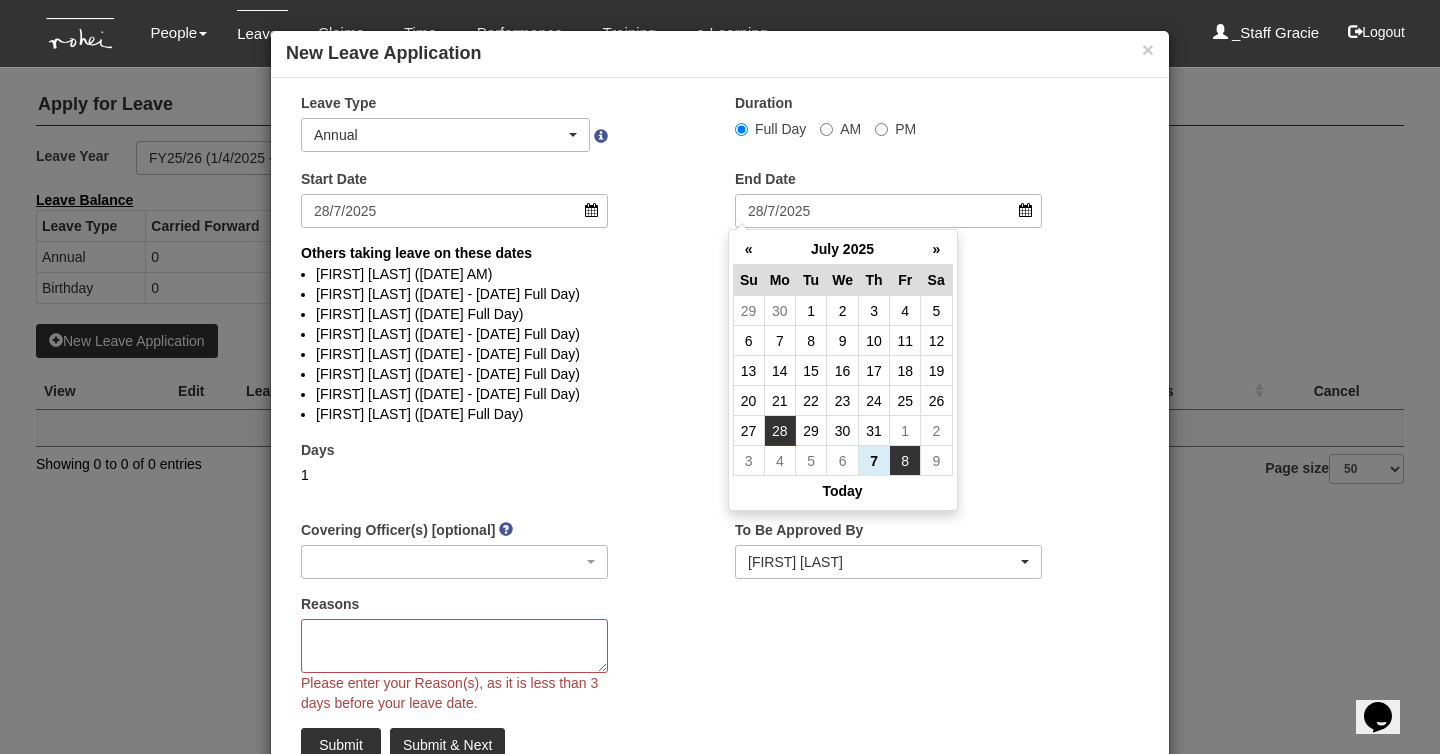 click on "8" at bounding box center (905, 461) 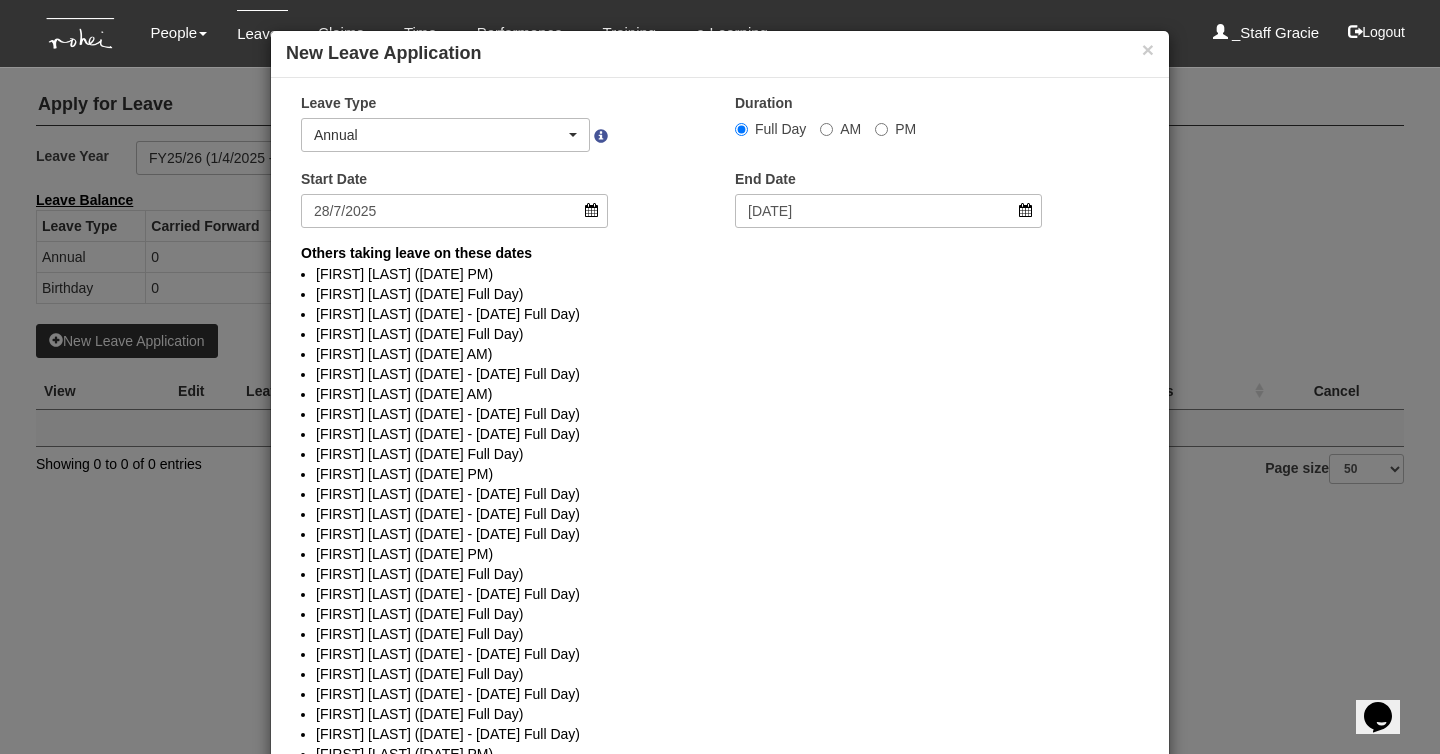 select 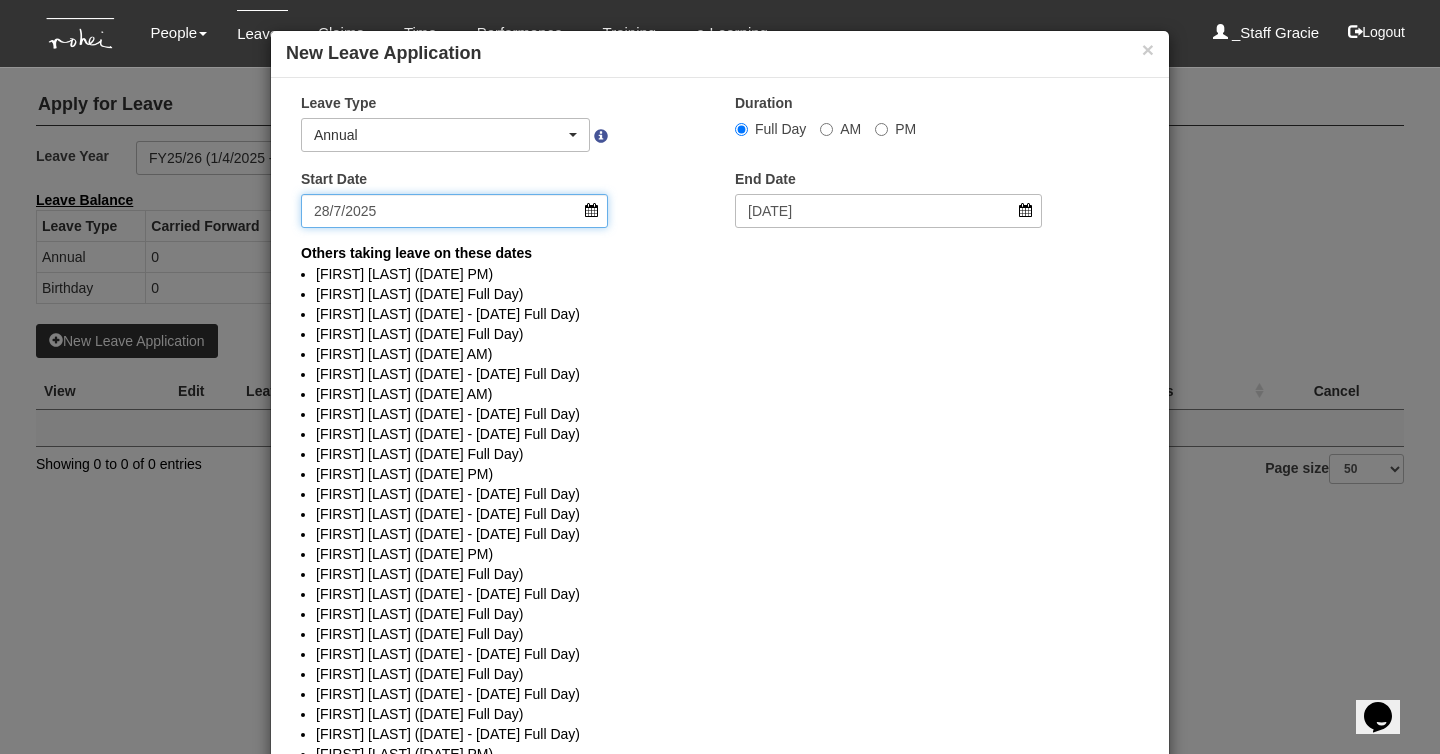 click on "28/7/2025" at bounding box center [454, 211] 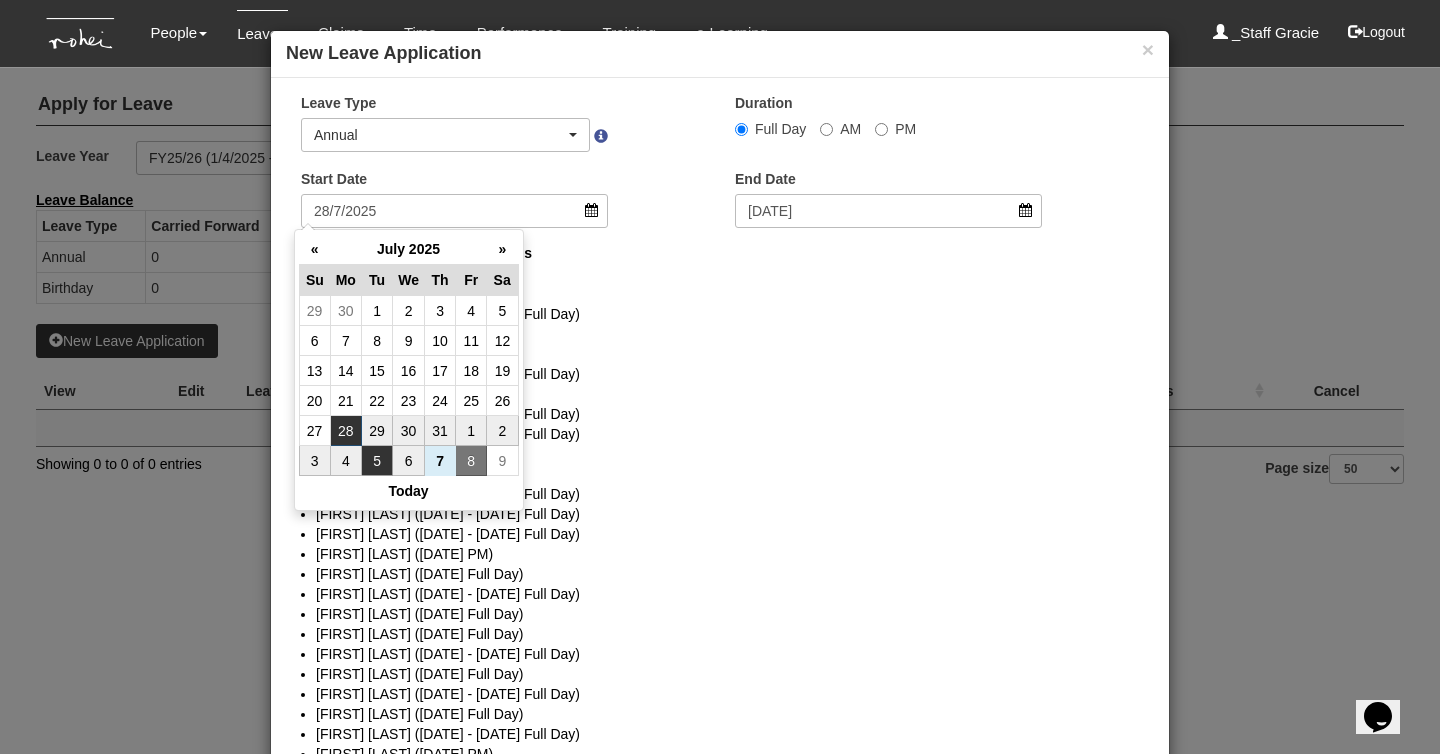 click on "5" at bounding box center (377, 461) 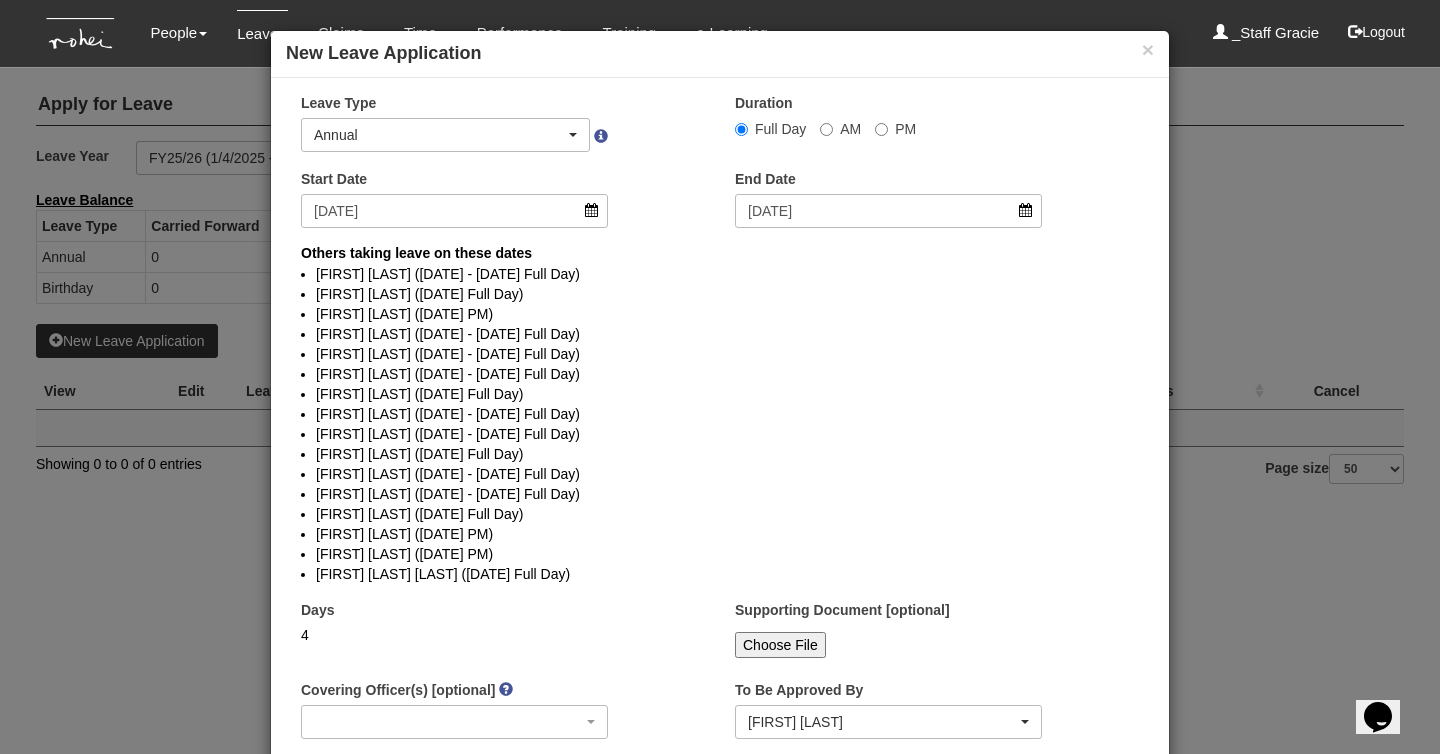 select 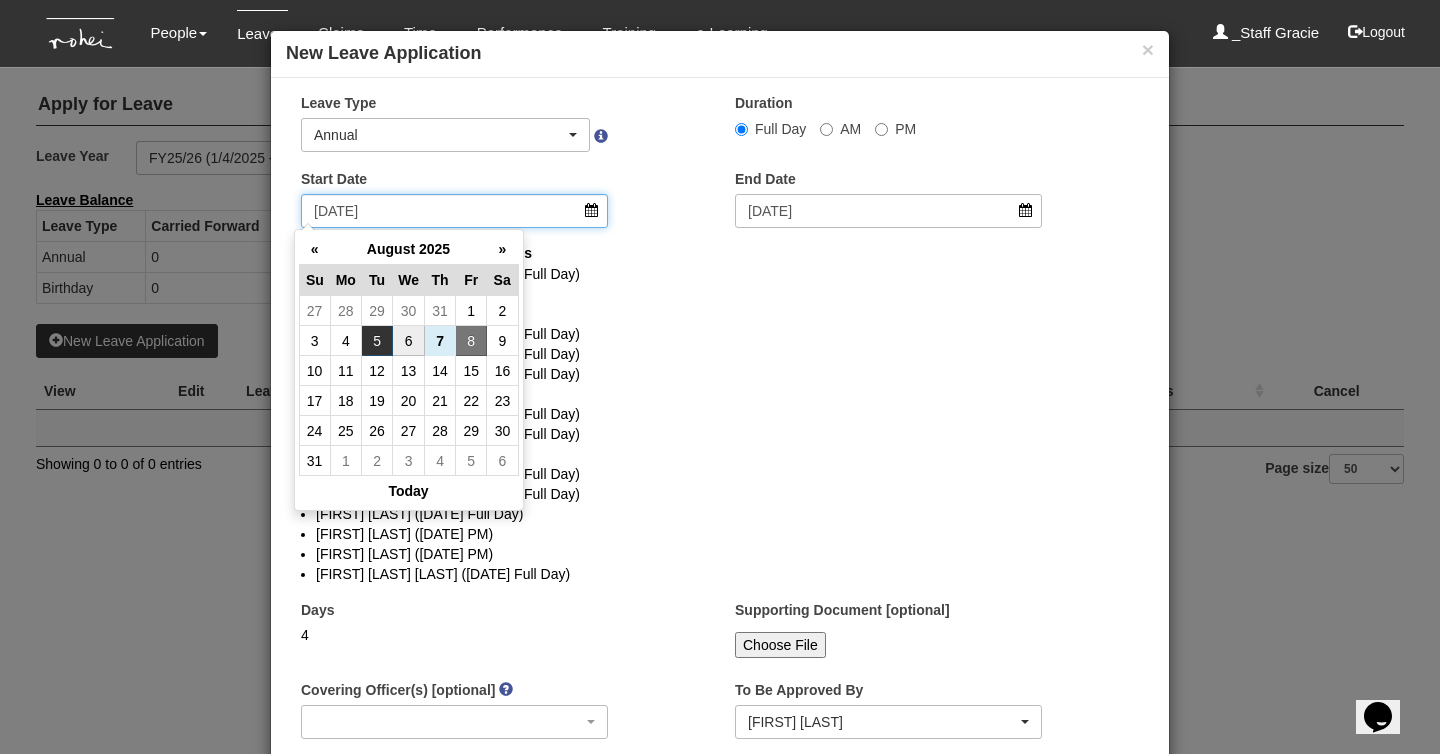 click on "[DATE]" at bounding box center [454, 211] 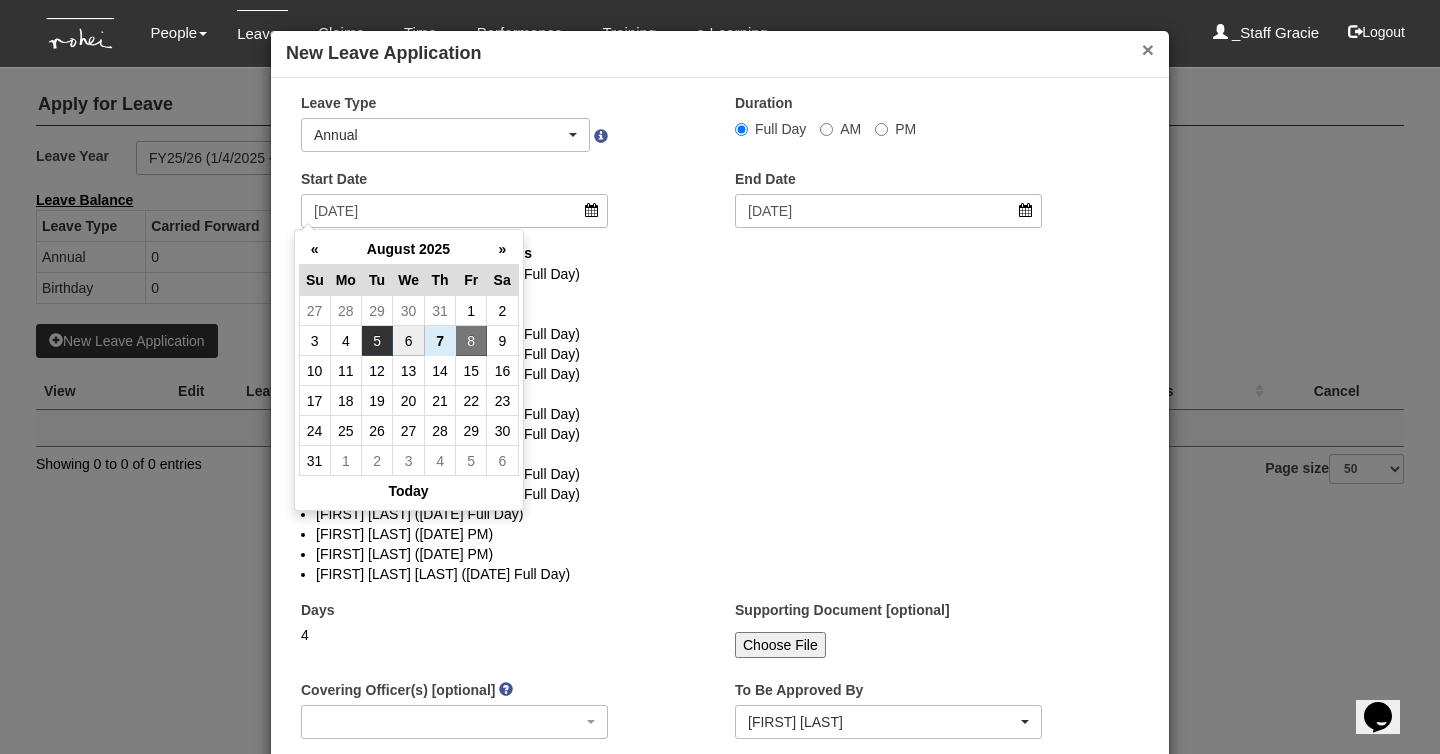 click on "×" at bounding box center [1148, 49] 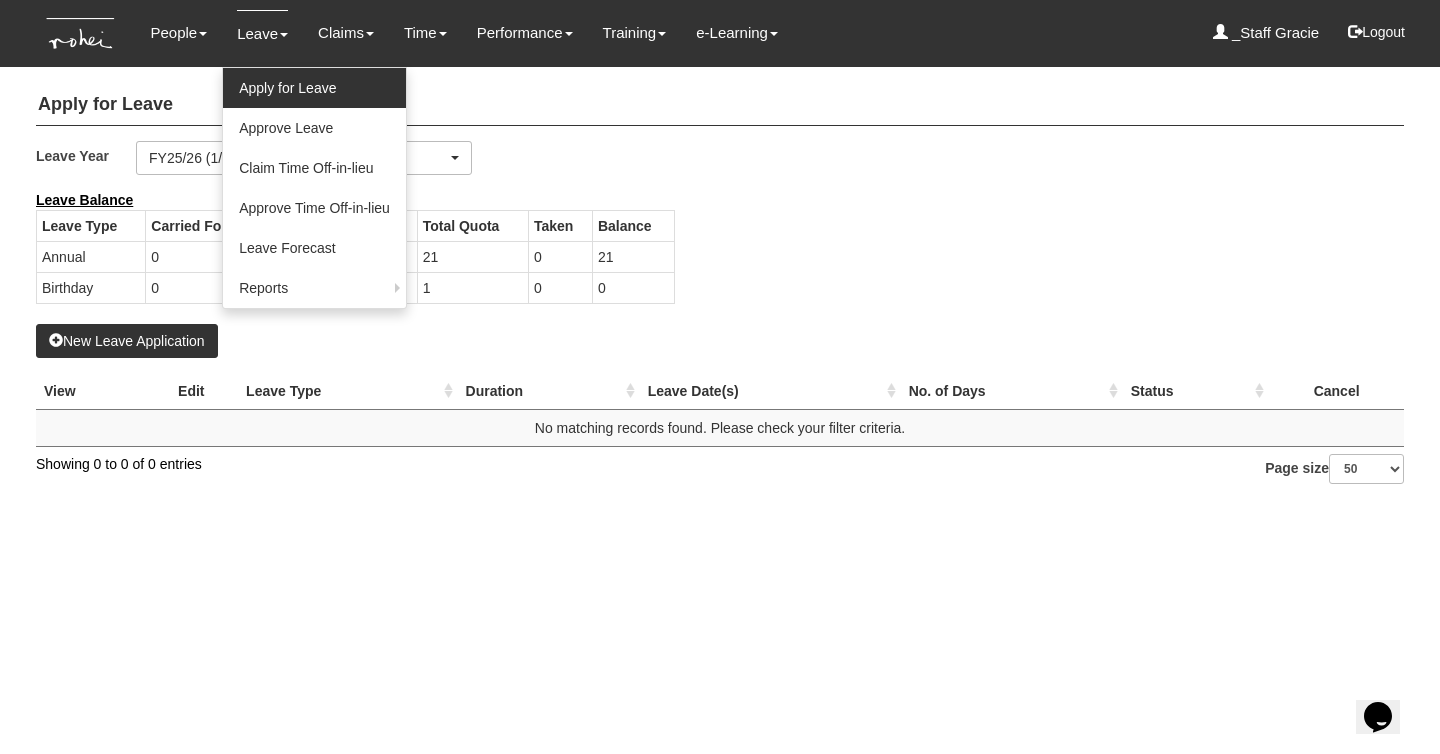 click on "Apply for Leave" at bounding box center (314, 88) 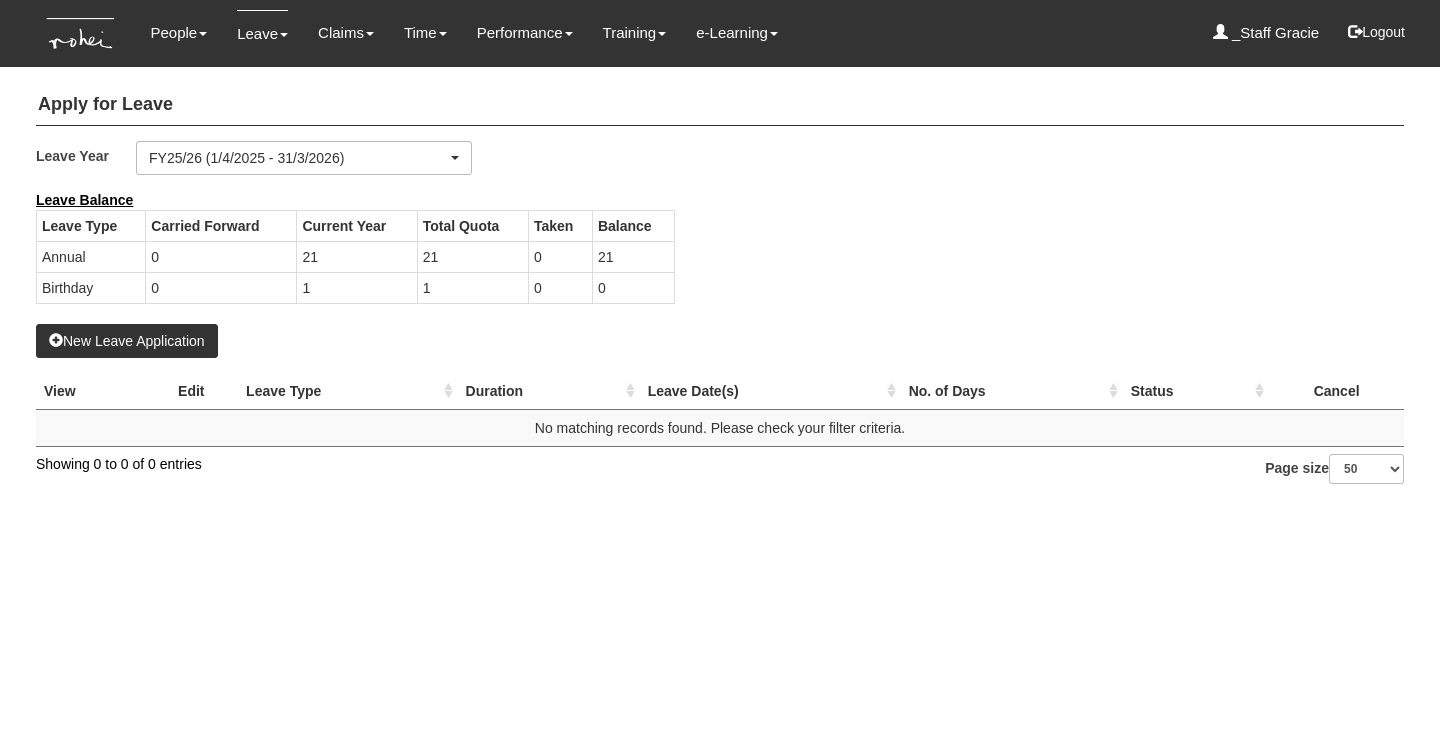 select on "50" 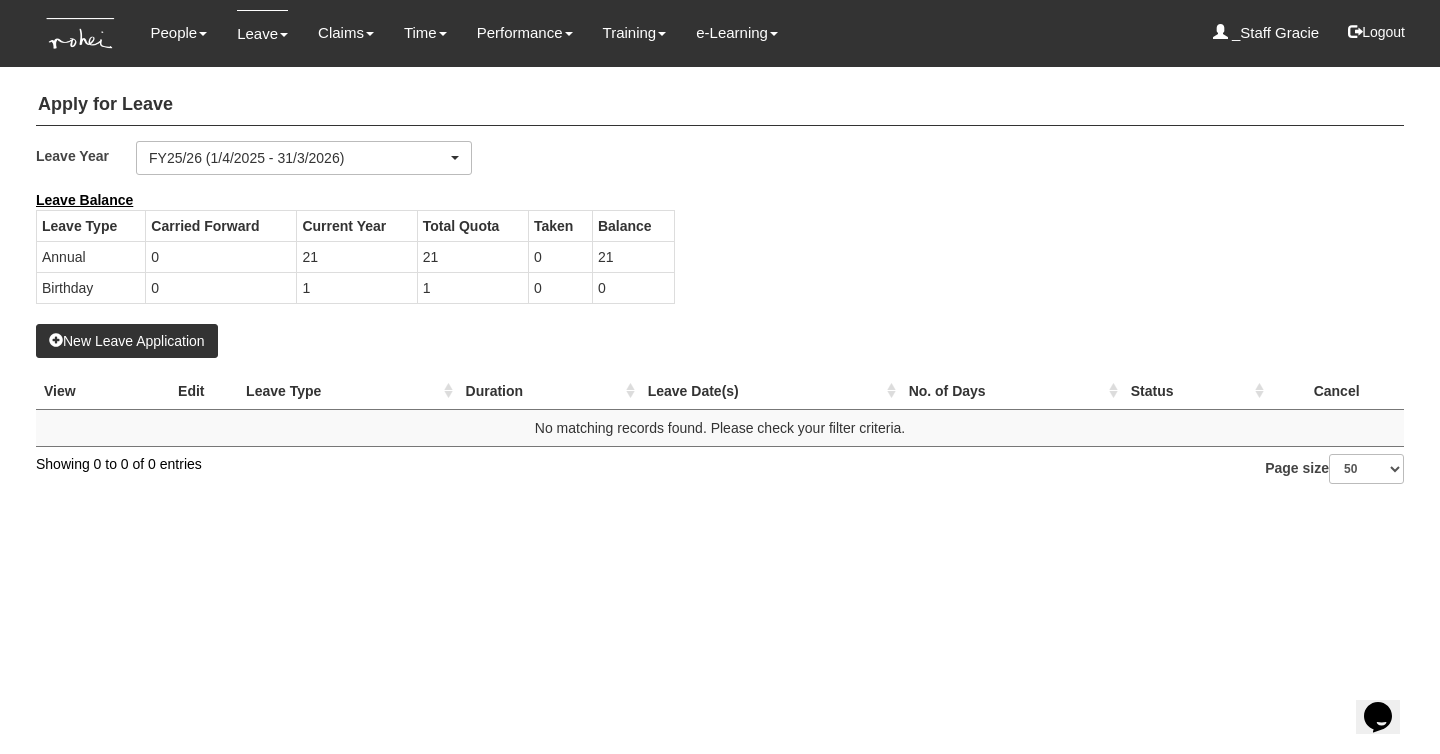 scroll, scrollTop: 0, scrollLeft: 0, axis: both 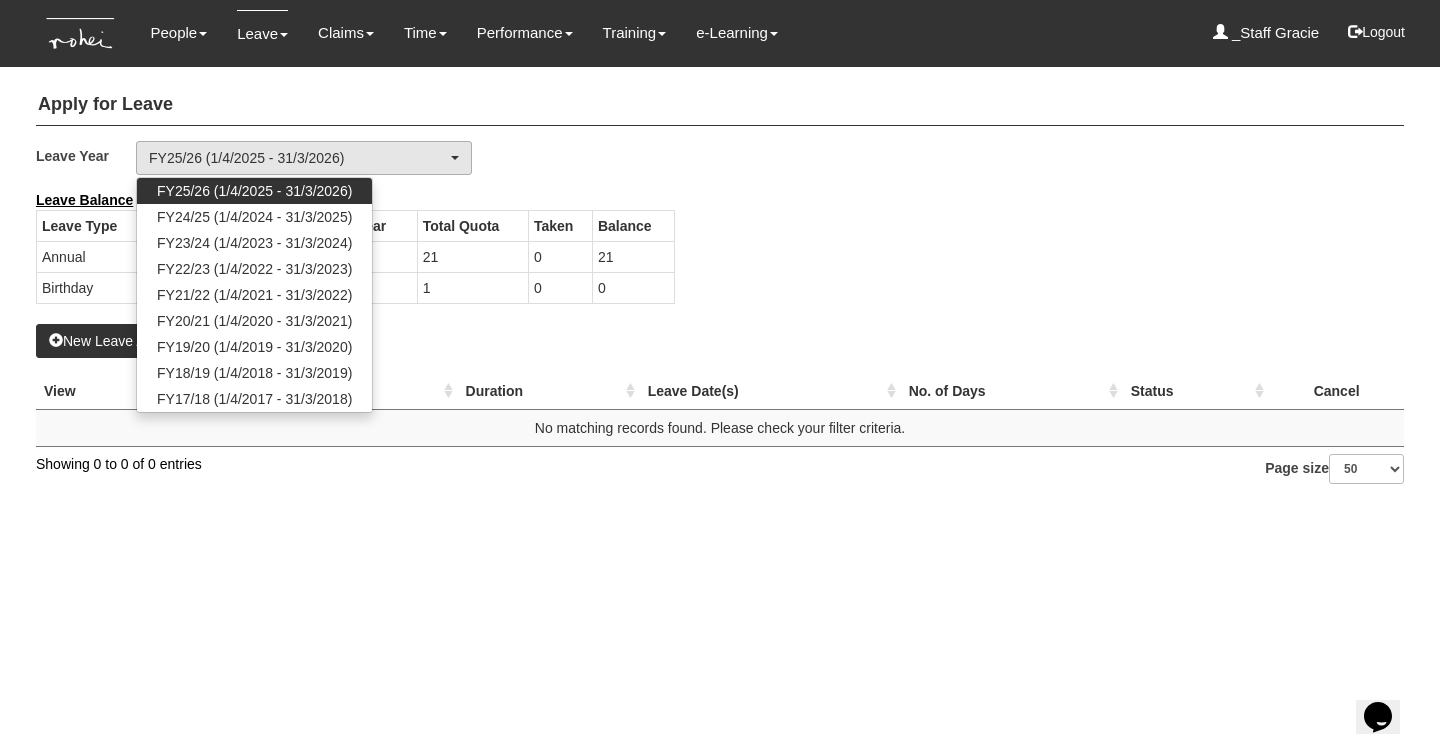 click on "Leave Balance
Leave Type
Carried Forward
Current Year
Total Quota
Taken
Balance
Annual
0
21
21
0
21" at bounding box center (705, 257) 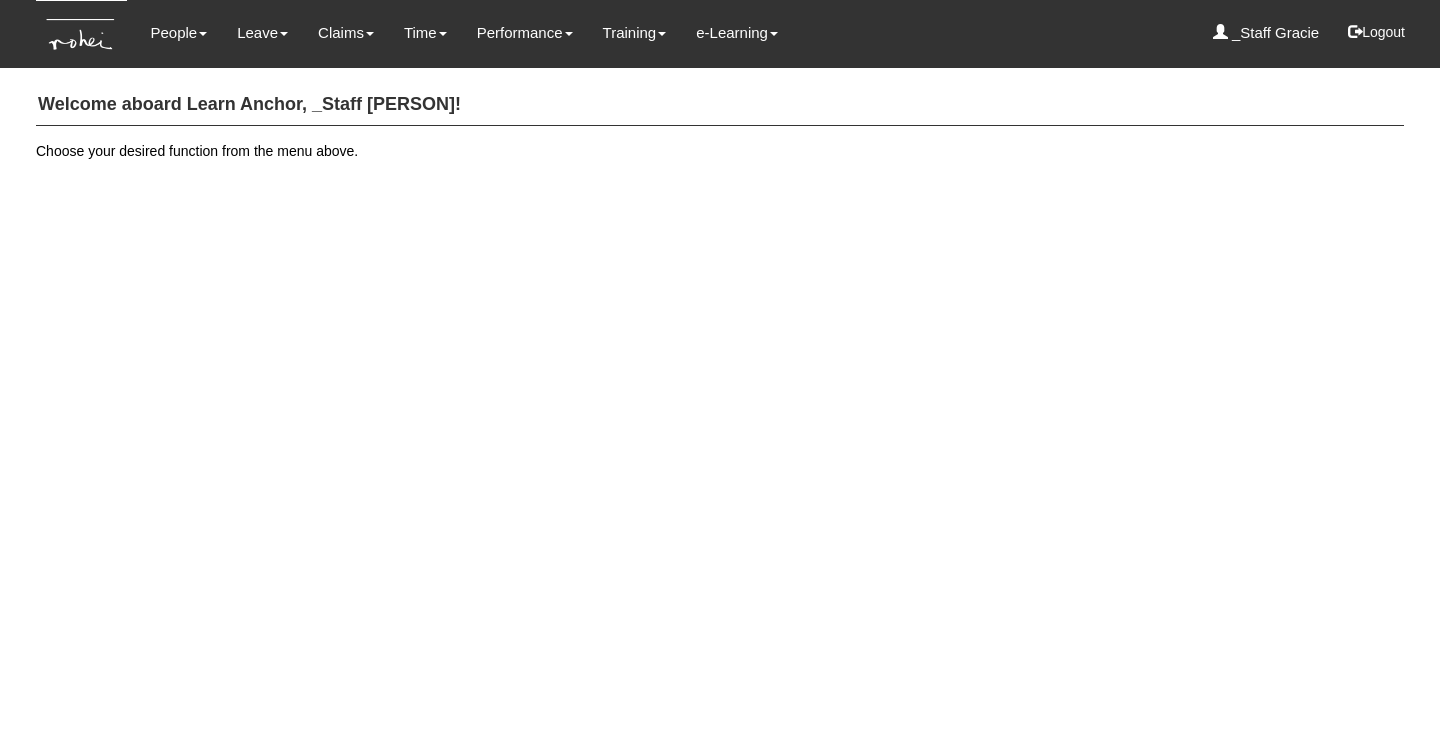 scroll, scrollTop: 0, scrollLeft: 0, axis: both 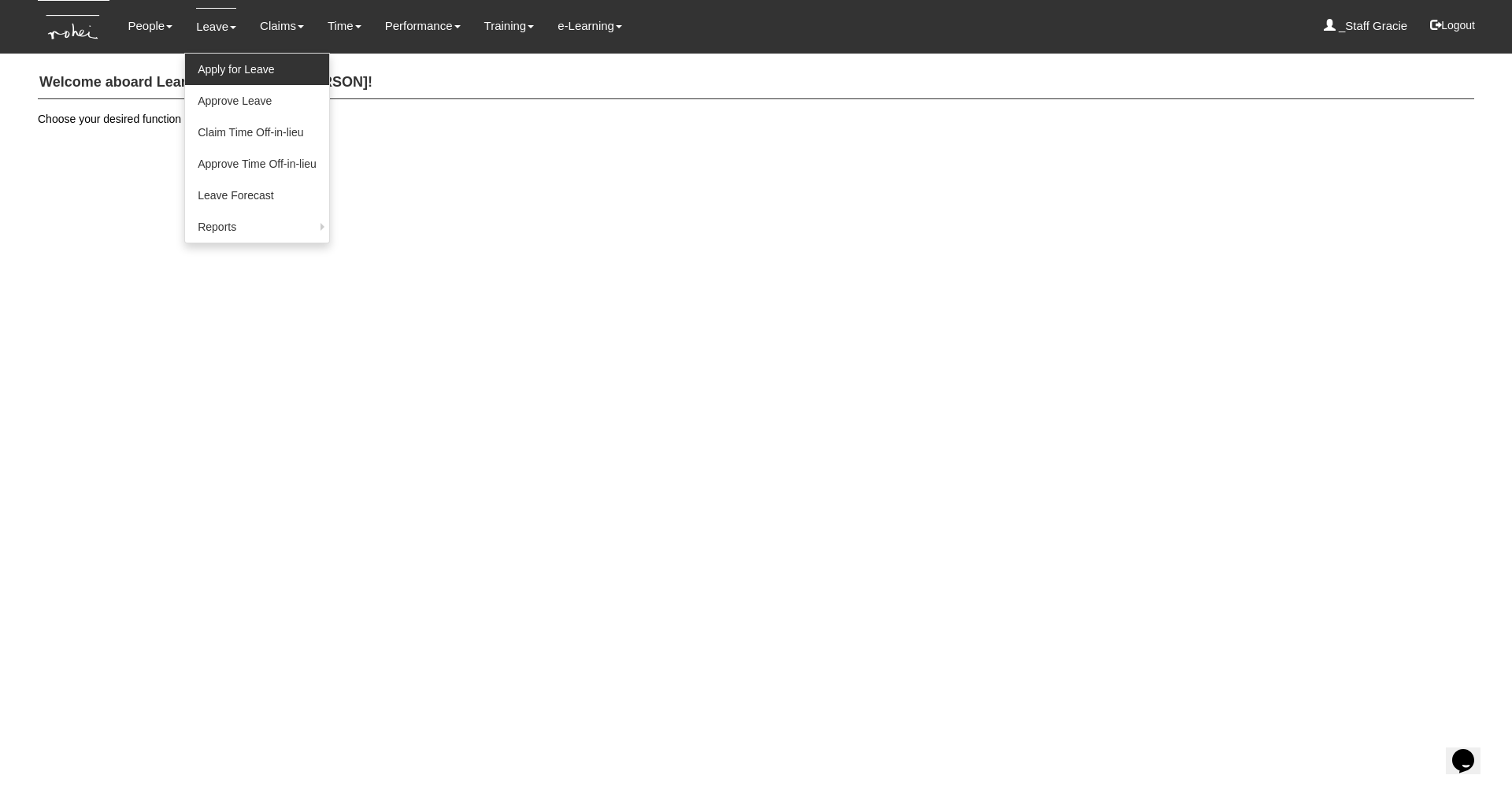 click on "Apply for Leave" at bounding box center (257, 69) 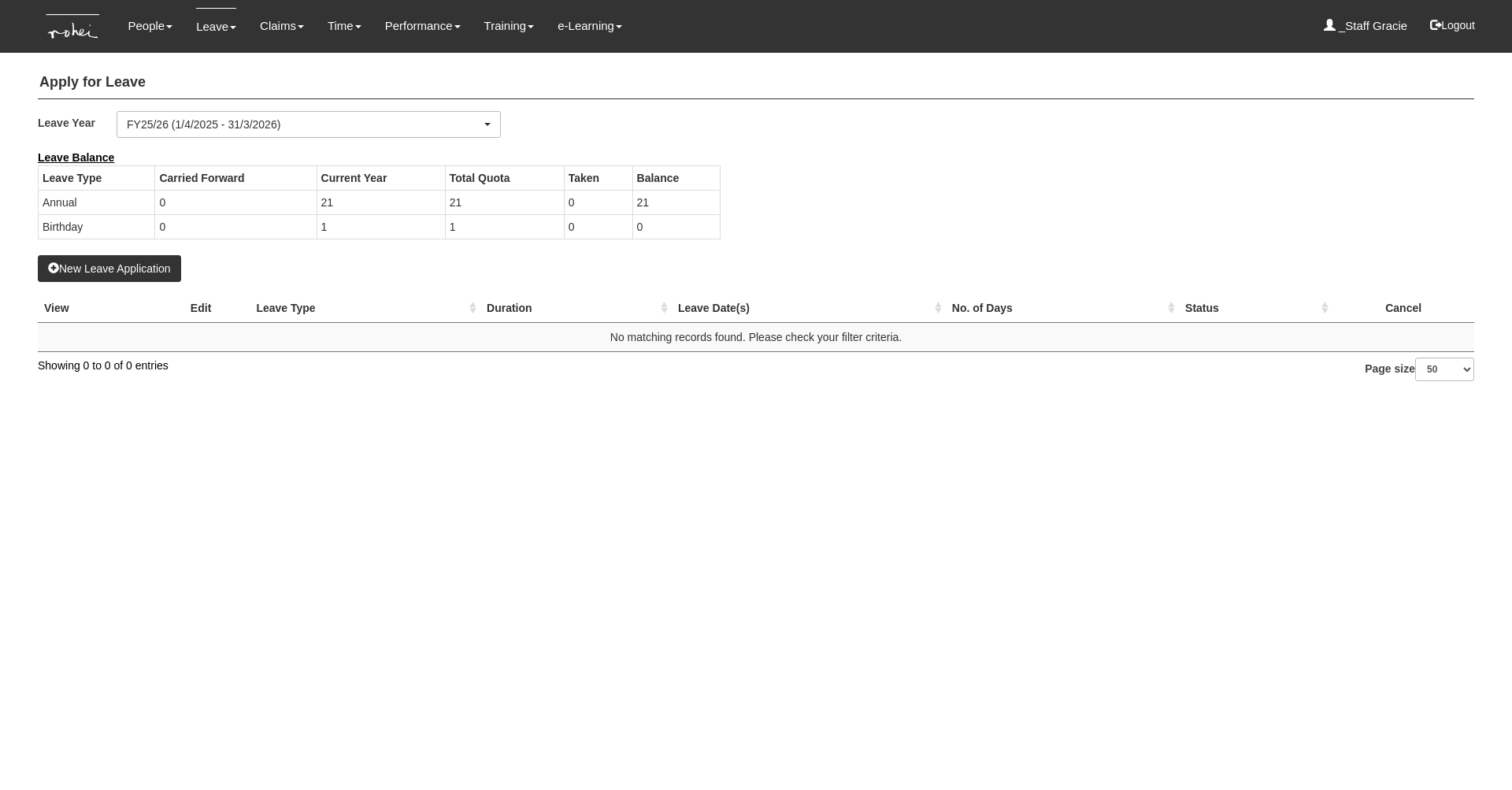 select on "50" 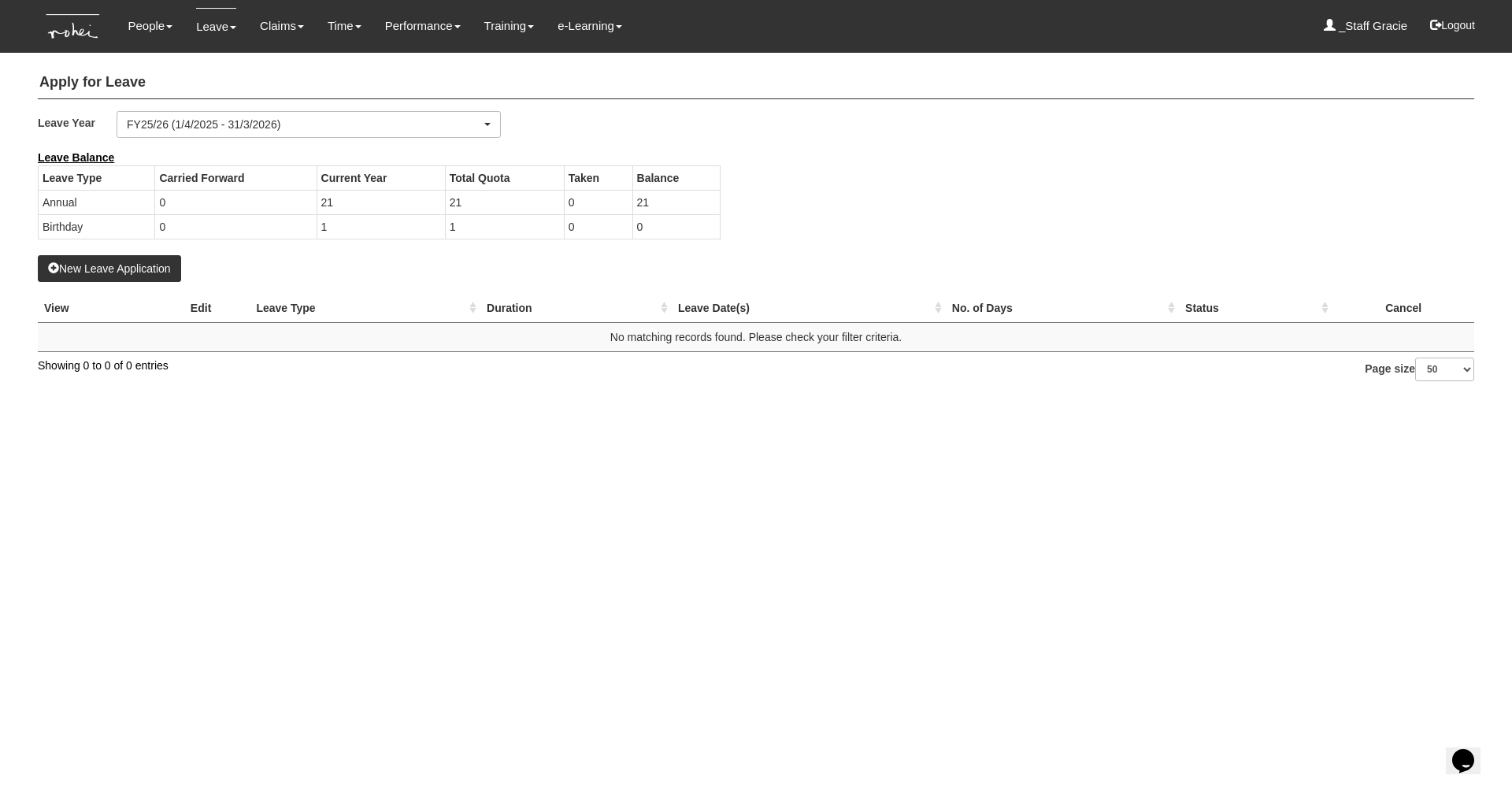 scroll, scrollTop: 0, scrollLeft: 0, axis: both 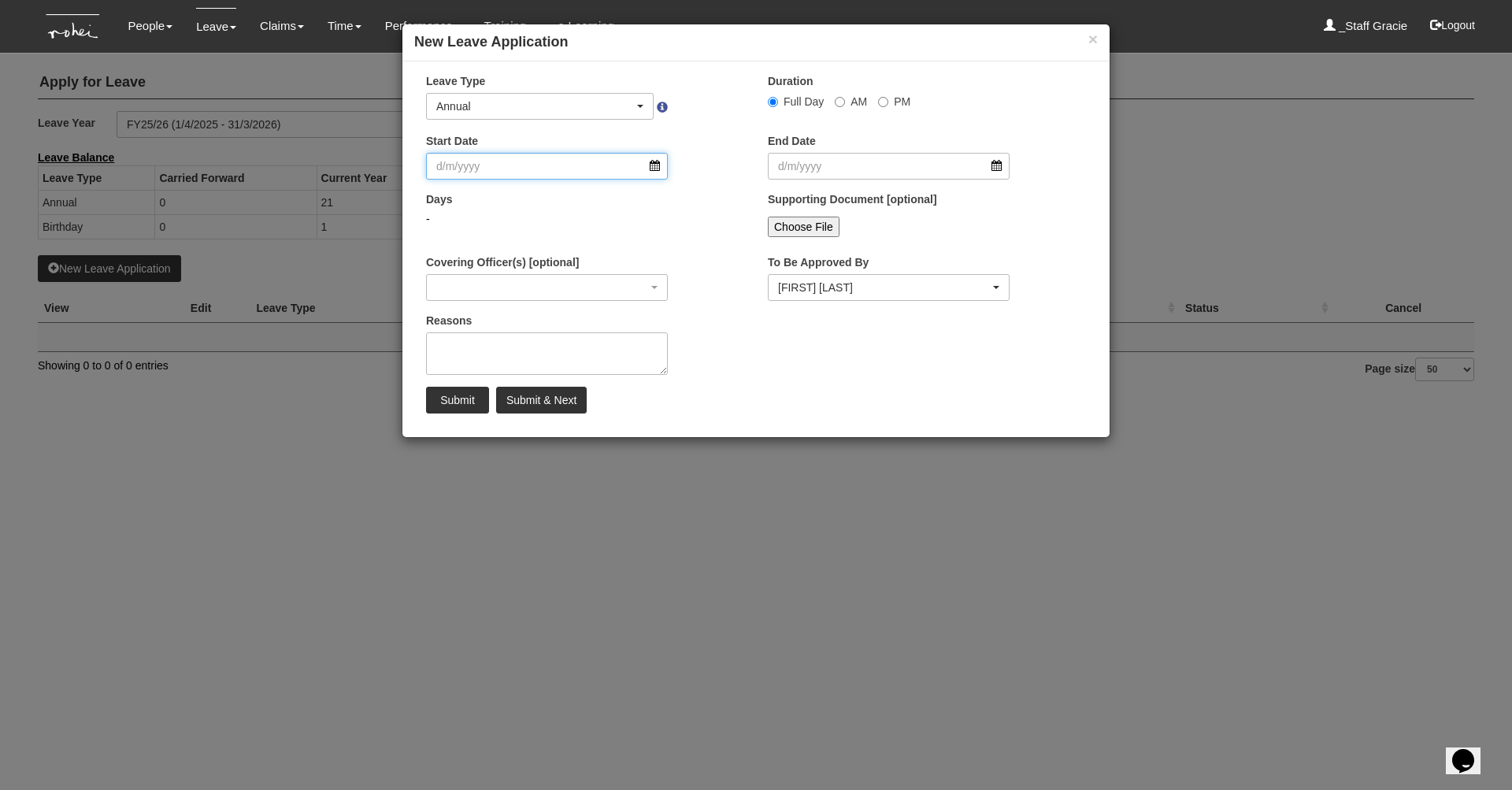 click on "Start Date" at bounding box center (547, 166) 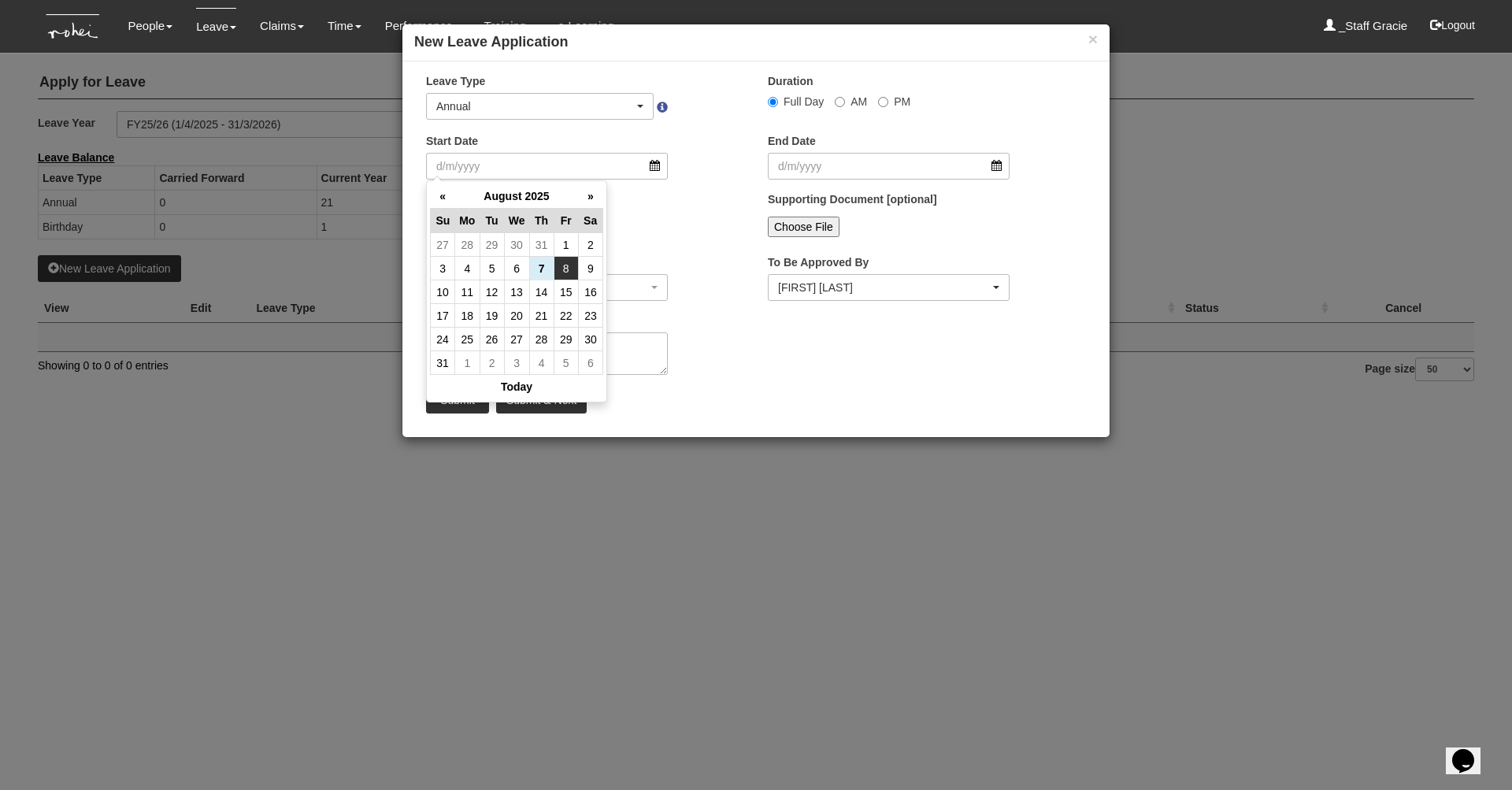 click on "8" at bounding box center [565, 269] 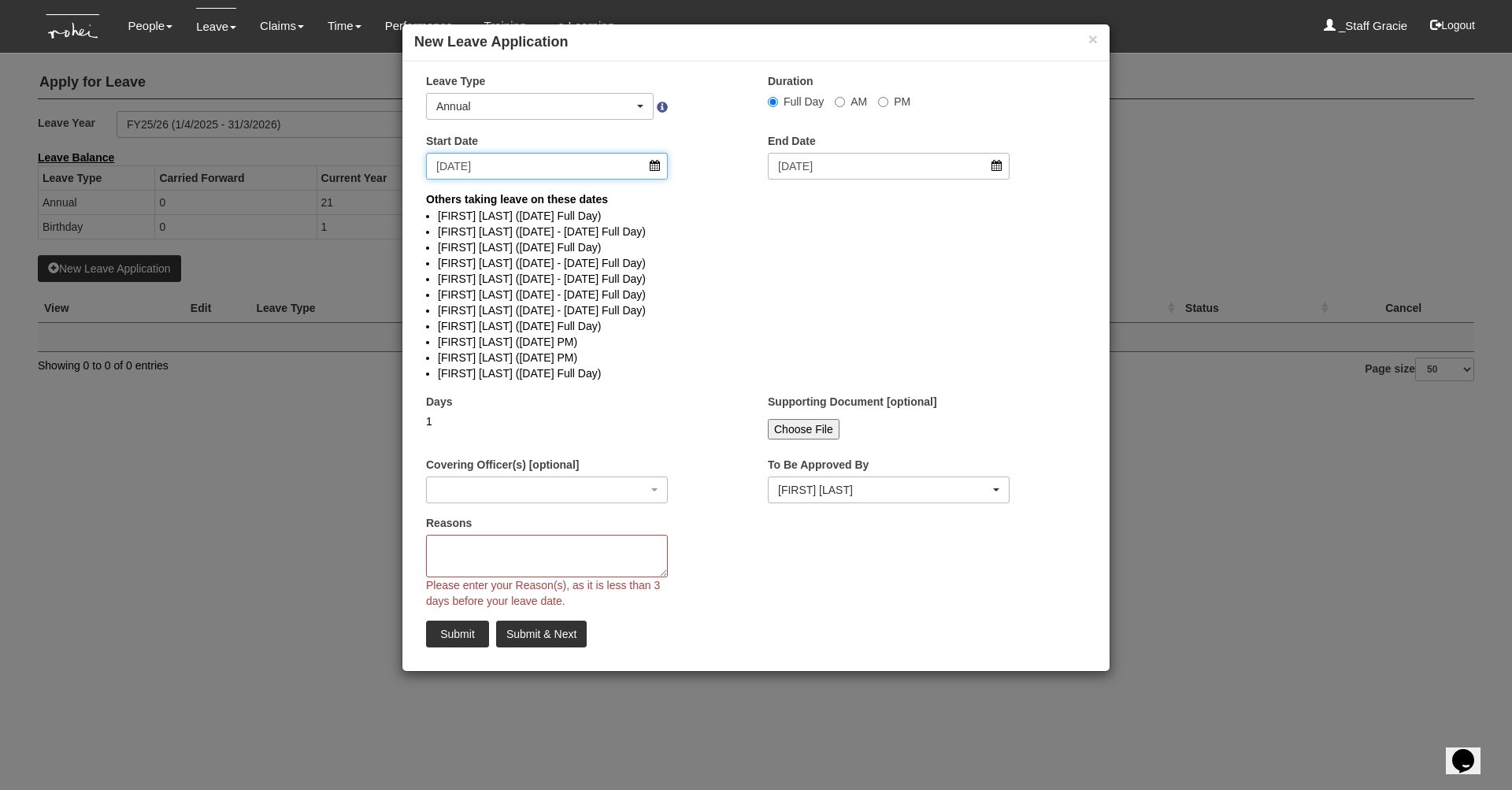 click on "[DATE]" at bounding box center (547, 166) 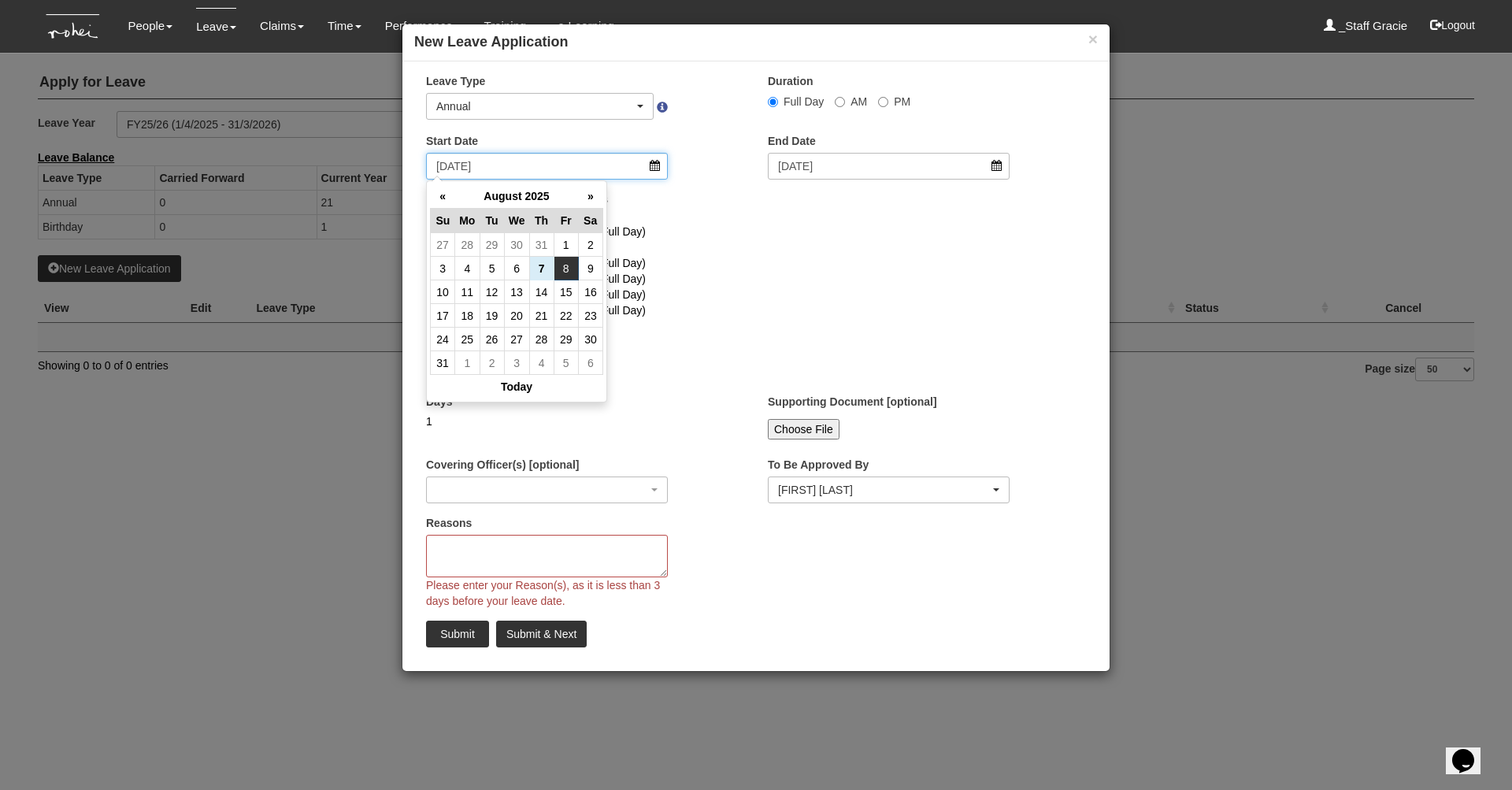 select 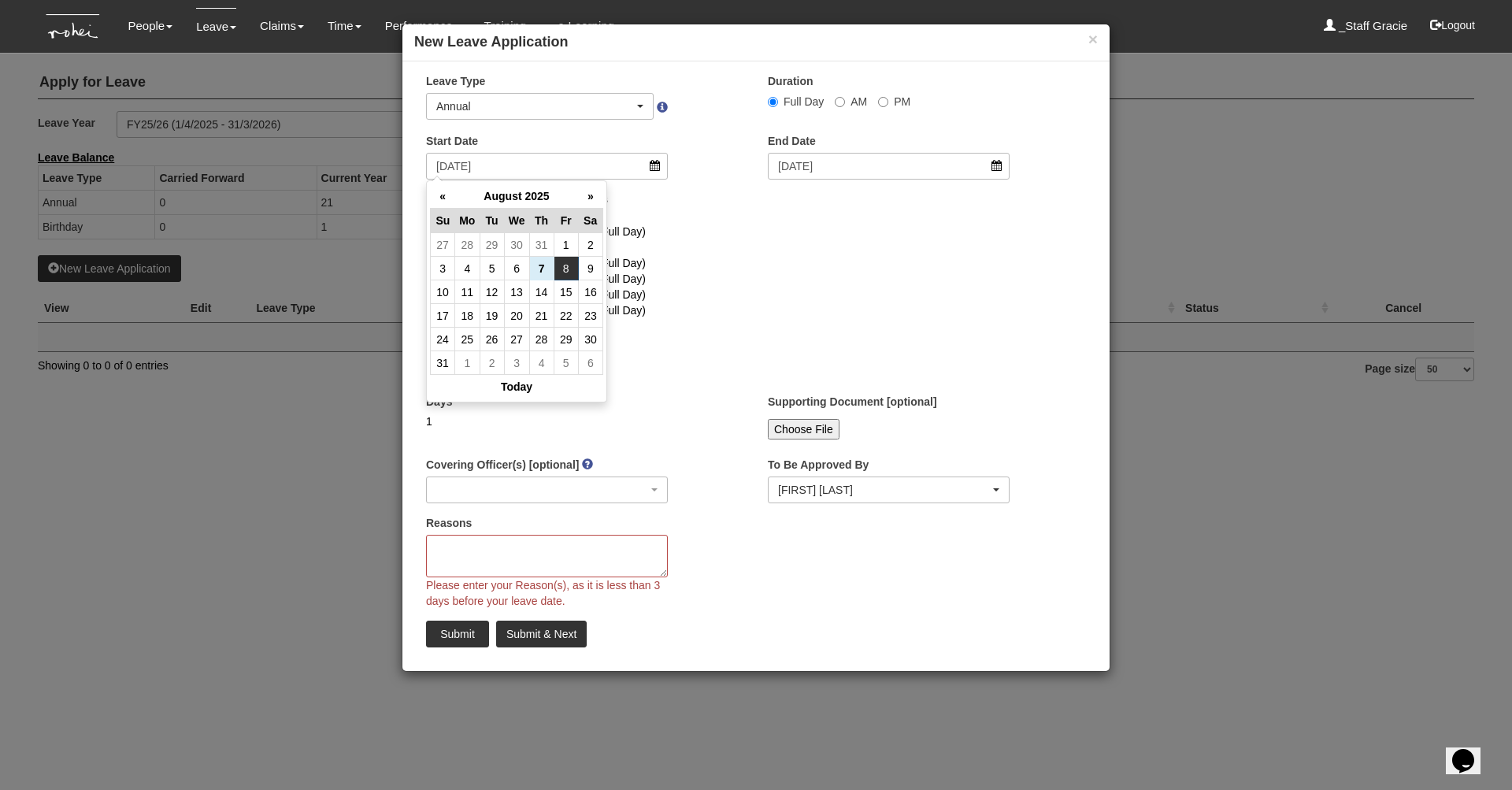 click on "Others taking leave on these dates [FIRST] [LAST] ([DATE] Full Day) [FIRST] [LAST] ([DATE] - [DATE] Full Day) [FIRST] [LAST] ([DATE] Full Day) [FIRST] [LAST] ([DATE] - [DATE] Full Day) [FIRST] [LAST] ([DATE] - [DATE] Full Day) [FIRST] [LAST] ([DATE] - [DATE] Full Day) [FIRST] [LAST] ([DATE] - [DATE] Full Day) [FIRST] [LAST] ([DATE] Full Day) [FIRST] [LAST] ([DATE] PM) [FIRST] [LAST] ([DATE] PM) [FIRST] [LAST] ([DATE] Full Day)" at bounding box center [756, 291] 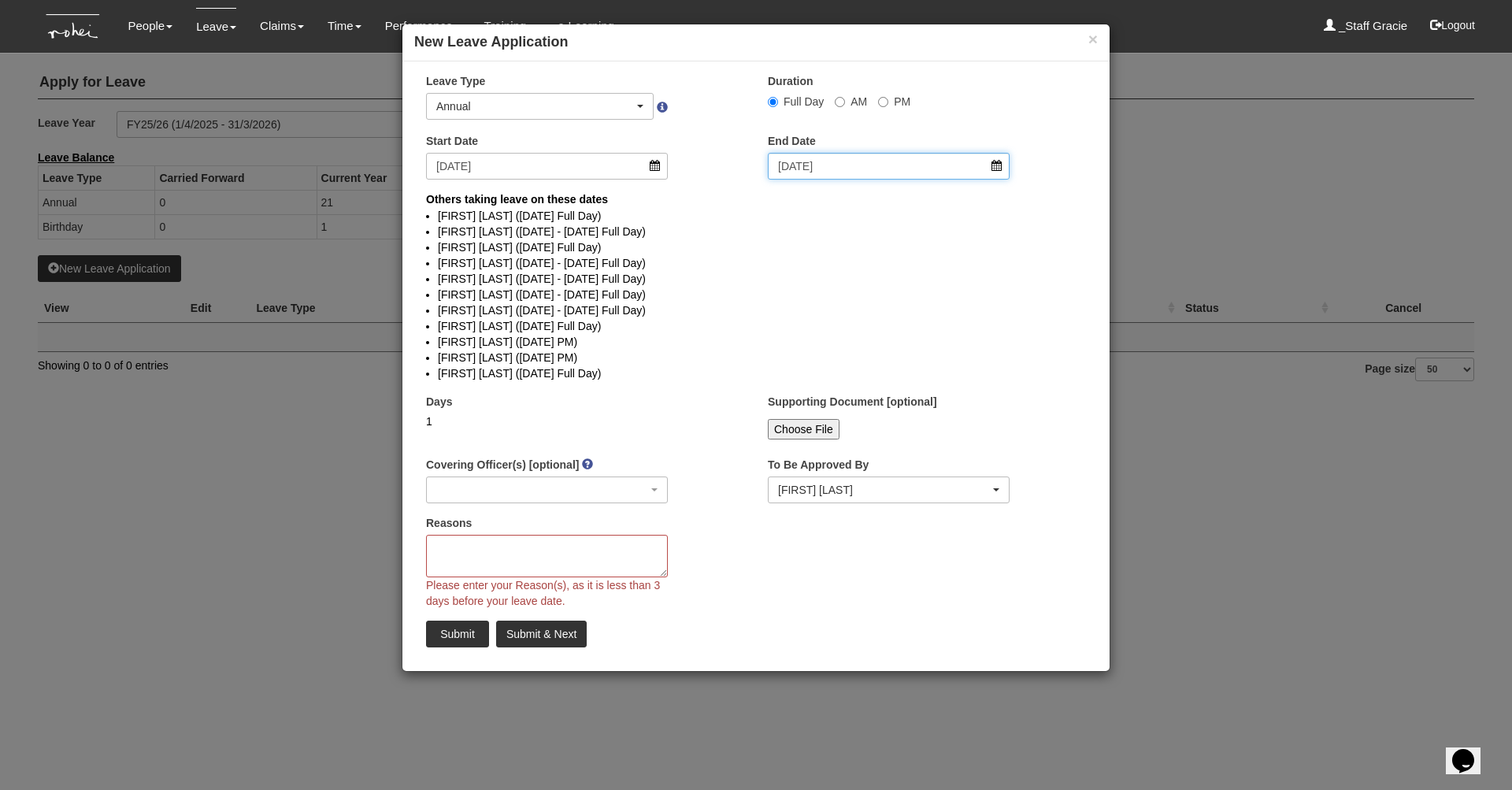 click on "[DATE]" at bounding box center (888, 166) 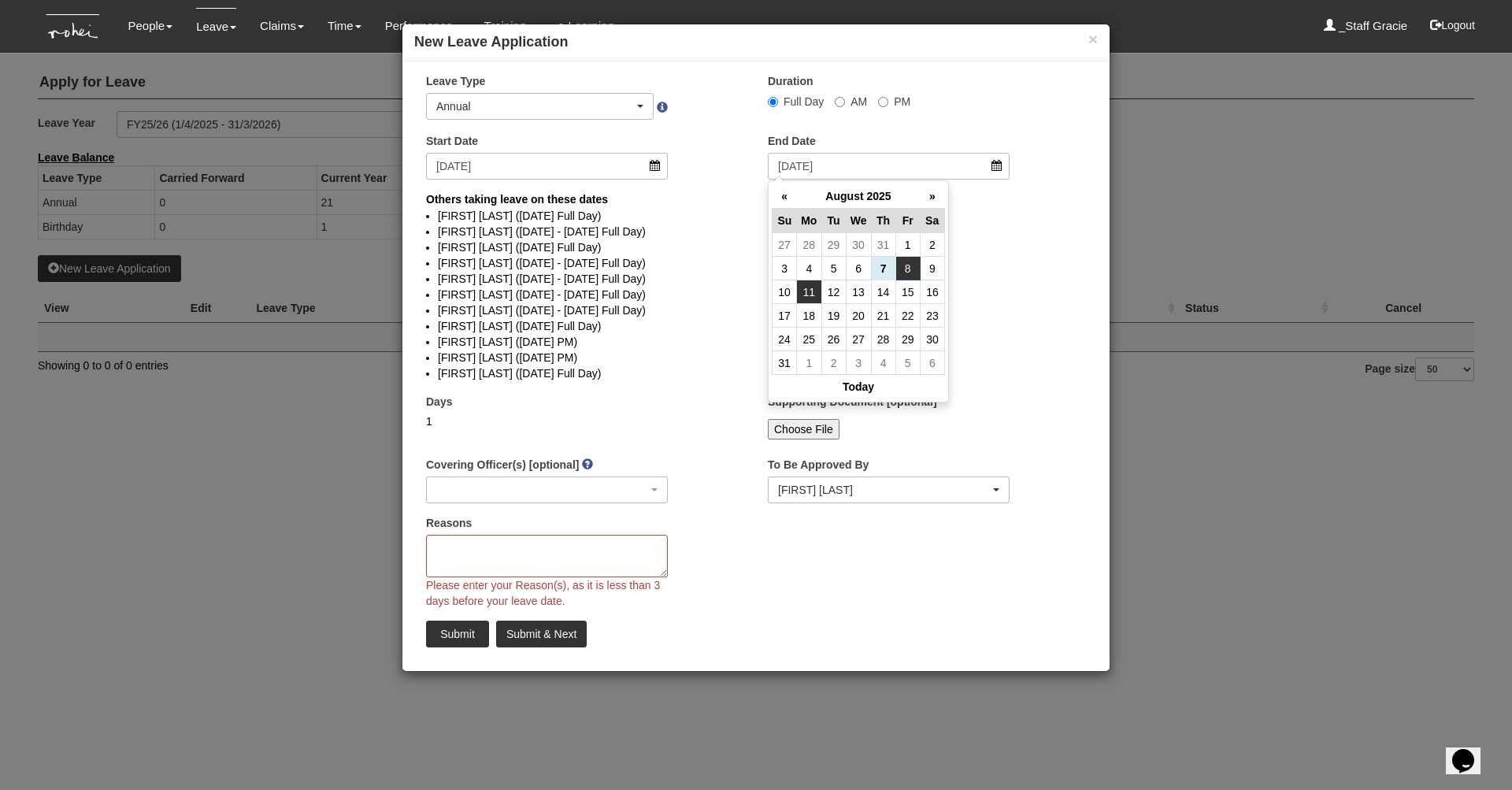 click on "11" at bounding box center [809, 292] 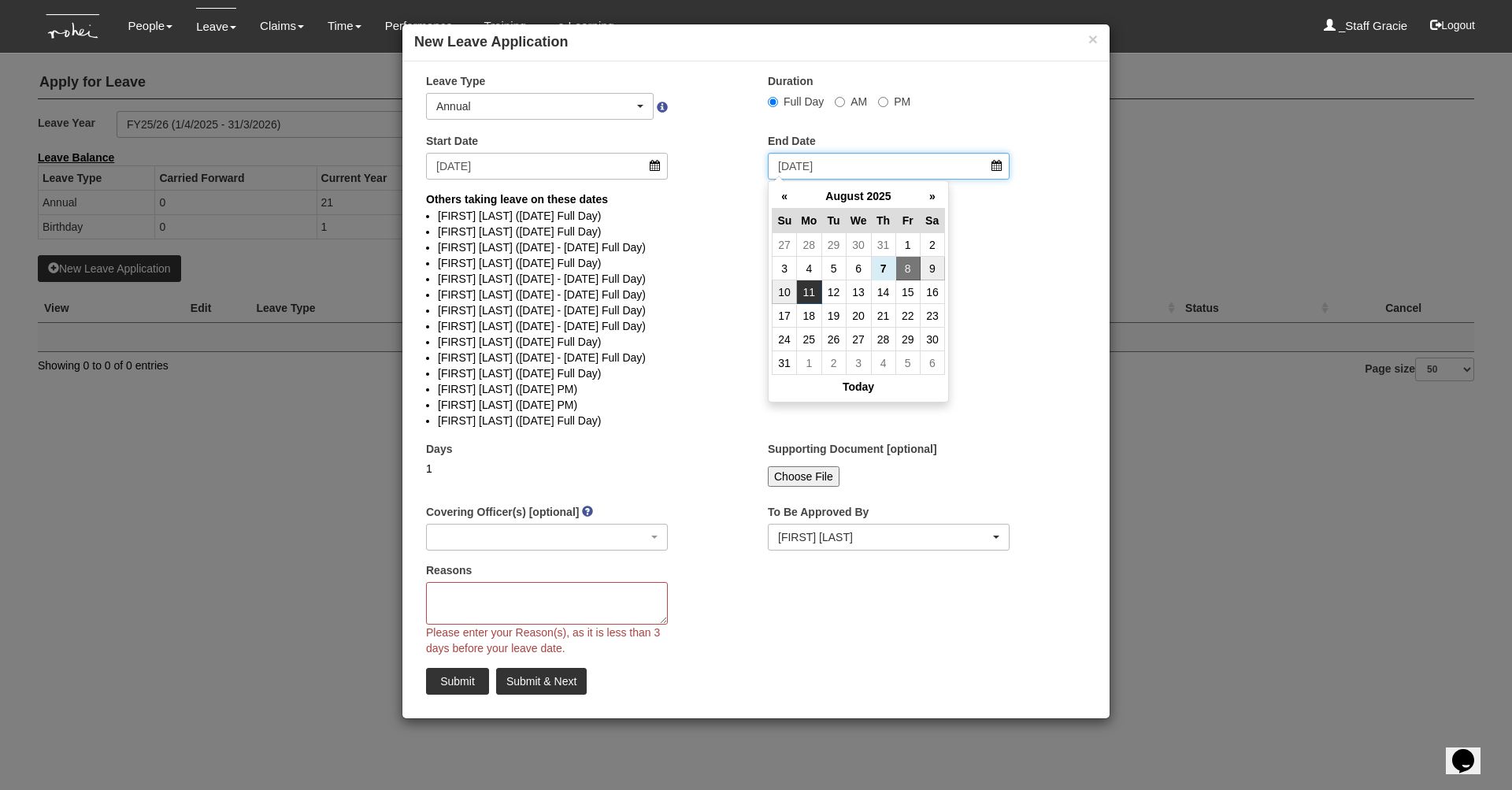click on "[DATE]" at bounding box center (888, 166) 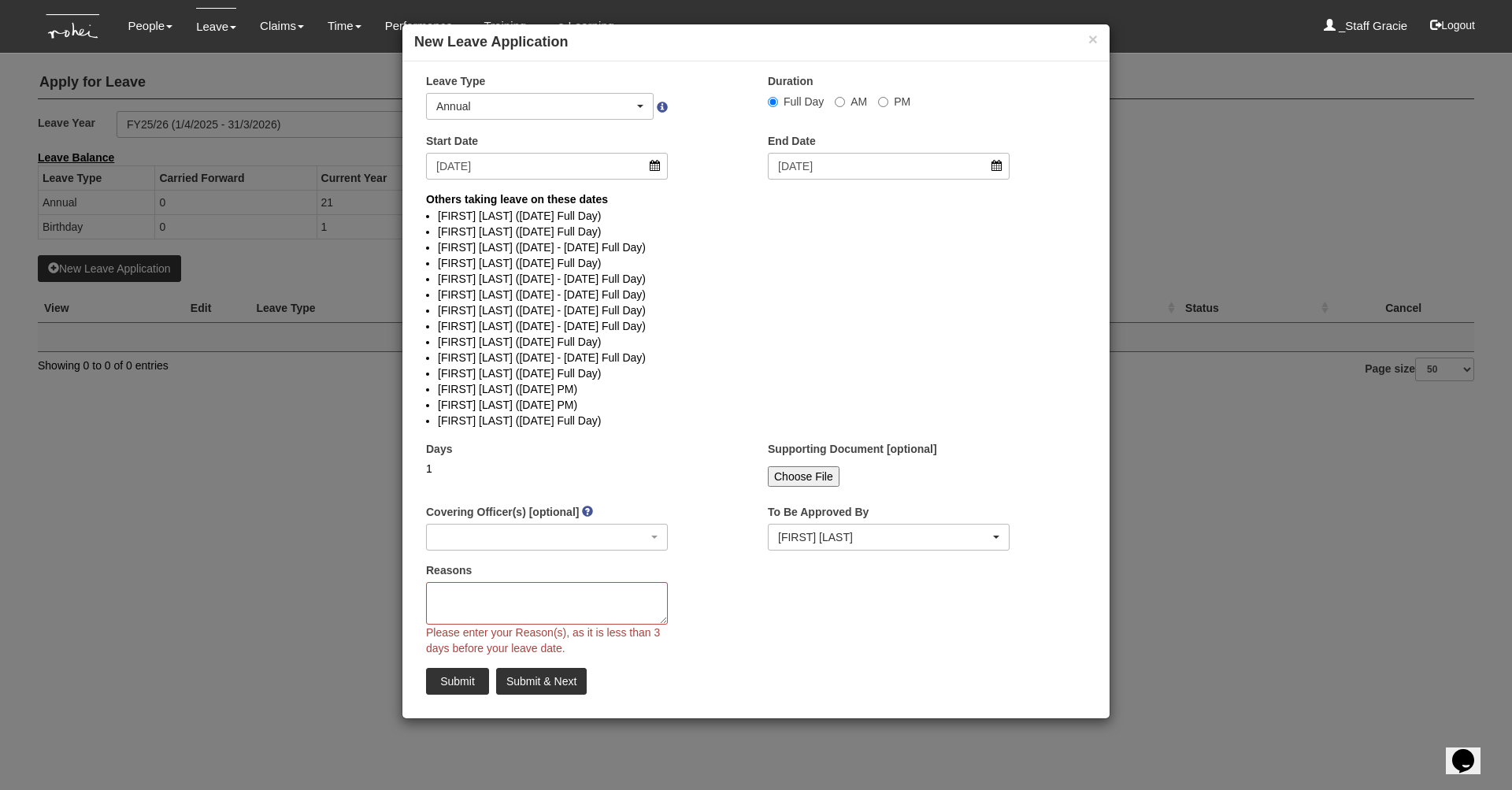 click on "1" at bounding box center [547, 469] 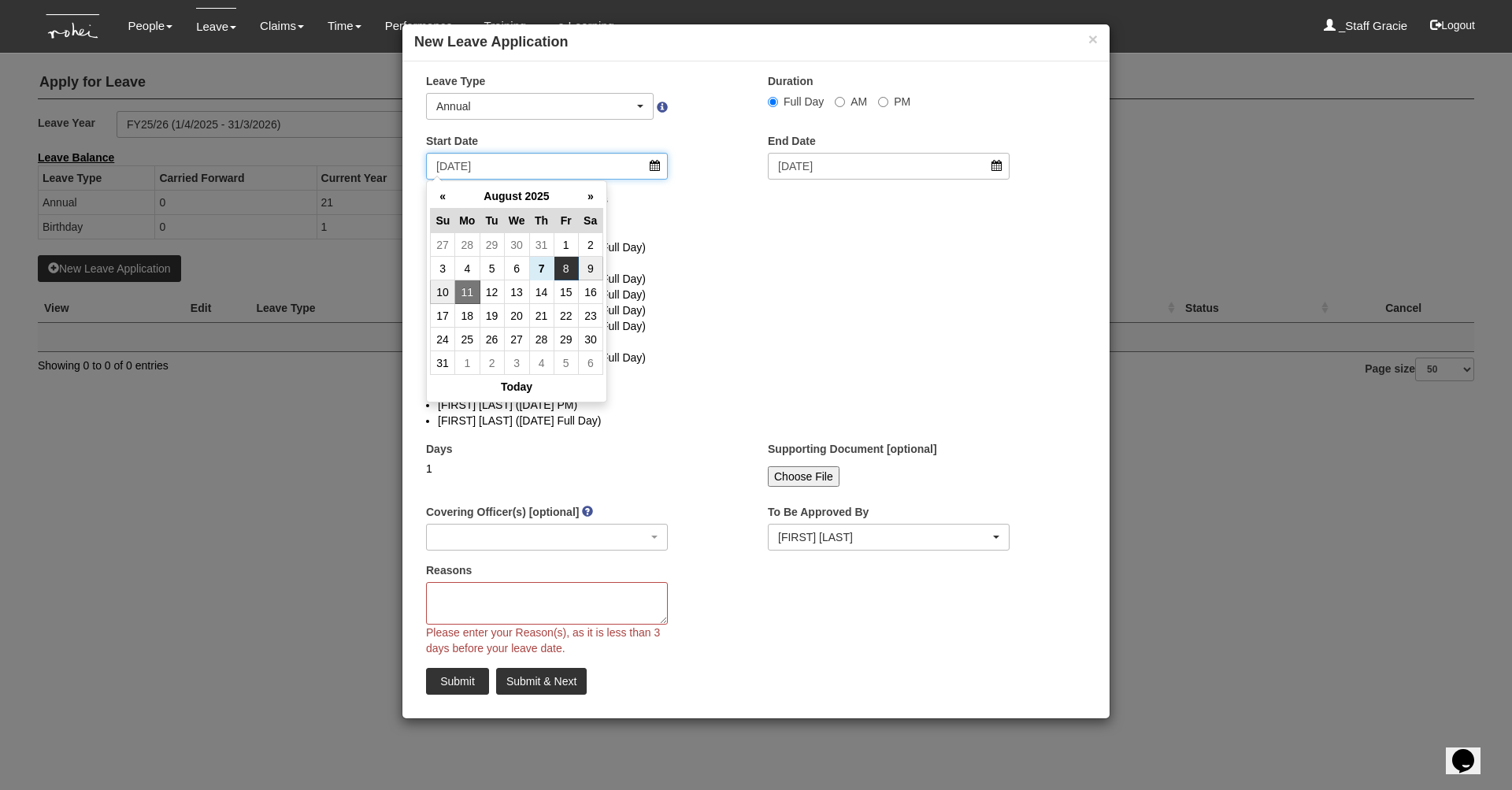click on "[DATE]" at bounding box center (547, 166) 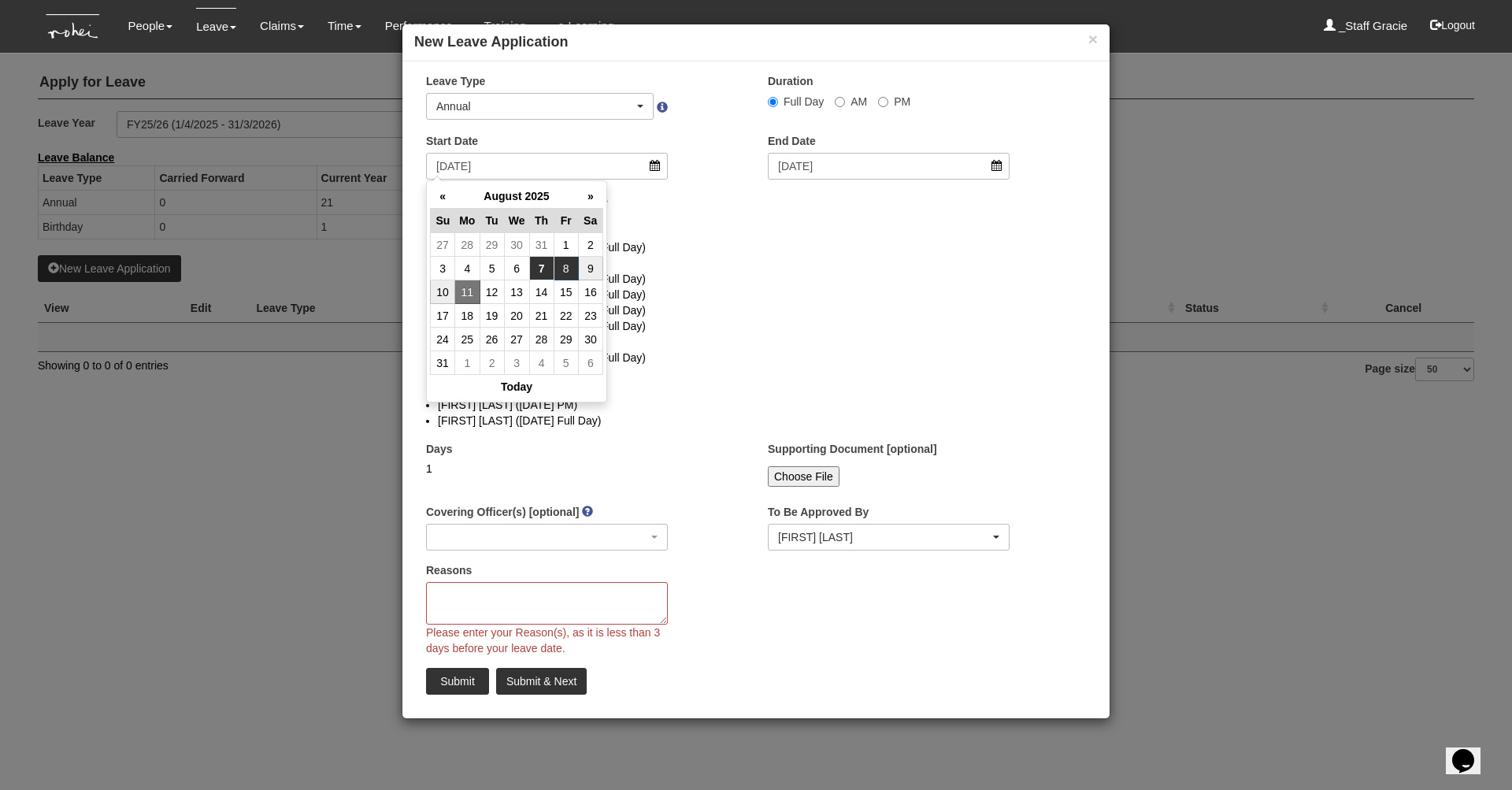 click on "7" at bounding box center [541, 269] 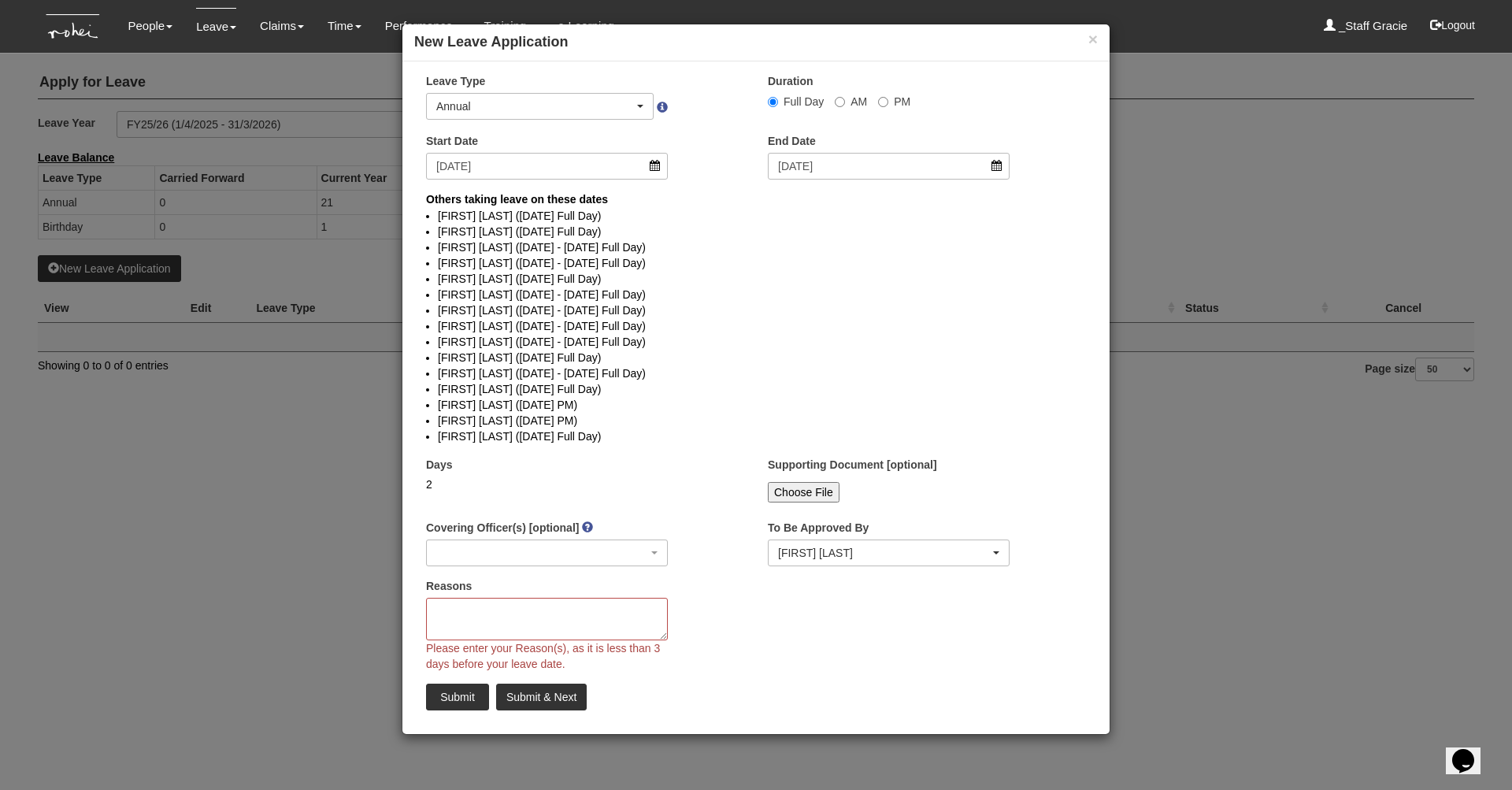 select 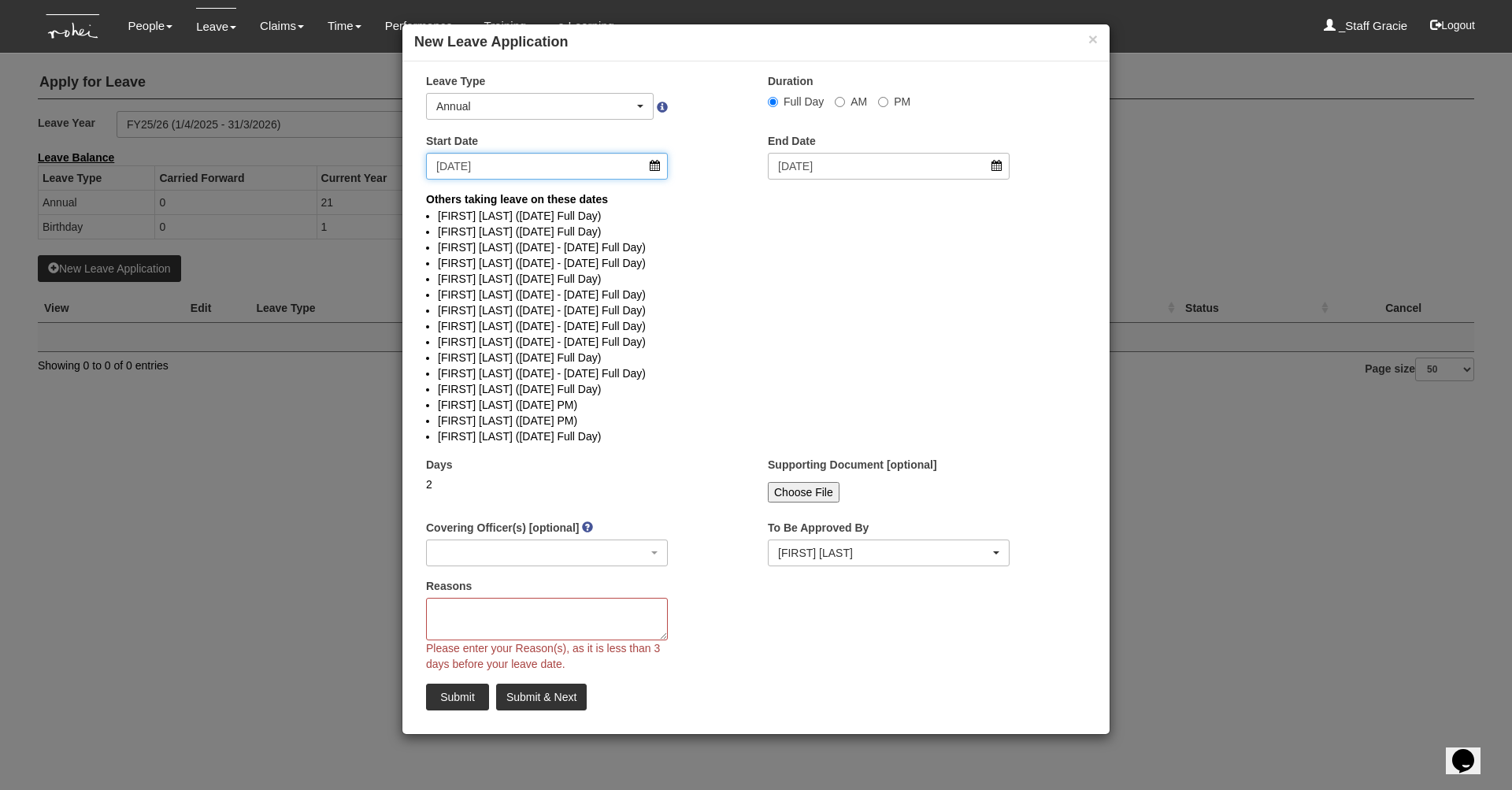 click on "[DATE]" at bounding box center (547, 166) 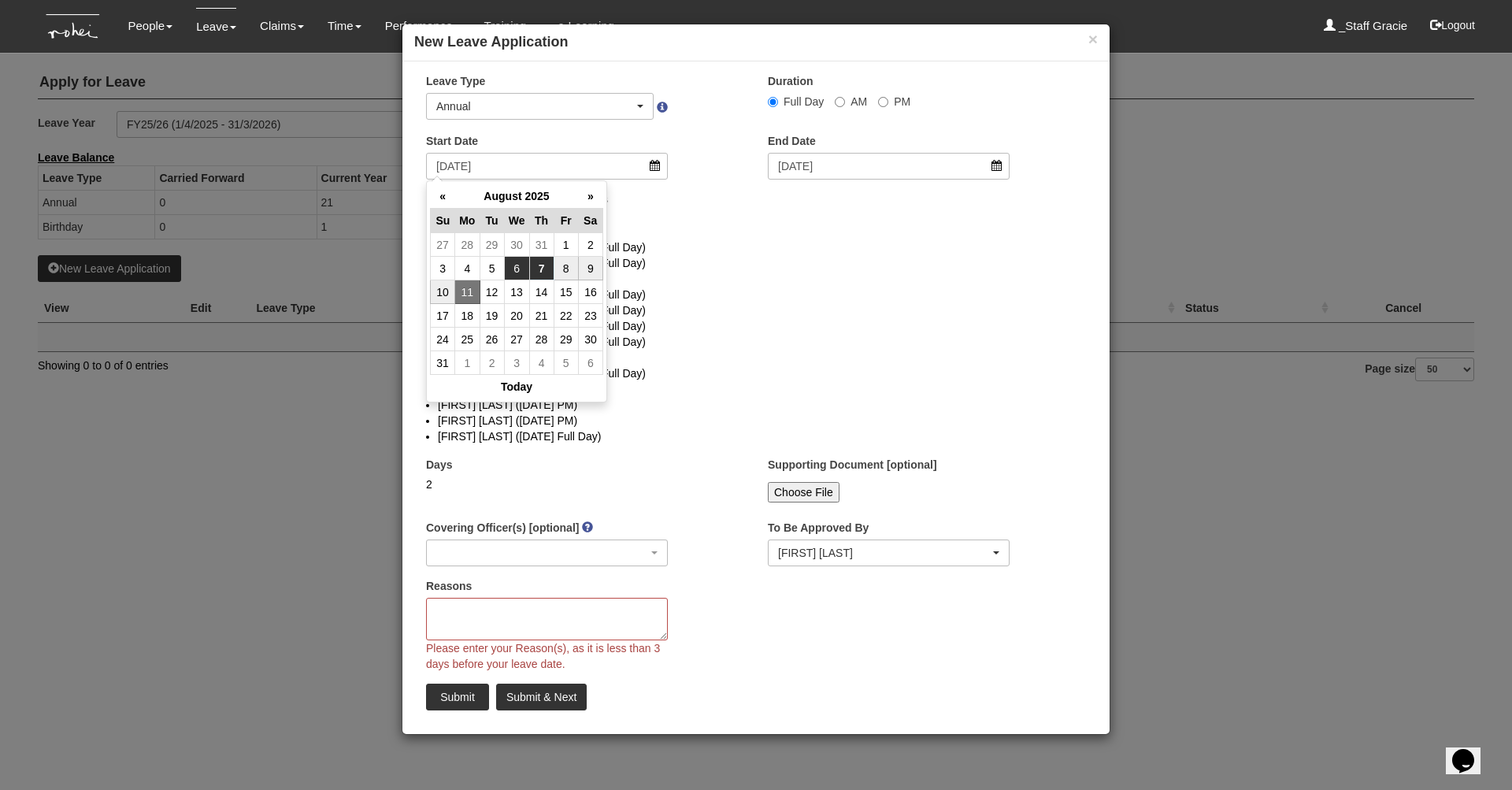 click on "6" at bounding box center (517, 269) 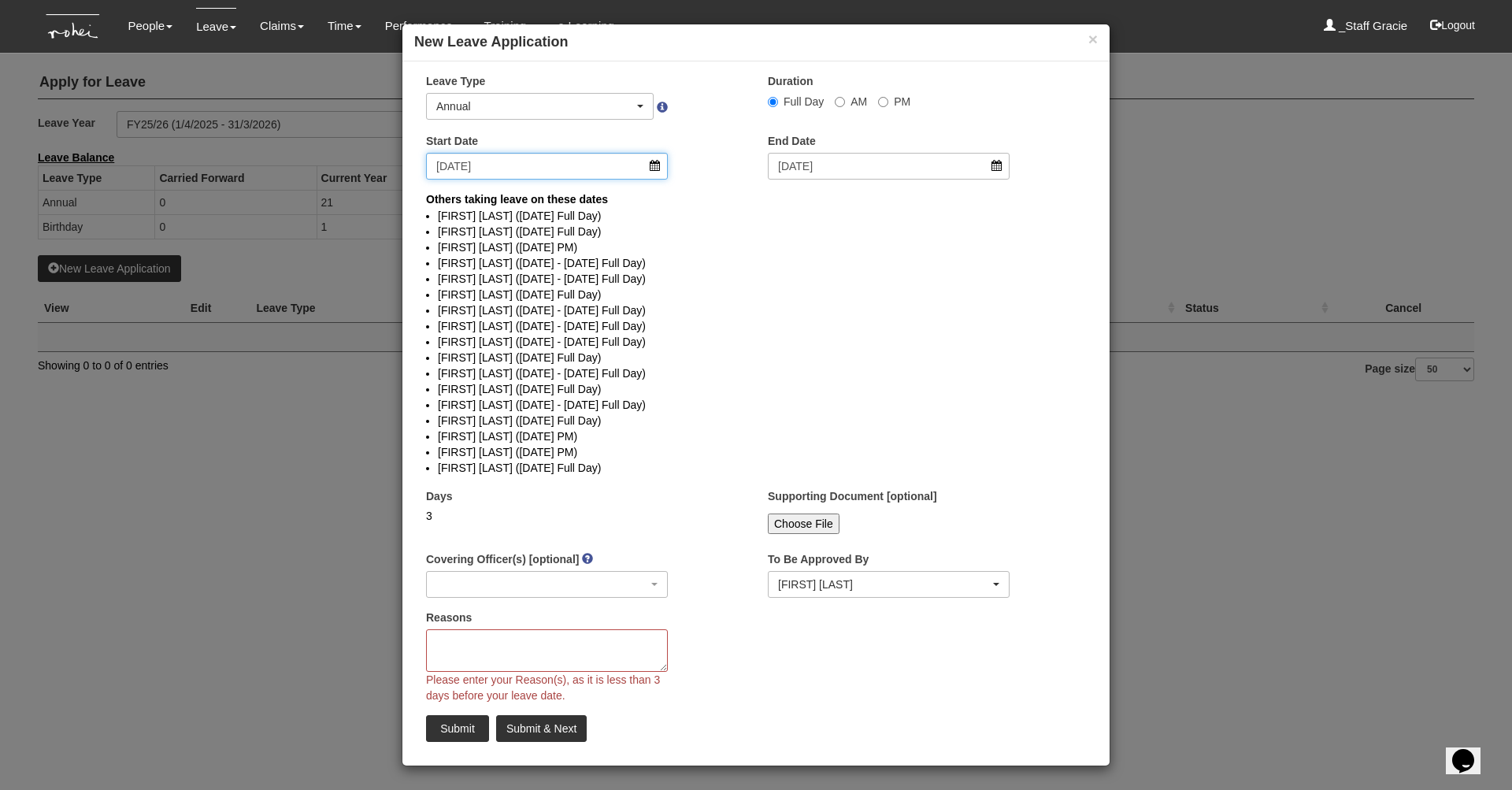 click on "[DATE]" at bounding box center (547, 166) 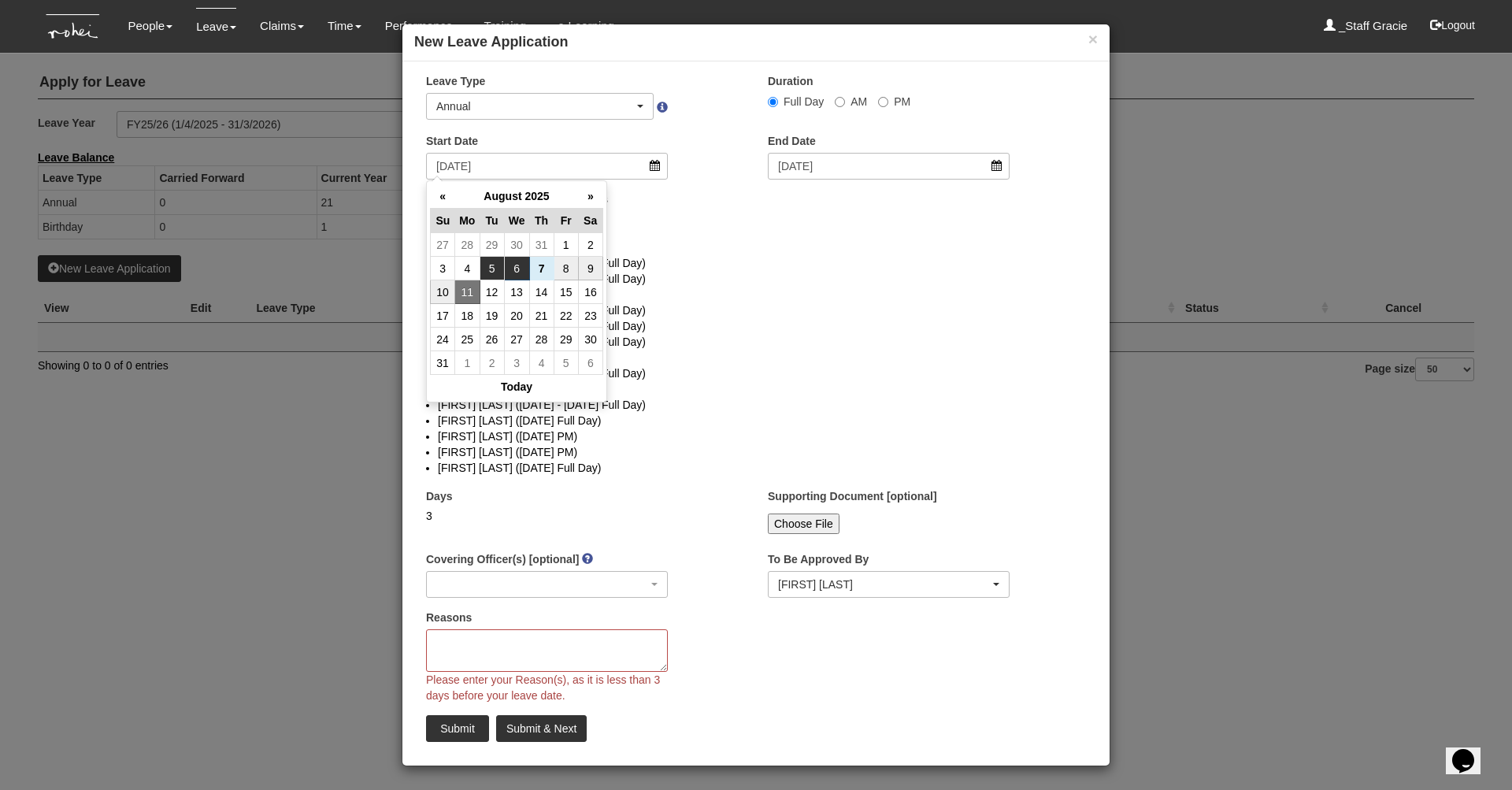 click on "5" at bounding box center [491, 269] 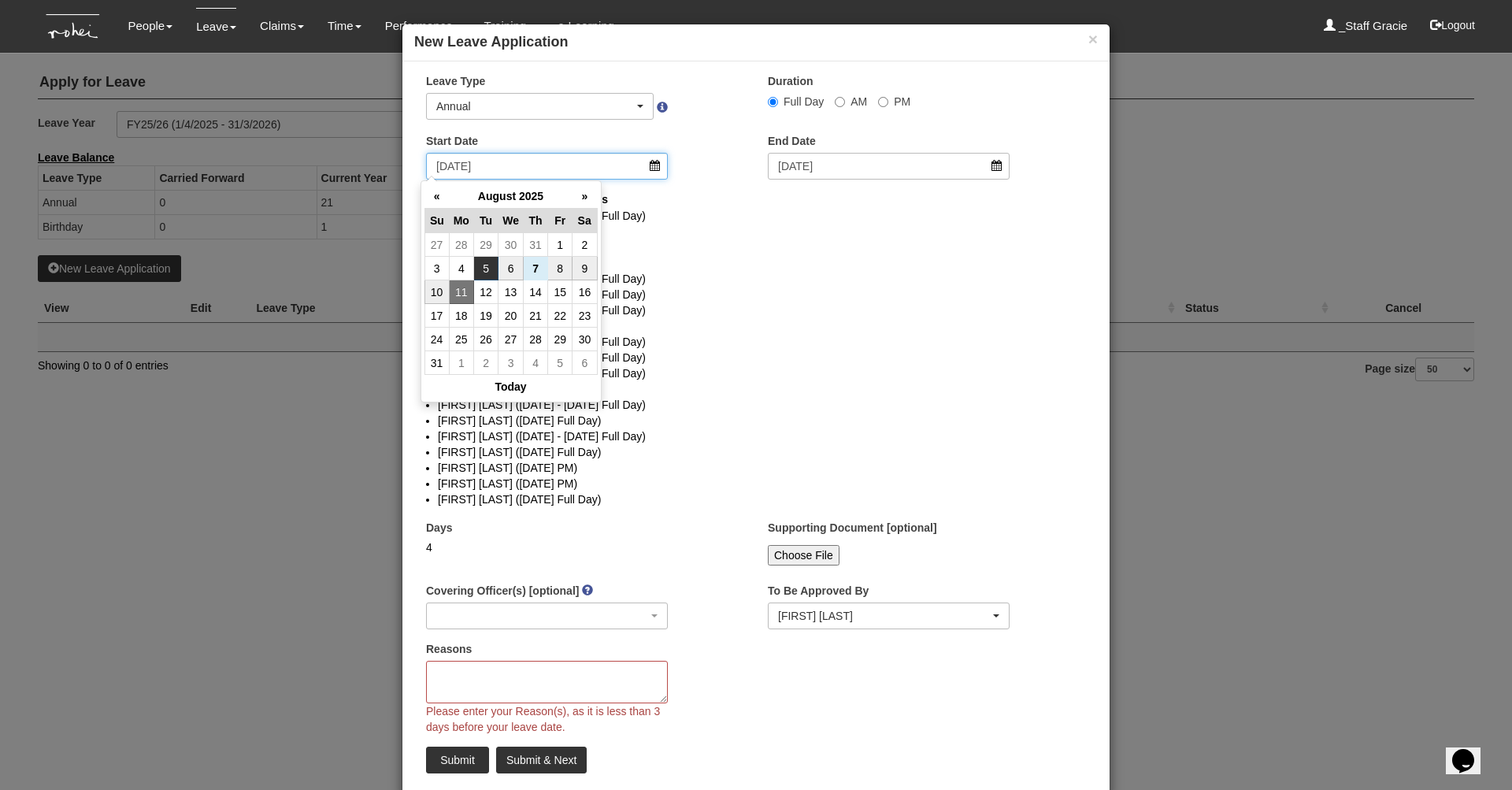 click on "[DATE]" at bounding box center [547, 166] 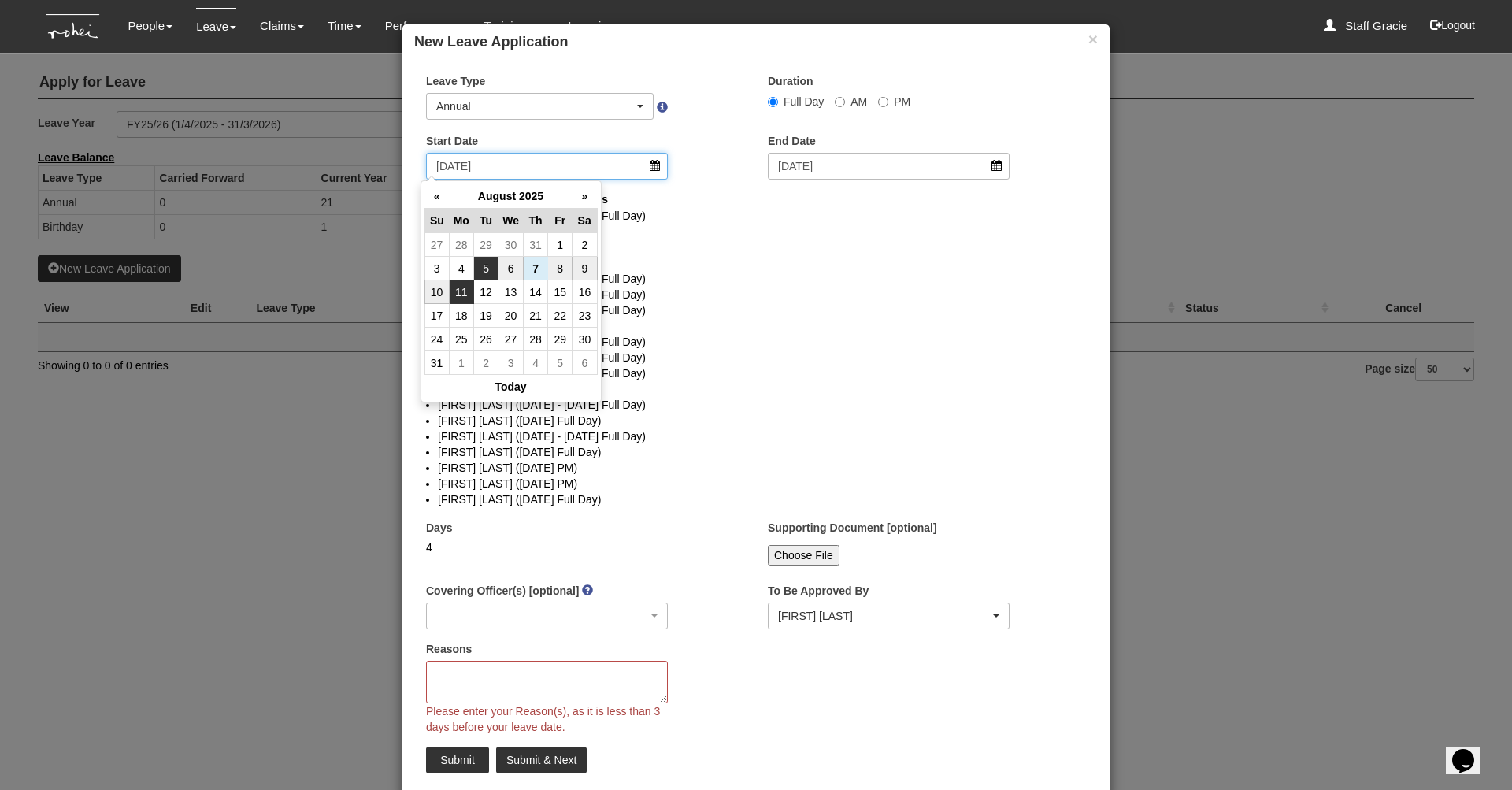select 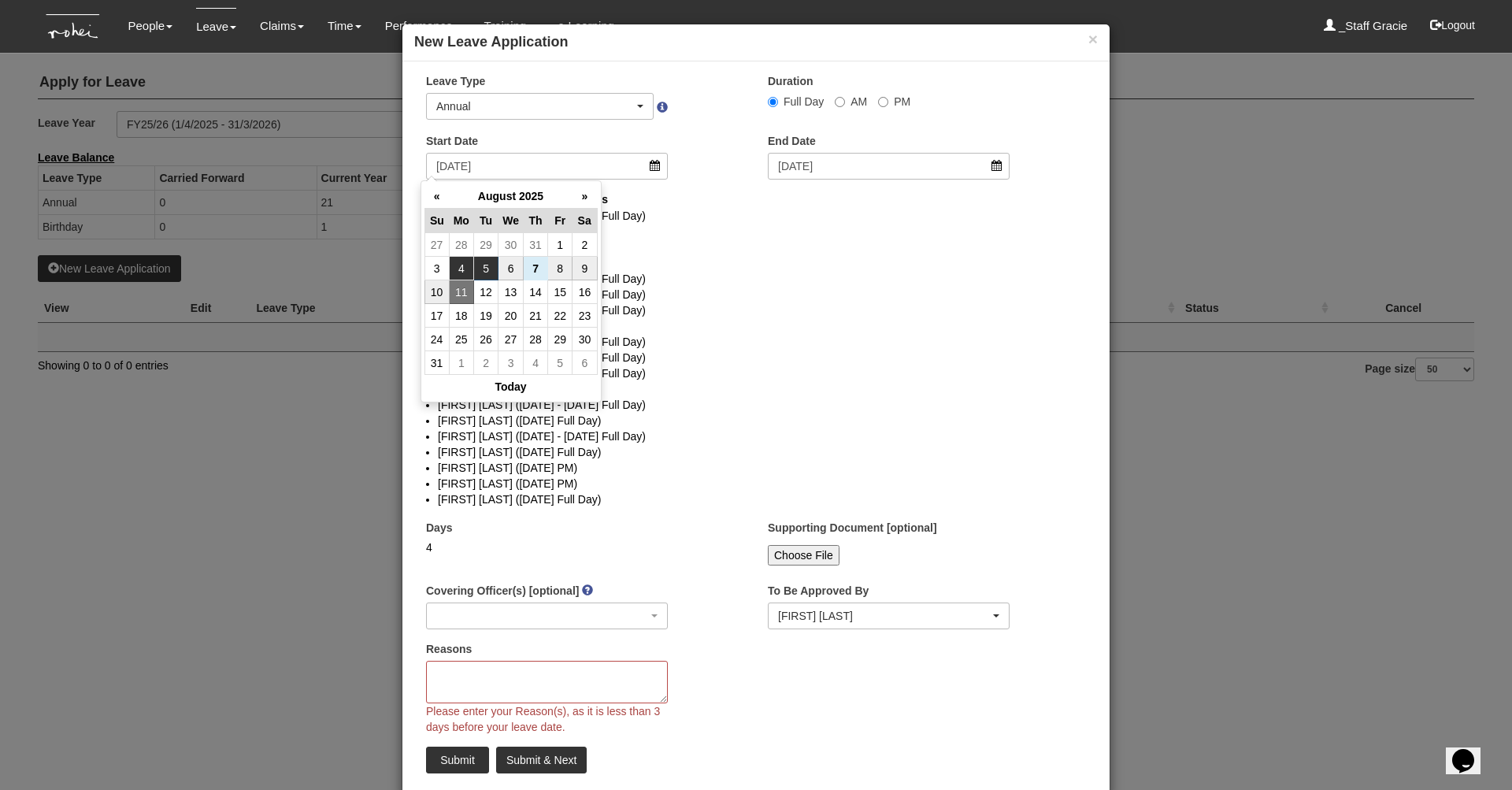 click on "4" at bounding box center [461, 269] 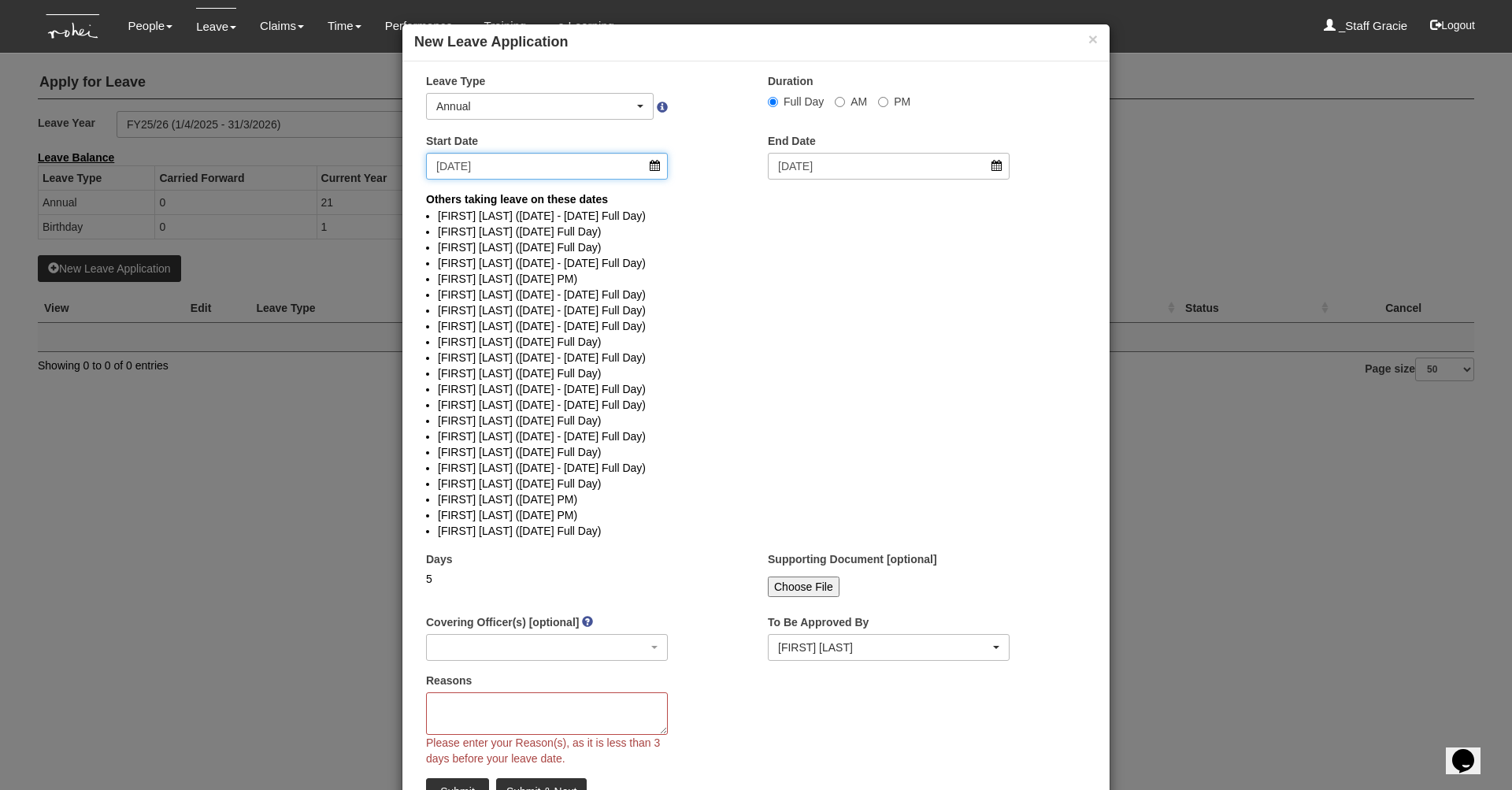 click on "[DATE]" at bounding box center [547, 166] 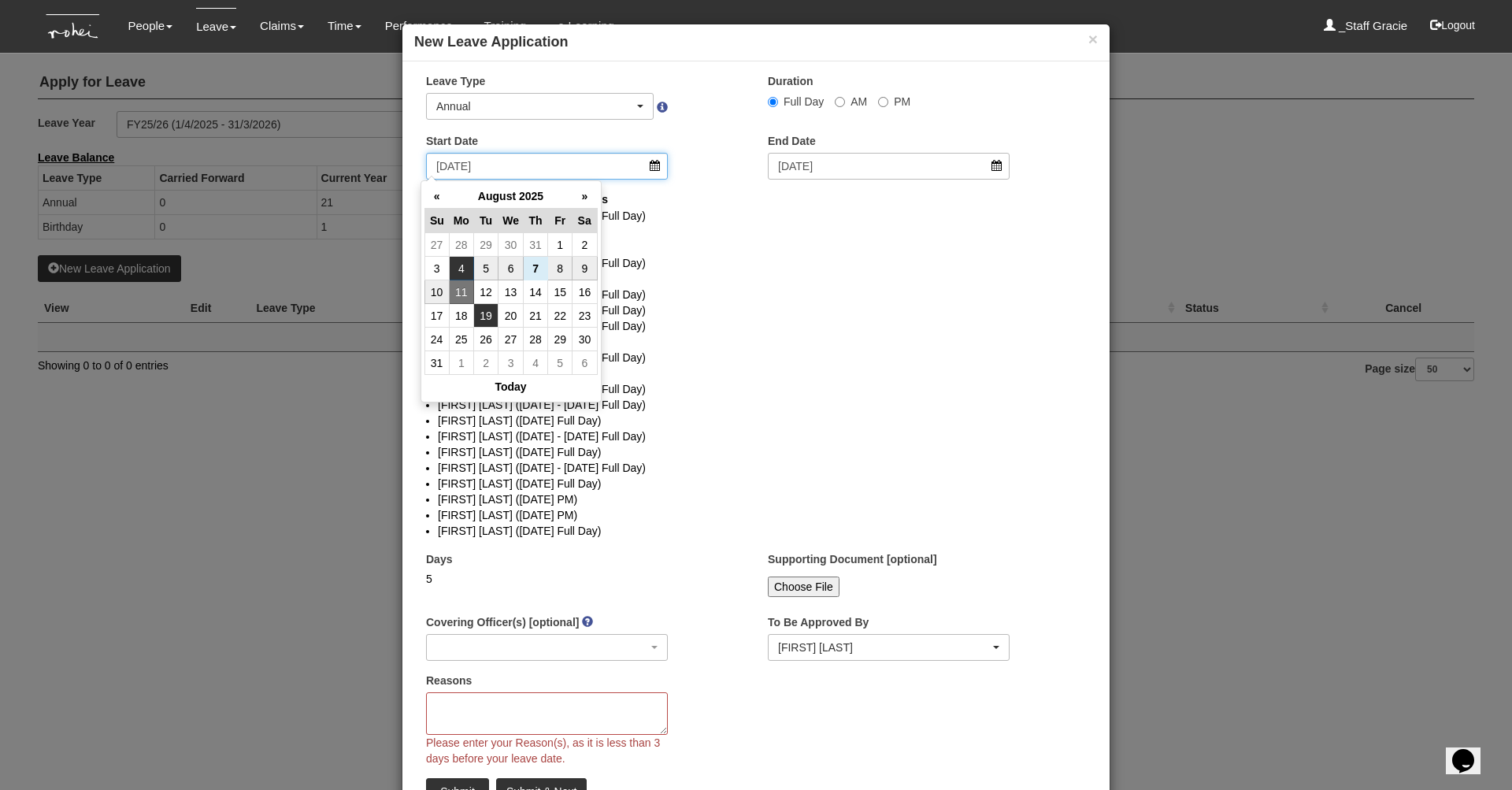 select 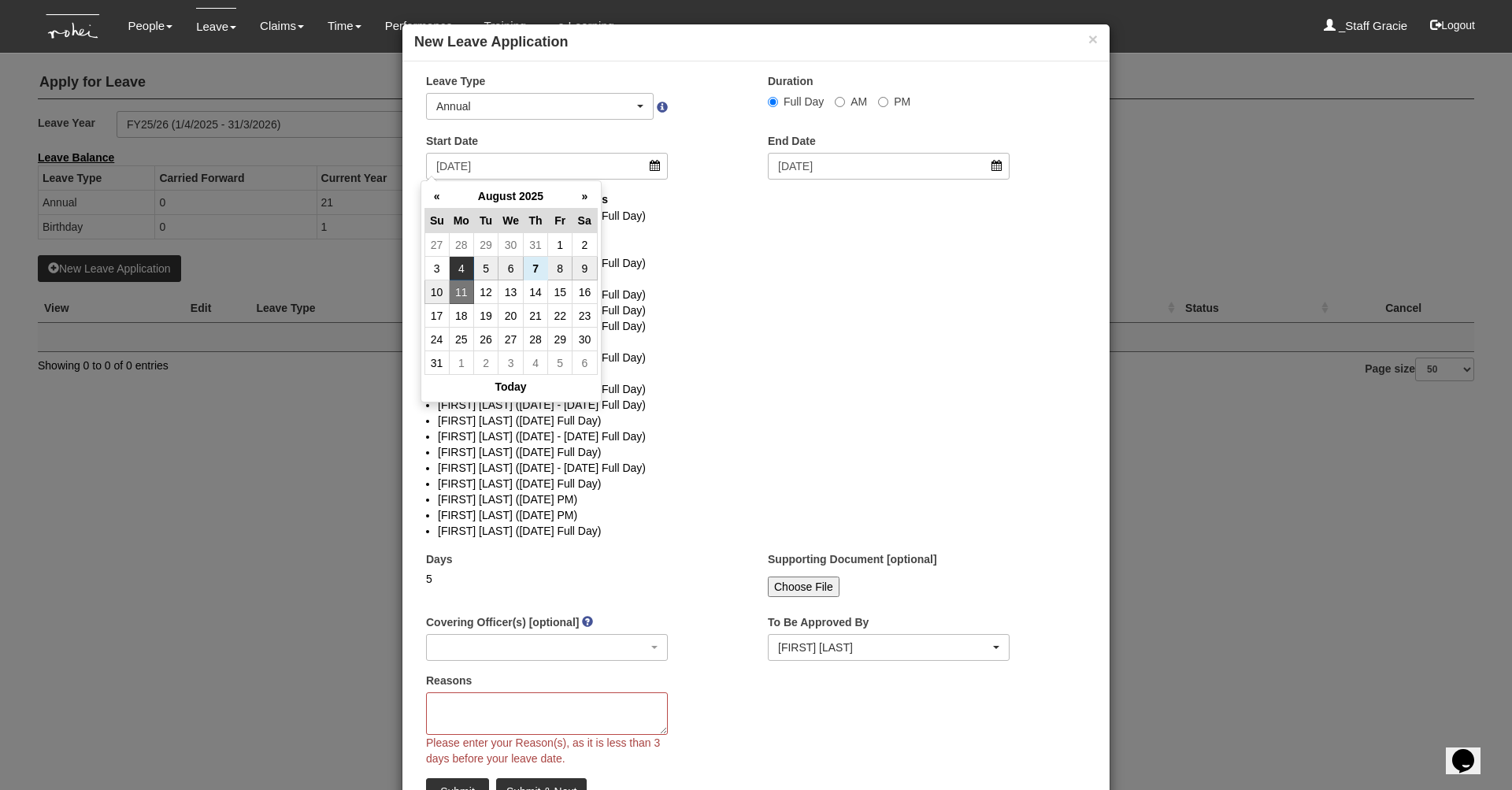 click on "× New Leave Application
×
Leave Type
Annual
Childcare
Off-in-lieu
Medical
Hospitalisation
Maternity
Paternity
Parental
Family Care
Compassionate
Marriage
Study/Exam
Training
Community Service
Public Holiday
Unpaid
Work From Home
Birthday
Adoption
National Service
Sabbatical/LOA
Community Contribution
Duty Leave
PH Replacement
Annual
Duration
Full Day AM PM Public Holiday" at bounding box center (756, 395) 